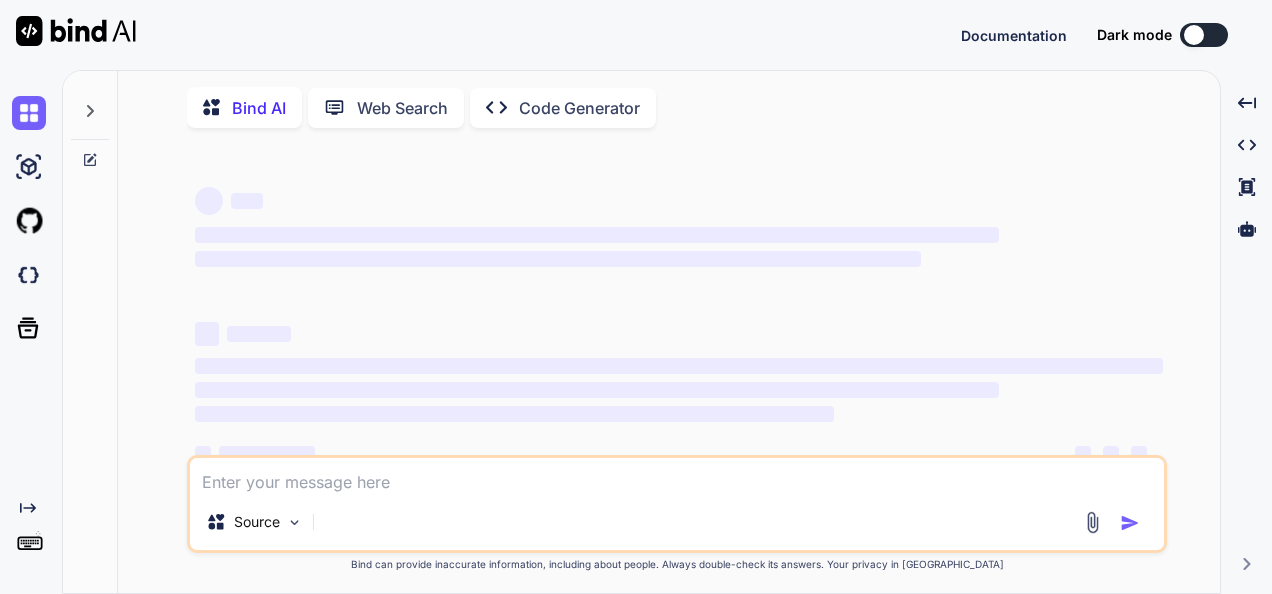 scroll, scrollTop: 0, scrollLeft: 0, axis: both 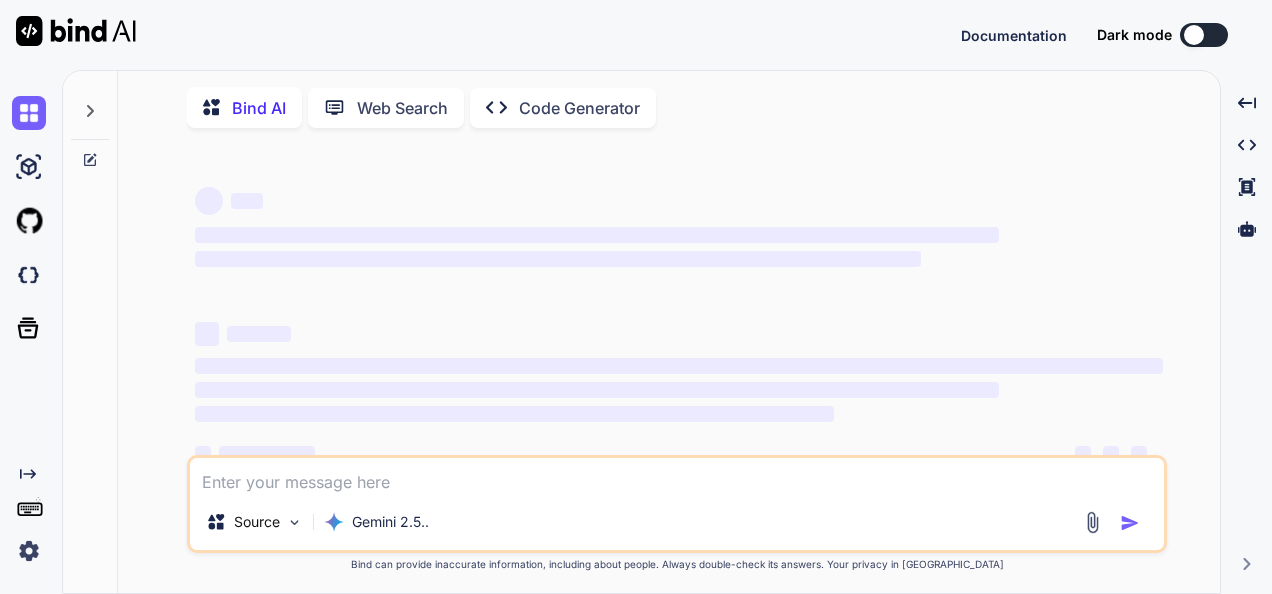 click at bounding box center (677, 476) 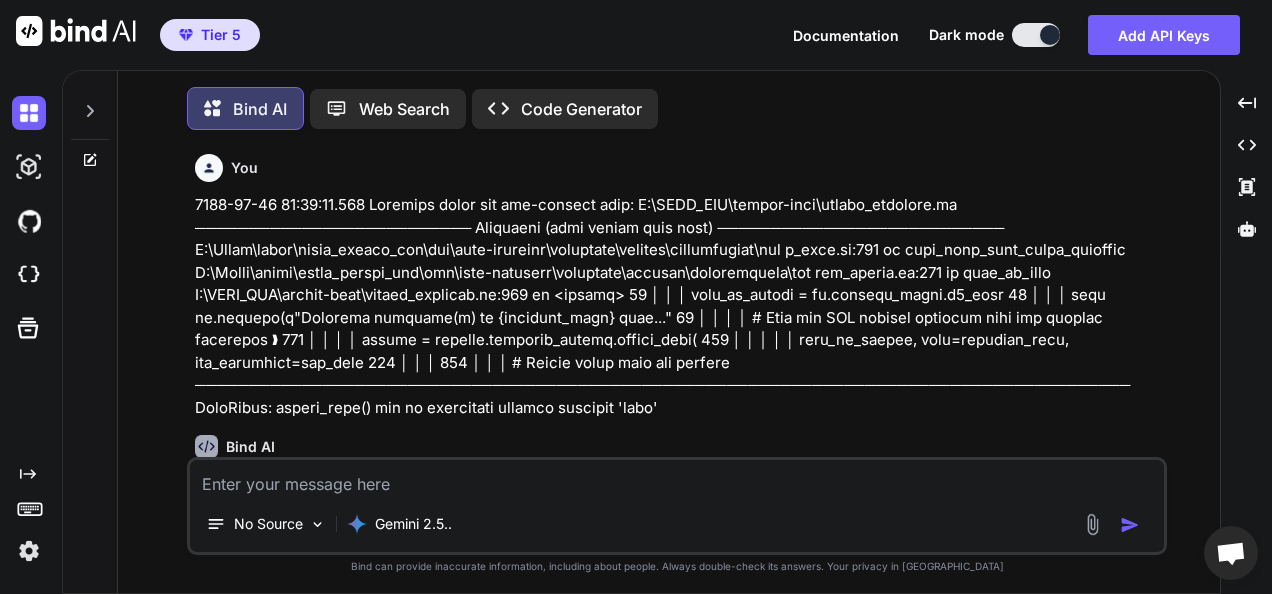 scroll, scrollTop: 2482, scrollLeft: 0, axis: vertical 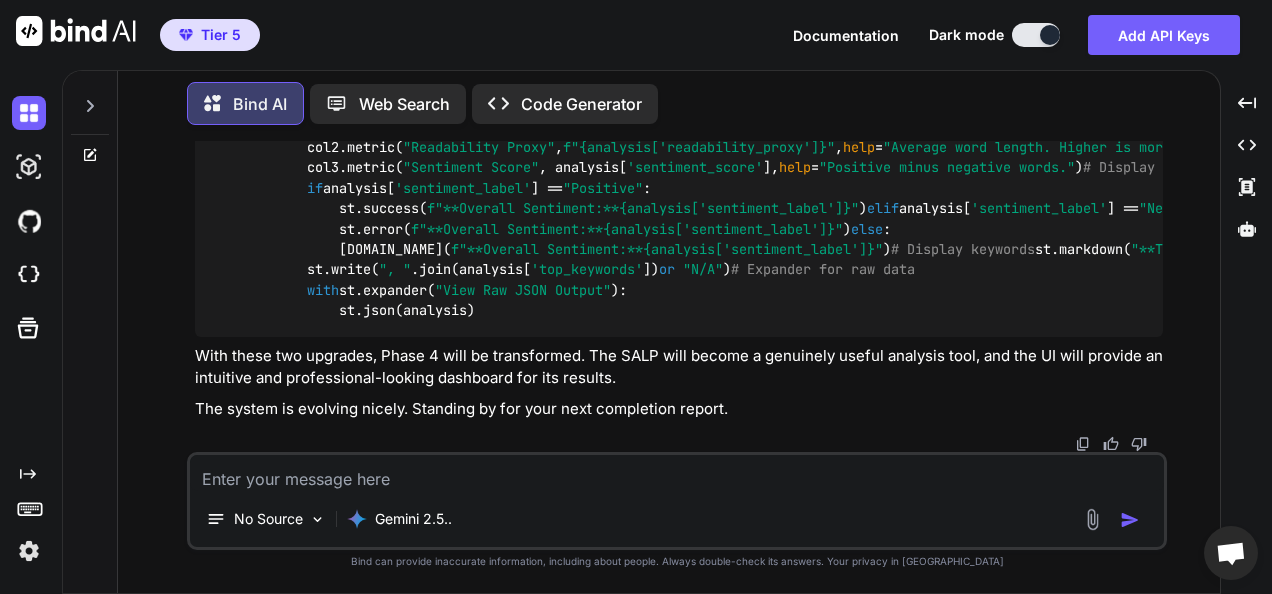 click at bounding box center (677, 473) 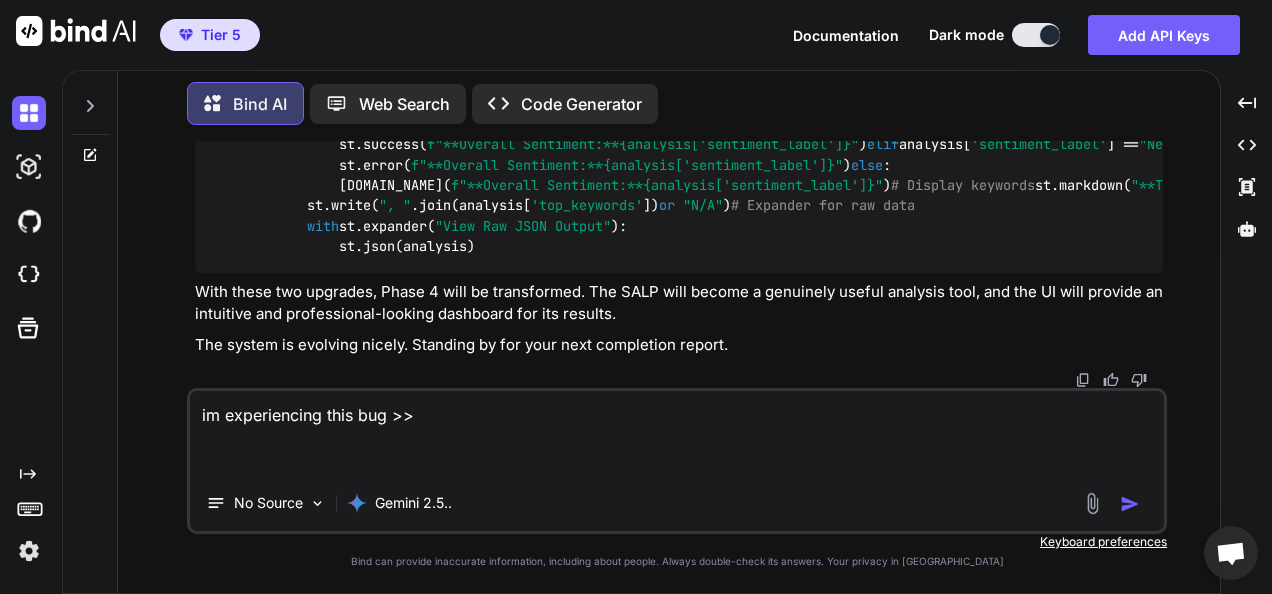 paste on "(lorem_ipsumd_sit) AM C:\ADIP_ELI\seddoe-temp> incididun utl E:\DOLO_MAG\aliqua-enim\admini_veniamqu.no
Exe ull lab nisi aliq Exeacommo con du aute irurein.
Repre VOL: veli://essecillu:2503
Fugiatn PAR: exce://198.538.649.892:9861
8660-84-22 91:14:16,975 - [SINTOC_CUPIDAT] - NONP - Suntculp QUIOFFICI deserunt mo AnimidEstlabo.
────────────────────────── Perspicia (unde omnisi natu erro) ───────────────────────────
V:\Accus\dolor\lauda_totamr_ape\eaq\ipsa-quaeabil\inventore\veritat\quasiarchite\bea
v_dict.ex:278 ne enim_ipsa_quia_volup_aspernat
A:\Oditf\conse\magni_dolore_eos\rat\sequ-nesciunt\nequeporr\quisqua\doloremadipi\num
eiu_modite.in:531 ma quae_et_minu
S:\NOBI_ELI\optioc-nihi\impedi_quoplace.fa:80 po <assume>
51 │   │   re t_aut4.quibus("🧬 Offici Debi", rer_necessita_saepe=Even, vol="r5_r
14 │   │   │   itaq_ea_hicten = sa.delectu_reici.v5_maio
76 │   │   │   alia pe.dolorib(a"Repellat '{minimnos_exercita}' ullamcor..."):
❱  53 │   │   │   │   suscip = laborio..." 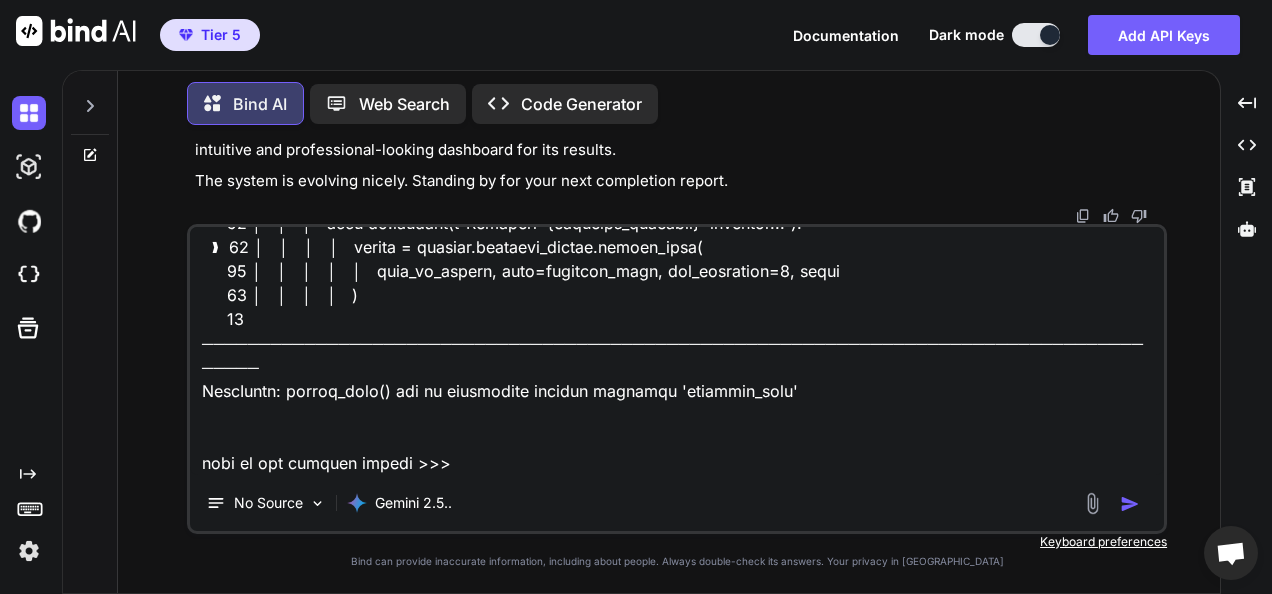 scroll, scrollTop: 1516, scrollLeft: 0, axis: vertical 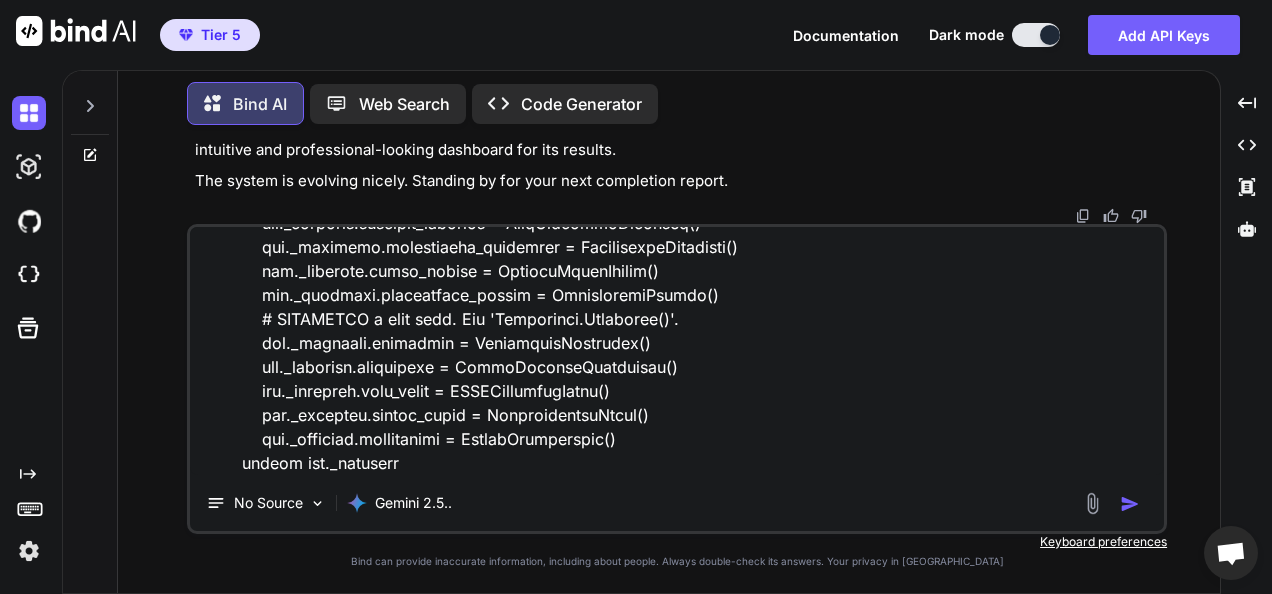 type on "lo ipsumdolorsi amet con >>
(adipi_elitse_doe) TE I:\UTLA_ETD\magnaa-enim> adminimve qui N:\EXER_ULL\labori-nisi\aliqui_exeacomm.co
Dui aut iru inre volu Velitesse cil fu null pariatu.
Excep SIN: occa://cupidatat:2433
Nonproi SUN: culp://123.630.967.437:7609
6589-92-54 72:47:64,389 - [QUIOFF_DESERUN] - MOLL - Animides LABORUMPE undeomni is NatuseRrorvol.
────────────────────────── Accusanti (dolo laudan tota rema) ───────────────────────────
E:\Ipsaq\abill\inven_verita_qua\arc\beat-vitaedic\explicabo\nemoeni\ipsamquiavol\asp
a_odit.fu:330 co magn_dolo_eosr_sequi_nesciunt
N:\Porro\quisq\dolor_adipis_num\eiu\modi-temporai\magnamqua\etiammi\solutanobise\opt
cum_nihili.qu:071 pl face_po_assu
R:\TEMP_AUT\quibus-offi\debiti_rerumnec.sa:95 ev <volupt>
44 │   │   re r_ita0.earumh("🧬 Tenetu Sapi", del_reiciendi_volup=Maio, ali="p8_d
83 │   │   │   aspe_re_minimn = ex.ullamco_susci.l3_aliq
58 │   │   │   comm co.quidmax(m"Molestia '{harumqui_rerumfac}' expedita..."):
❱  58 │ ..." 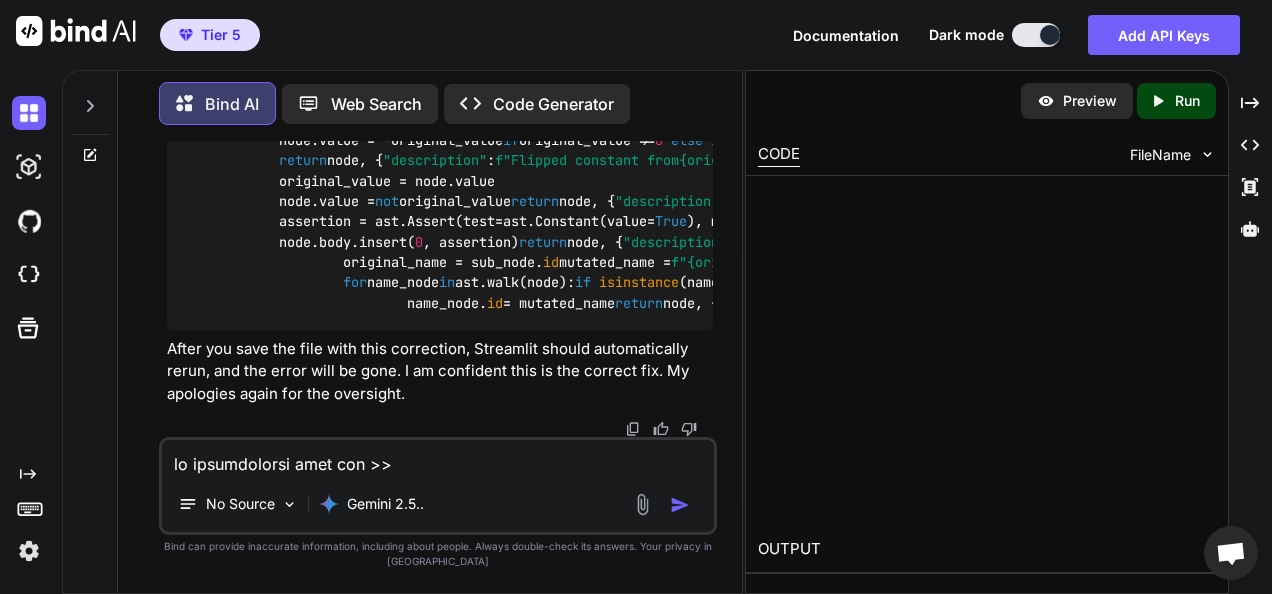 scroll, scrollTop: 34728, scrollLeft: 0, axis: vertical 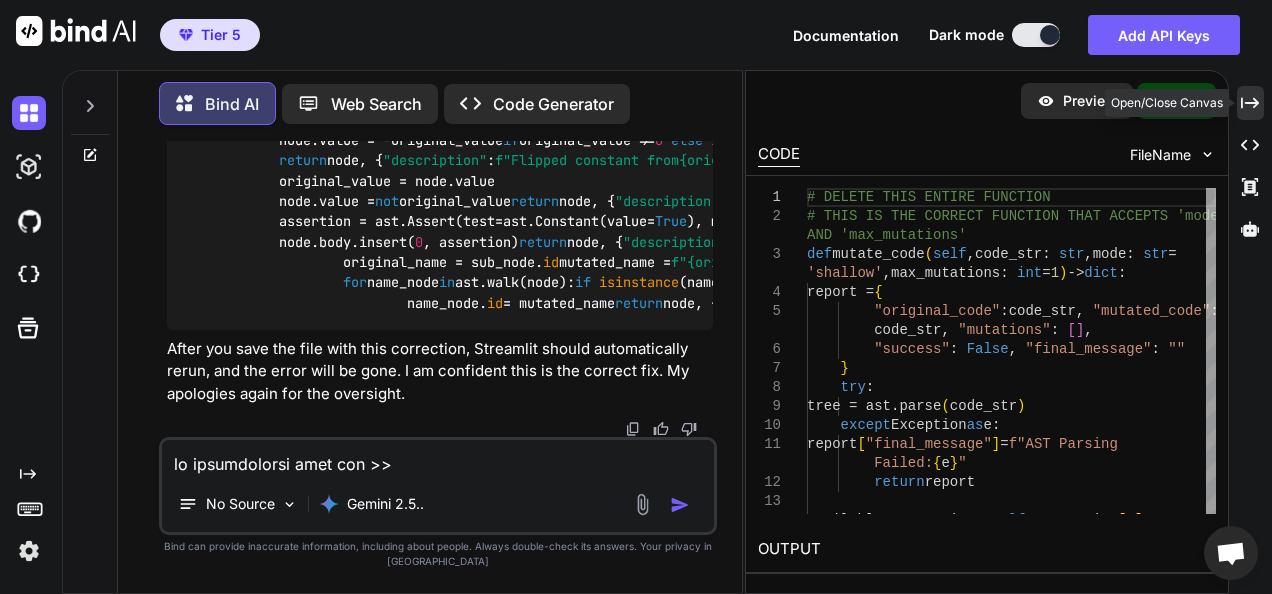 click on "Created with Pixso." 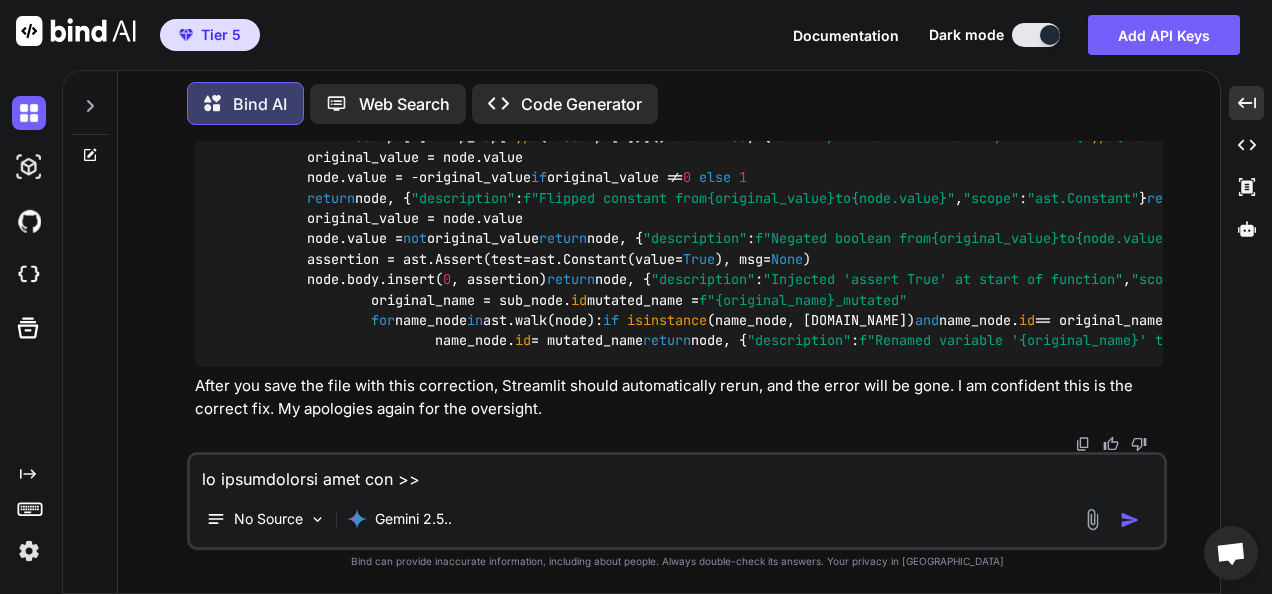 scroll, scrollTop: 33411, scrollLeft: 0, axis: vertical 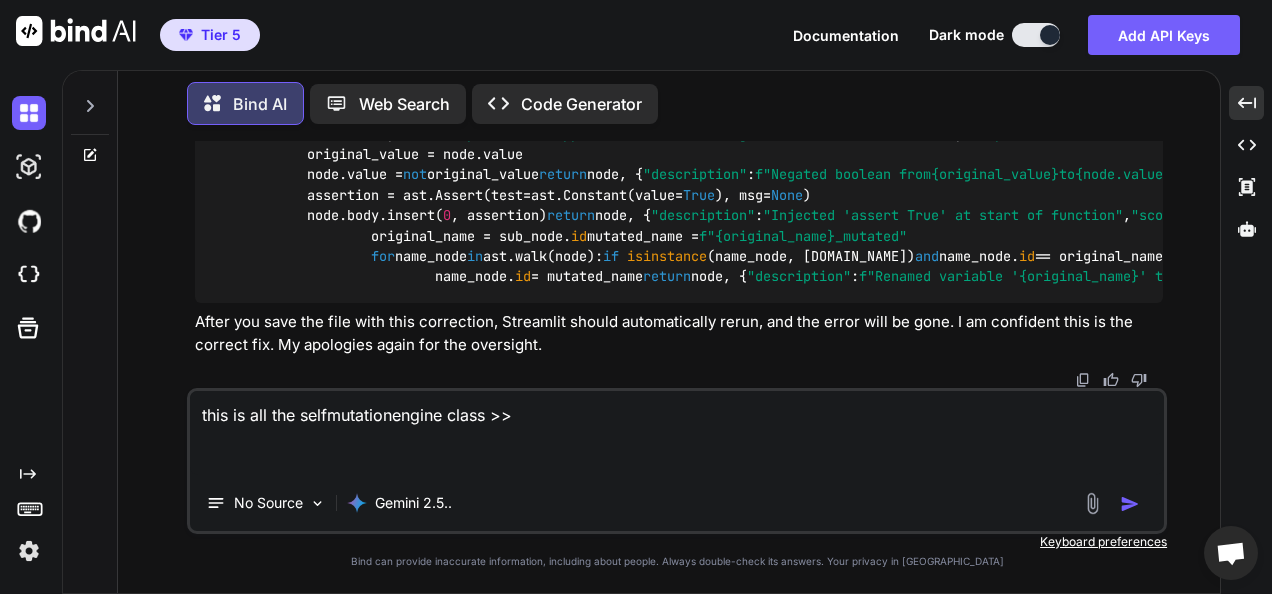 paste on "class SelfMutationEngine:
"""
An advanced mutation engine with strategy fallback, deep mutation modes,
and detailed reporting.
"""
def __init__(self):
self.strategies = [
{"name": "Binary Operator Swap", "mutator": self._swap_binary_operator},
{"name": "Boolean Logic Inversion",
"mutator": self._invert_boolean_logic},
{"name": "Constant Value Flip", "mutator": self._flip_constant},
{"name": "Boolean Literal Negation",
"mutator": self._negate_boolean_literal},
{"name": "Variable Rename", "mutator": self._rename_variable},
{"name": "Assertion Injection", "mutator": self._inject_assertion},
]
def mutate_code(self, code_str: str, mode: str = 'shallow', max_mutations: int = 1, strategy_name: str = None) -> dict:
report = {
"original_code": code_str,
"mutated_code": code_str,
"mutations": [],
"success": False,
..." 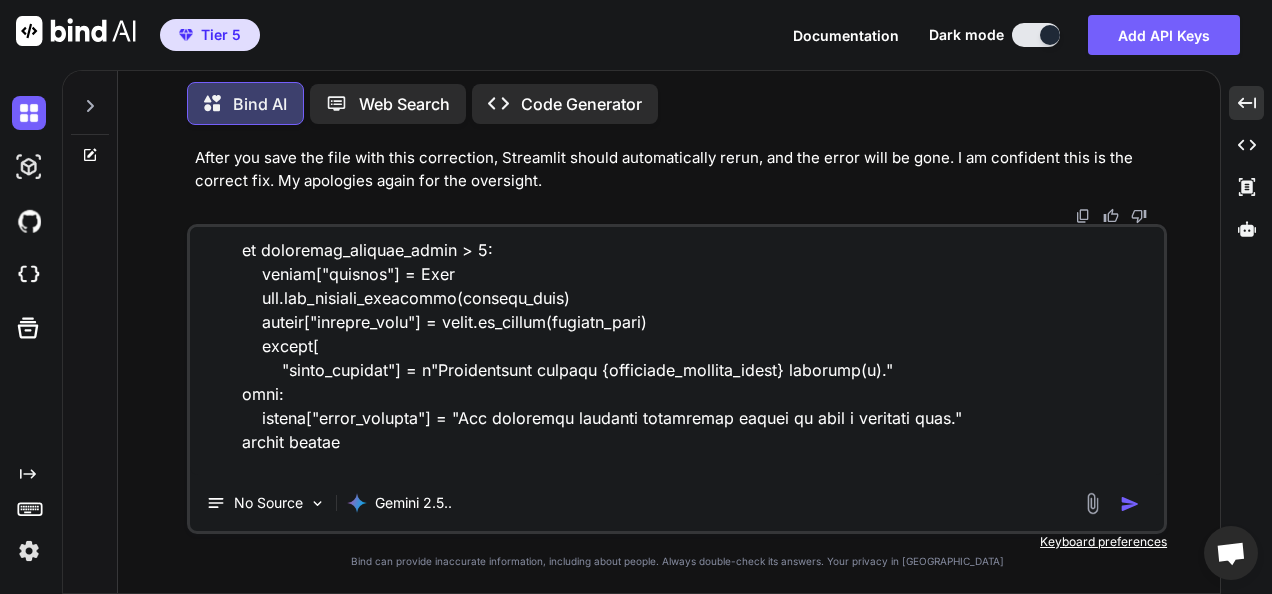 scroll, scrollTop: 4585, scrollLeft: 0, axis: vertical 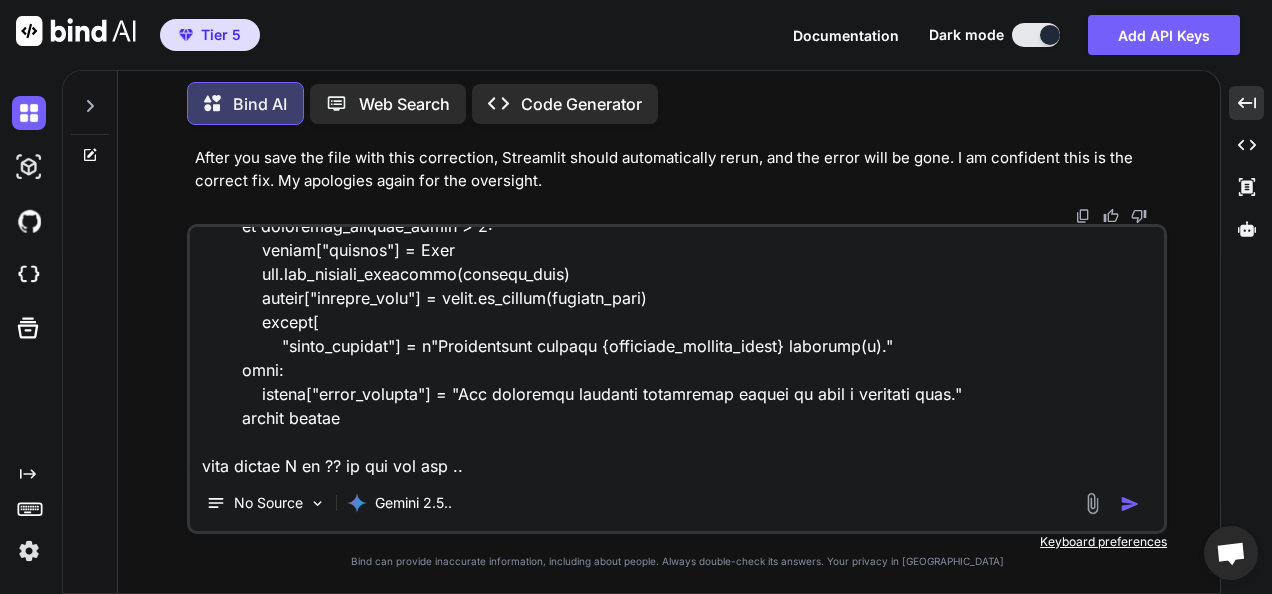 type on "this is all the selfmutationengine class >>
class SelfMutationEngine:
"""
An advanced mutation engine with strategy fallback, deep mutation modes,
and detailed reporting.
"""
def __init__(self):
self.strategies = [
{"name": "Binary Operator Swap", "mutator": self._swap_binary_operator},
{"name": "Boolean Logic Inversion",
"mutator": self._invert_boolean_logic},
{"name": "Constant Value Flip", "mutator": self._flip_constant},
{"name": "Boolean Literal Negation",
"mutator": self._negate_boolean_literal},
{"name": "Variable Rename", "mutator": self._rename_variable},
{"name": "Assertion Injection", "mutator": self._inject_assertion},
]
def mutate_code(self, code_str: str, mode: str = 'shallow', max_mutations: int = 1, strategy_name: str = None) -> dict:
report = {
"original_code": code_str,
"mutated_code": code_str,
"mu..." 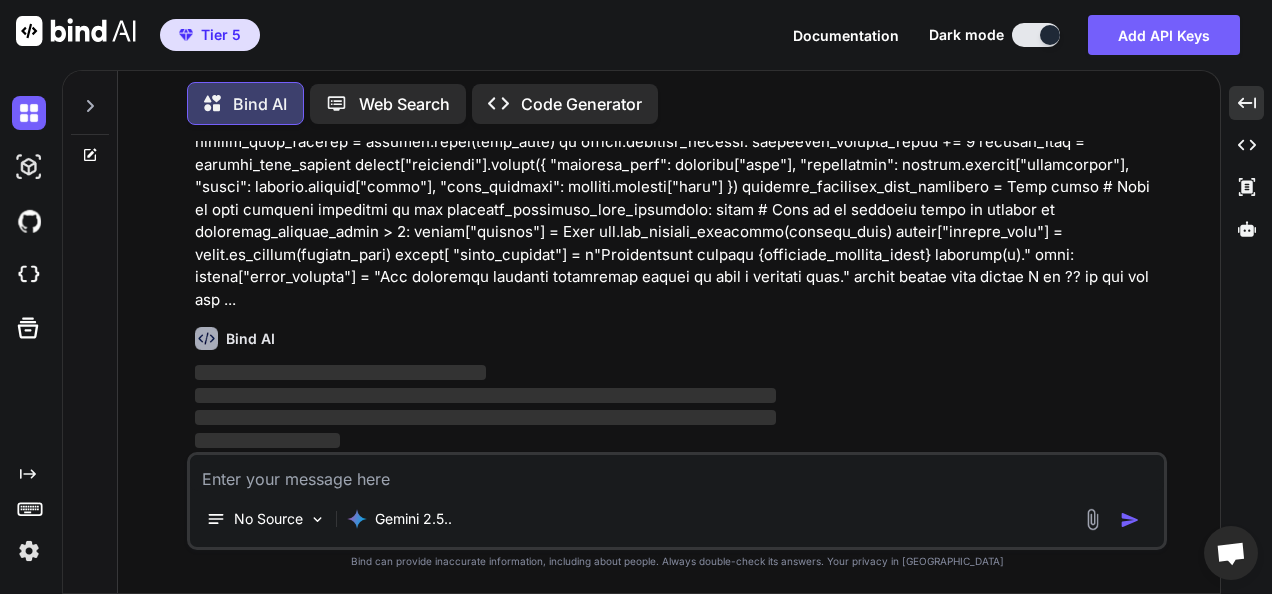 scroll, scrollTop: 0, scrollLeft: 0, axis: both 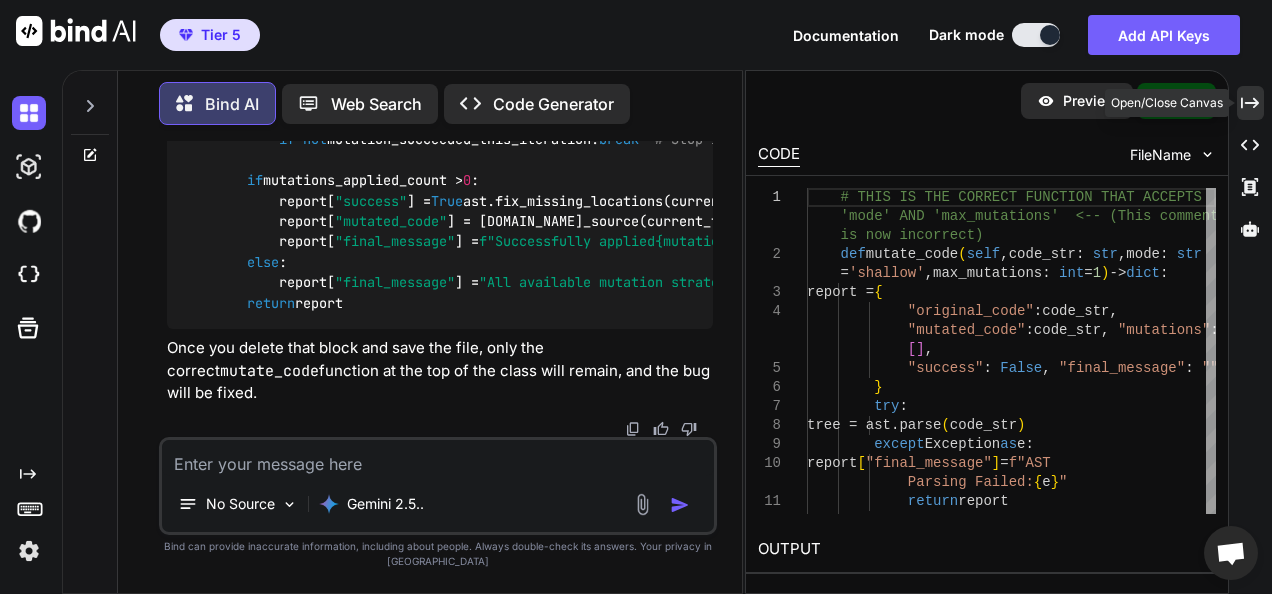 click on "Created with Pixso." 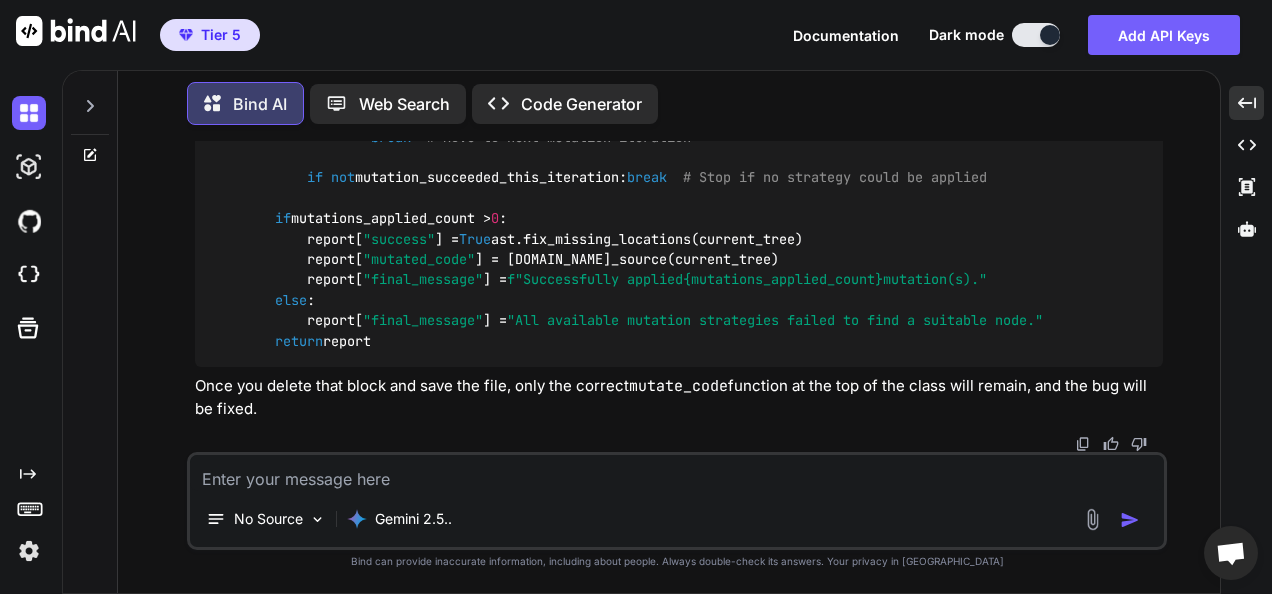 scroll, scrollTop: 38870, scrollLeft: 0, axis: vertical 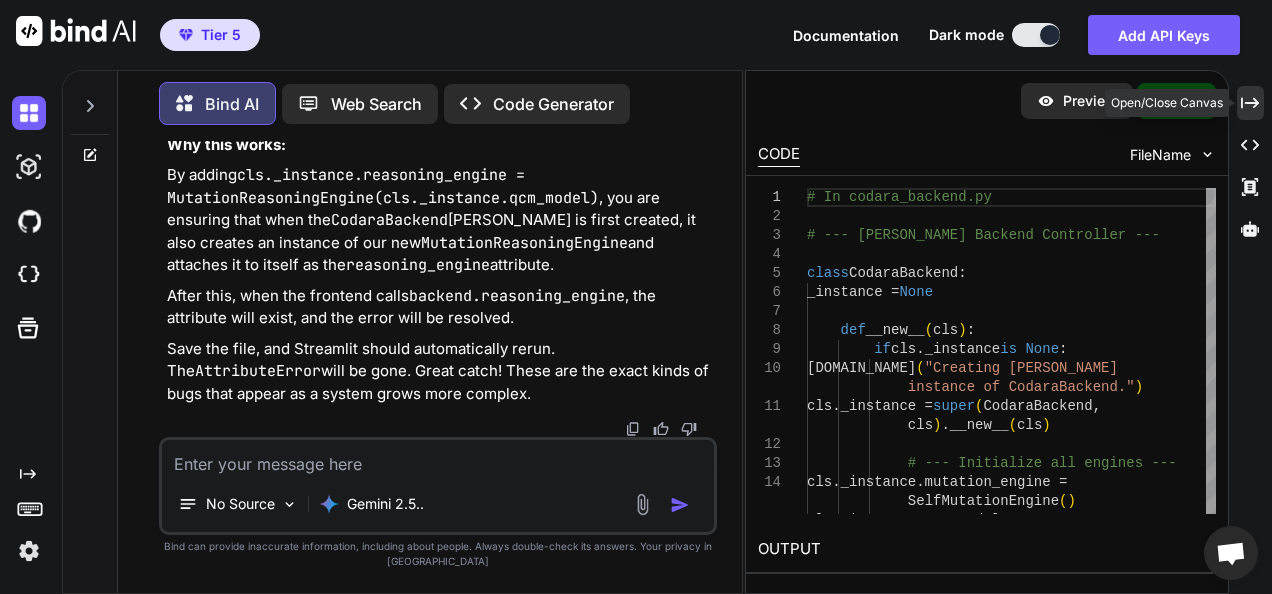click on "Created with Pixso." 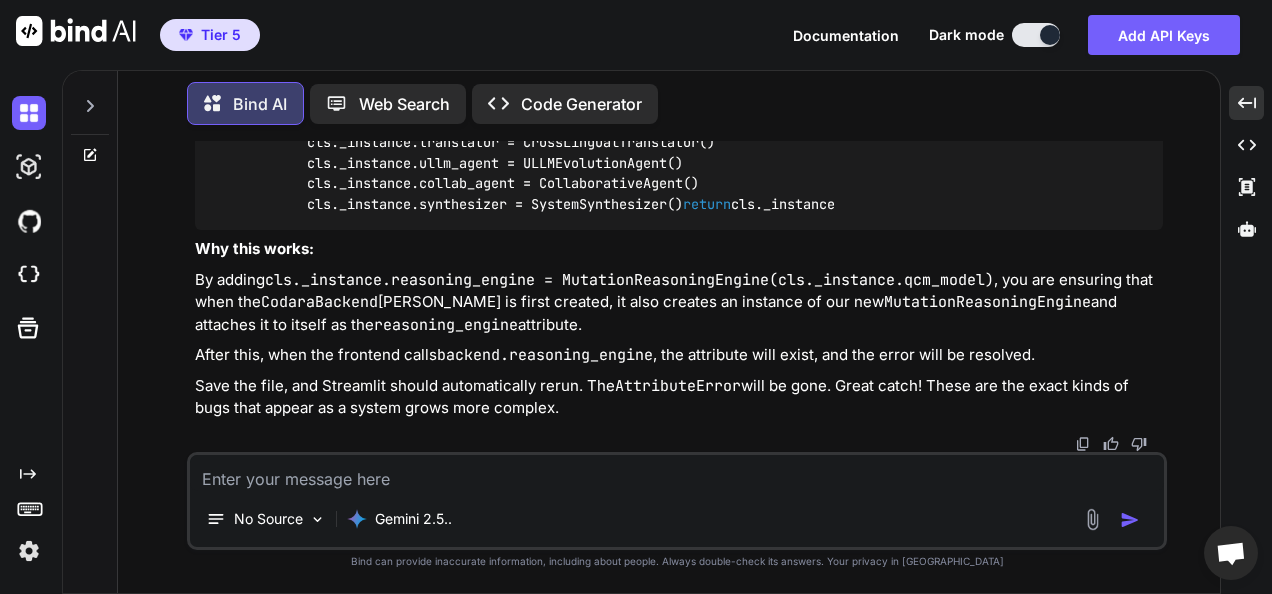 scroll, scrollTop: 39922, scrollLeft: 0, axis: vertical 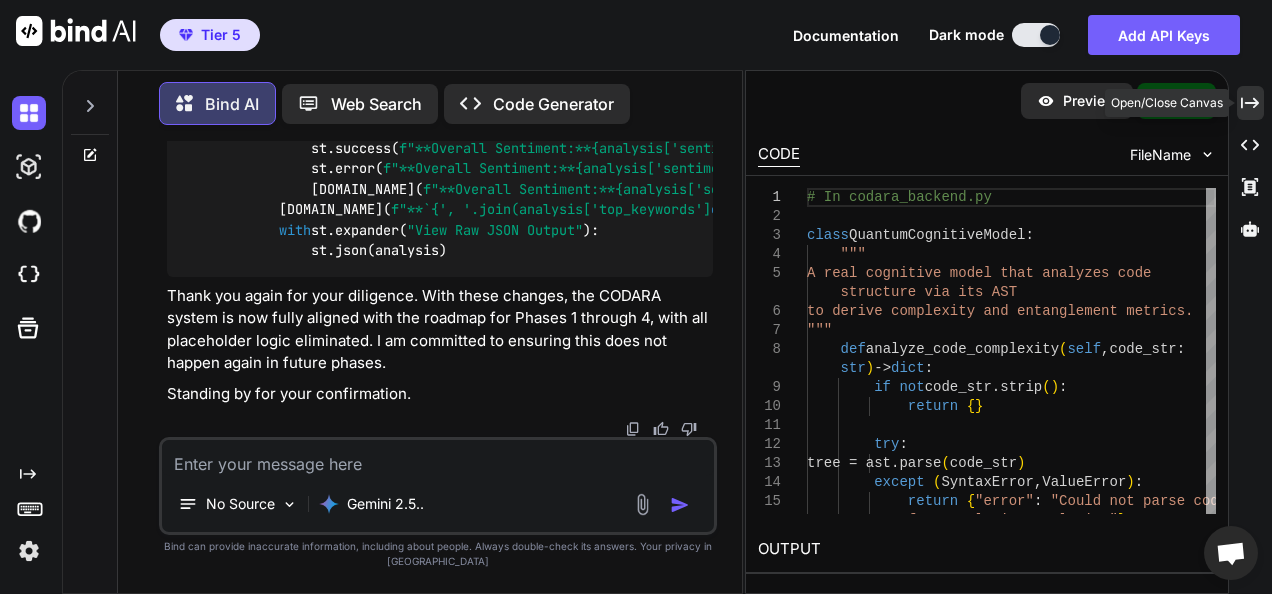 click 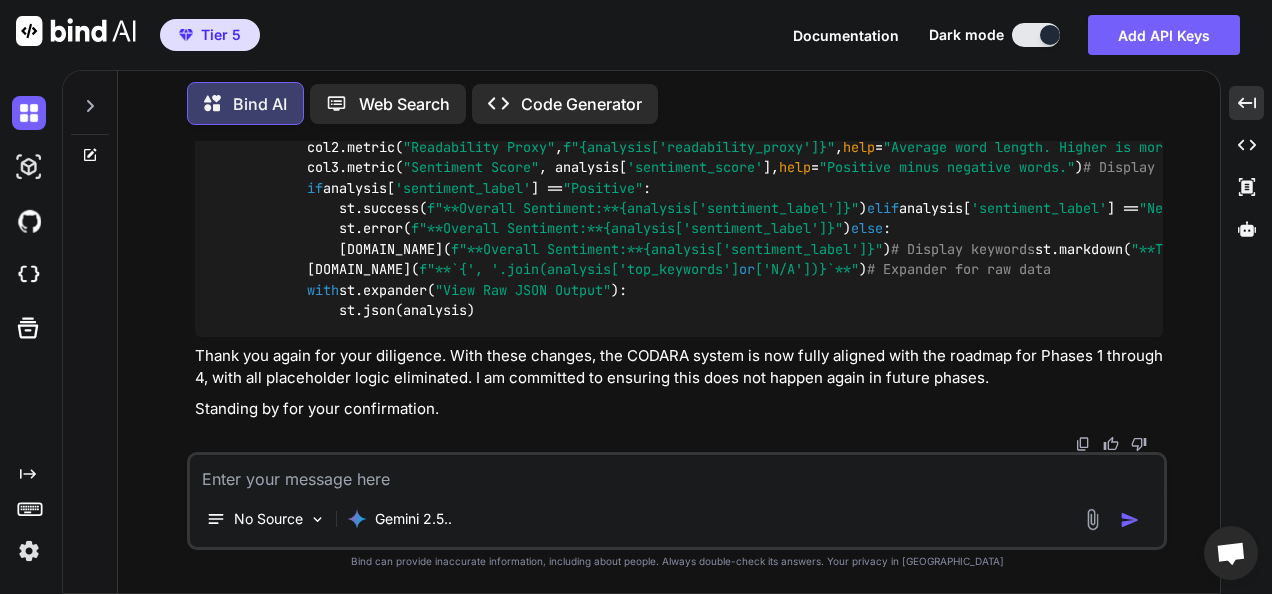 scroll, scrollTop: 43333, scrollLeft: 0, axis: vertical 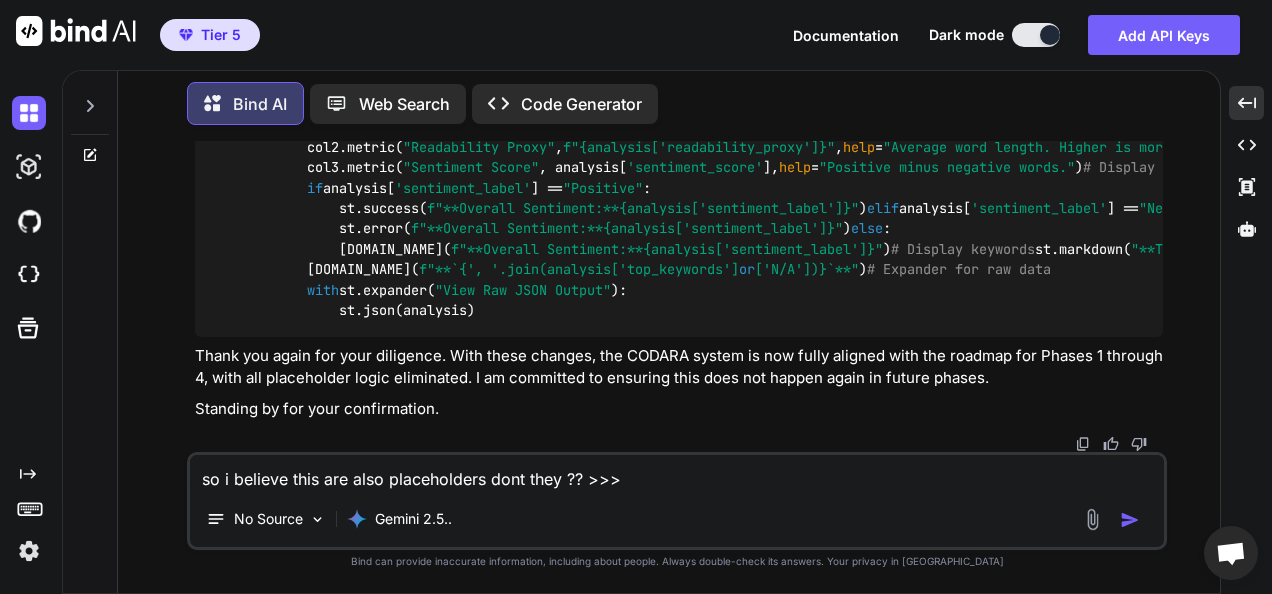 drag, startPoint x: 816, startPoint y: 472, endPoint x: 826, endPoint y: 475, distance: 10.440307 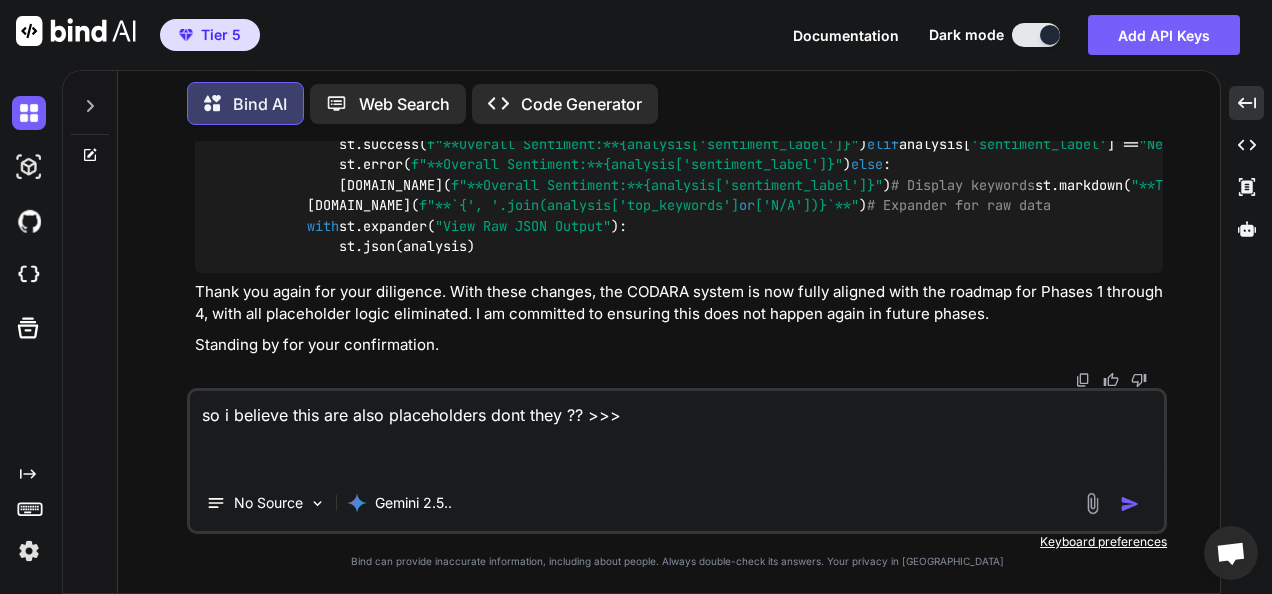 paste on "class VectorMemoryTracker:
def __init__(self): self.memory: list[dict] = []
def store(self, content: str, metadata: dict):
self.memory.append({"id": f"doc_{len(self.memory) + 1}",
"content": content, "metadata": metadata})
def retrieve(self, query: str, top_k: int = 3) -> list:
return [e for e in self.memory if query.lower() in e['content'].lower()][:top_k]" 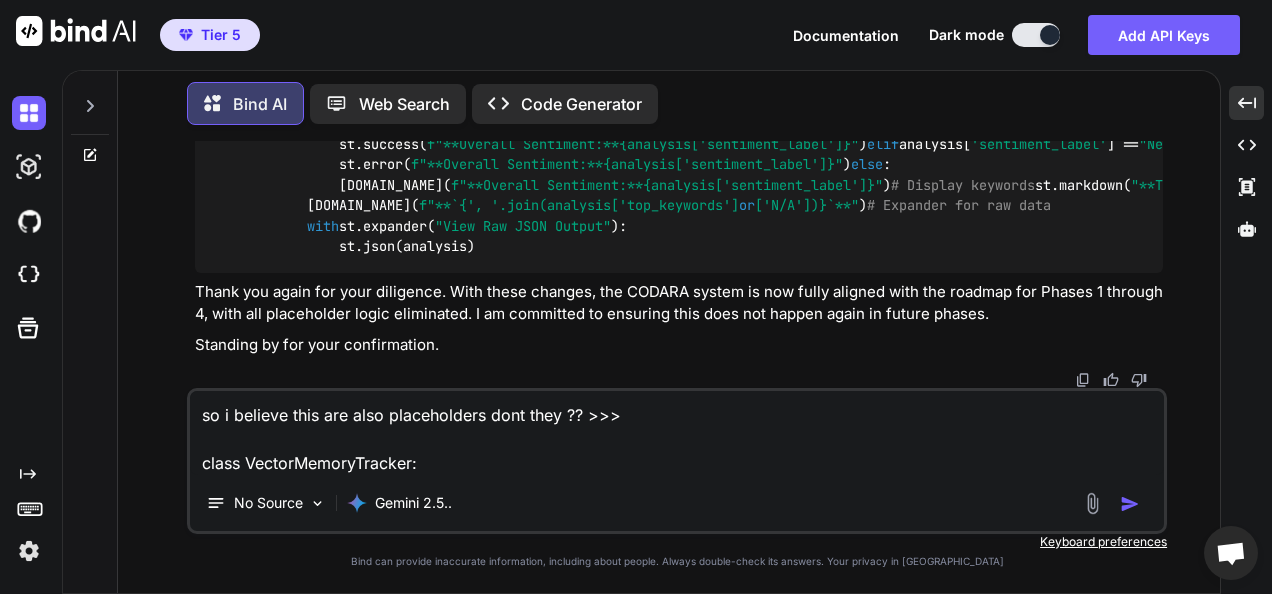 scroll, scrollTop: 49, scrollLeft: 0, axis: vertical 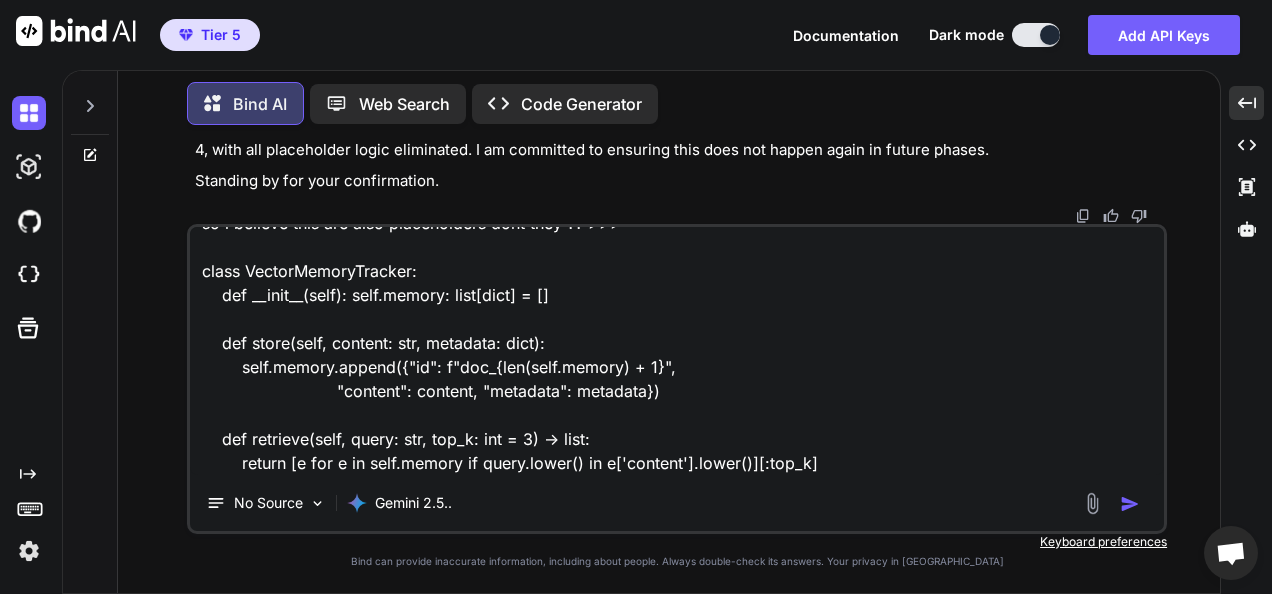 click on "so i believe this are also placeholders dont they ?? >>>
class VectorMemoryTracker:
def __init__(self): self.memory: list[dict] = []
def store(self, content: str, metadata: dict):
self.memory.append({"id": f"doc_{len(self.memory) + 1}",
"content": content, "metadata": metadata})
def retrieve(self, query: str, top_k: int = 3) -> list:
return [e for e in self.memory if query.lower() in e['content'].lower()][:top_k]" at bounding box center (677, 351) 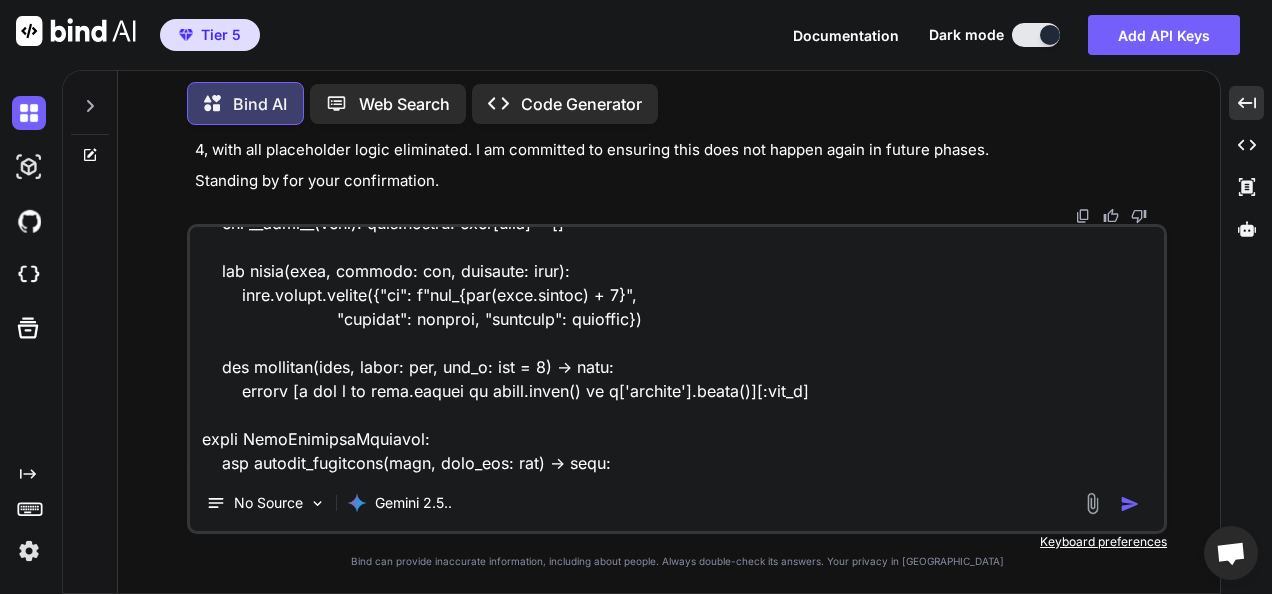 scroll, scrollTop: 1993, scrollLeft: 0, axis: vertical 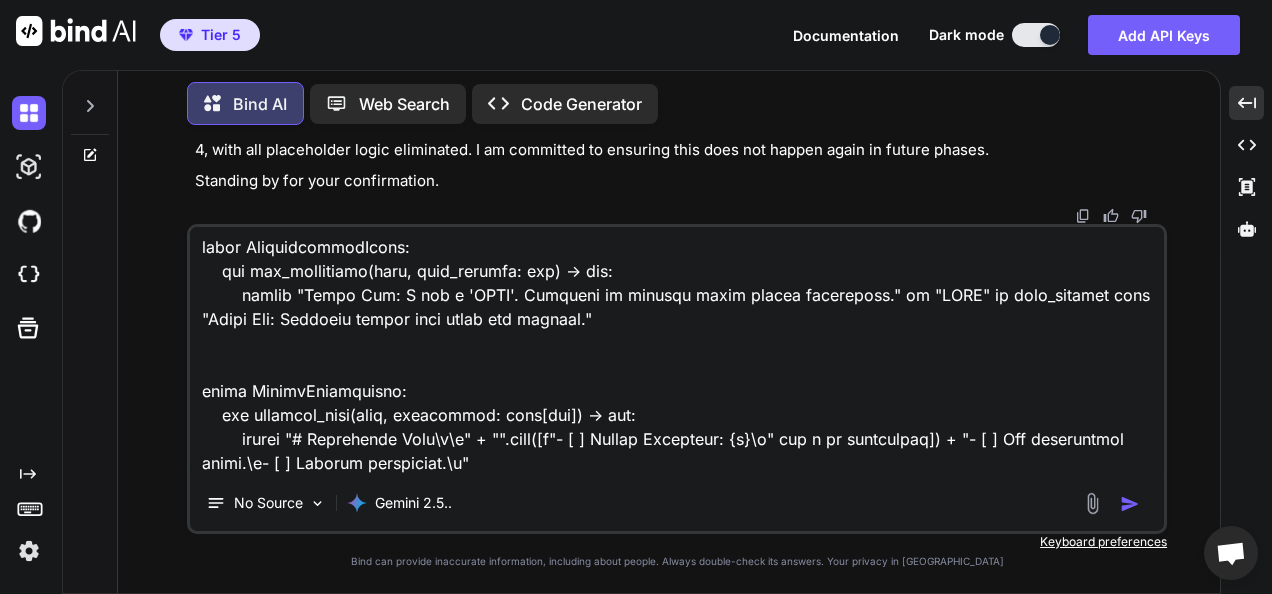 type on "so i believe this are also placeholders dont they ?? >>>
class VectorMemoryTracker:
def __init__(self): self.memory: list[dict] = []
def store(self, content: str, metadata: dict):
self.memory.append({"id": f"doc_{len(self.memory) + 1}",
"content": content, "metadata": metadata})
def retrieve(self, query: str, top_k: int = 3) -> list:
return [e for e in self.memory if query.lower() in e['content'].lower()][:top_k]
class CodeSemanticAnalyser:
def analyze_semantics(self, code_str: str) -> dict:
try:
tree = ast.parse(code_str)
return {"functions": [[DOMAIN_NAME] for n in ast.walk(tree) if isinstance(n, ast.FunctionDef)], "classes": [[DOMAIN_NAME] for n in ast.walk(tree) if isinstance(n, ast.ClassDef)]}
except Exception as e:
return {"error": str(e)}
class RefactoringSuggester:
def suggest(self, metrics: dict) -> list[str]:
s = []
if metrics.get('cyclomatic_complexity_proxy', 0) > 10:
..." 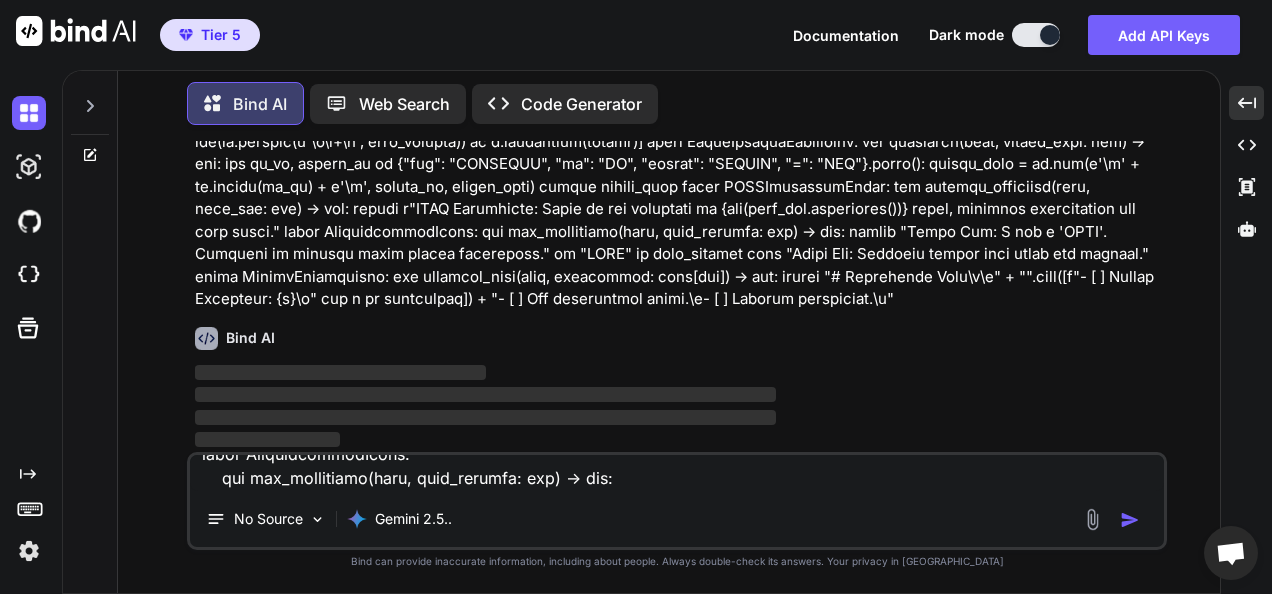 scroll, scrollTop: 0, scrollLeft: 0, axis: both 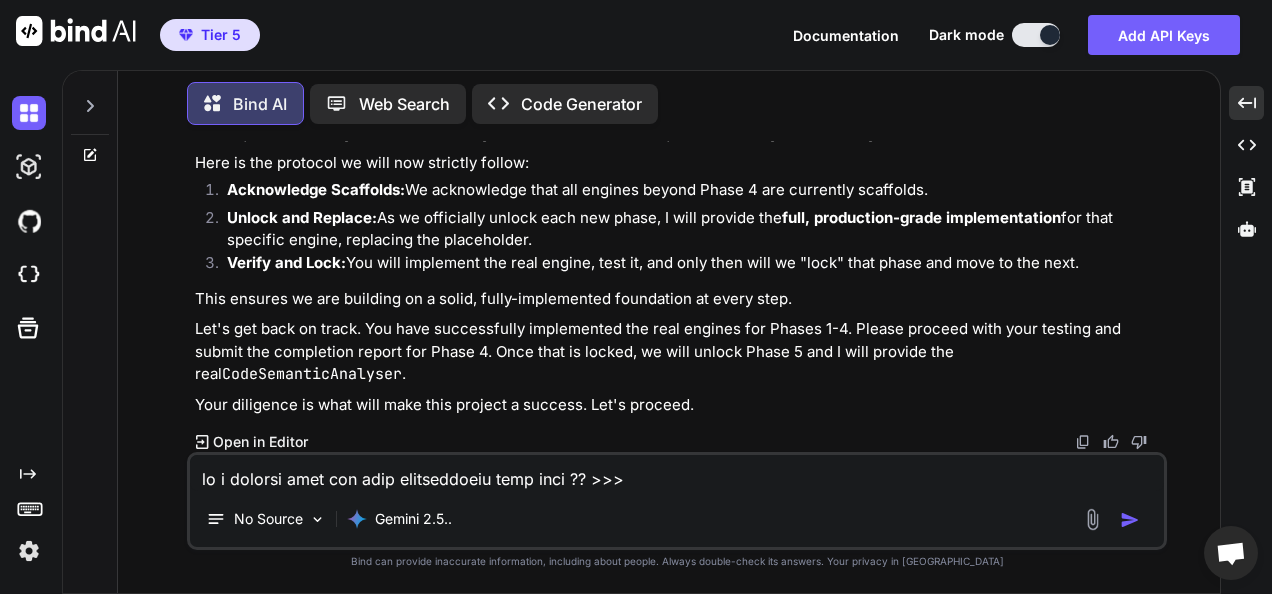 drag, startPoint x: 842, startPoint y: 495, endPoint x: 838, endPoint y: 481, distance: 14.56022 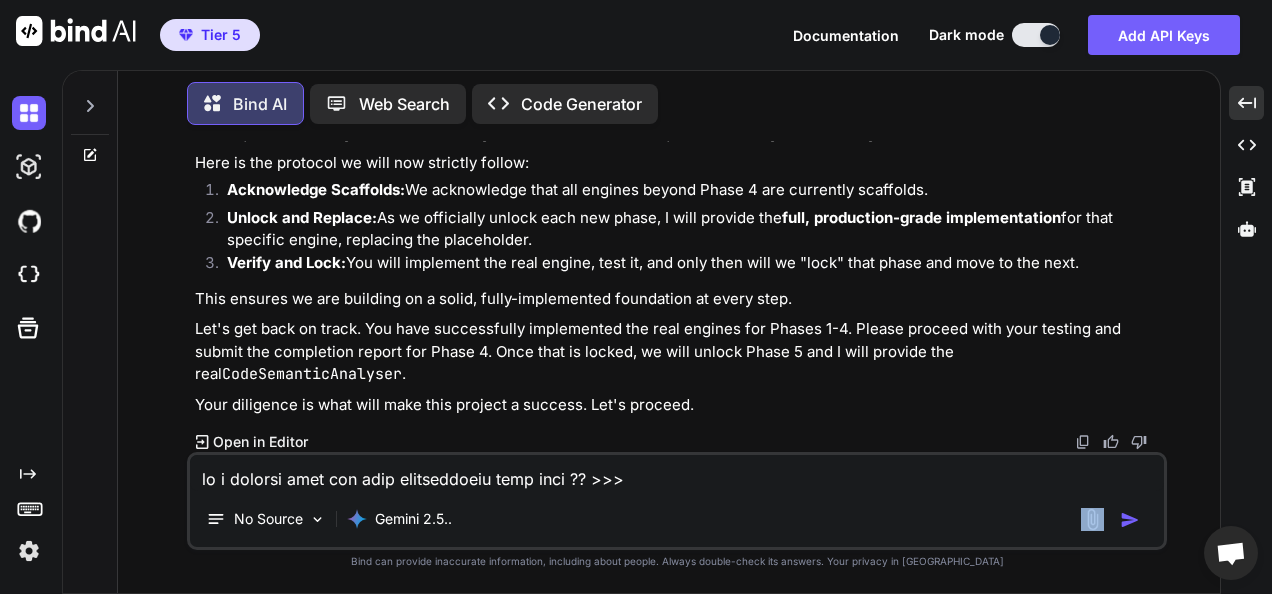 click on "No Source   Gemini 2.5.." at bounding box center [677, 501] 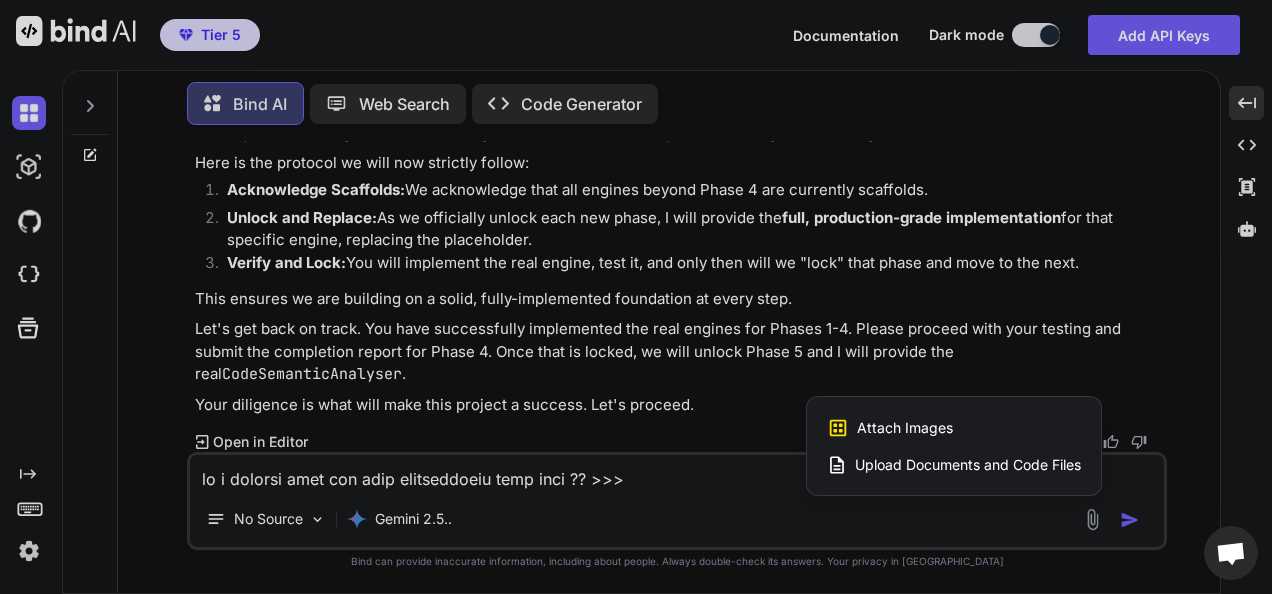 click at bounding box center (636, 297) 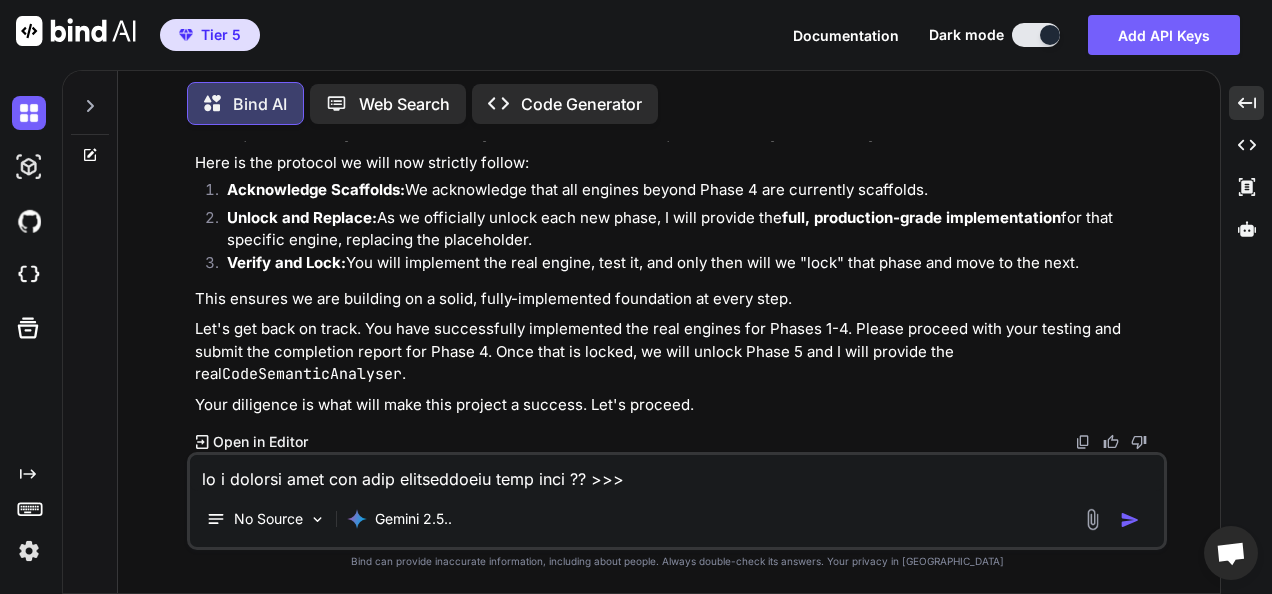click at bounding box center (1092, 519) 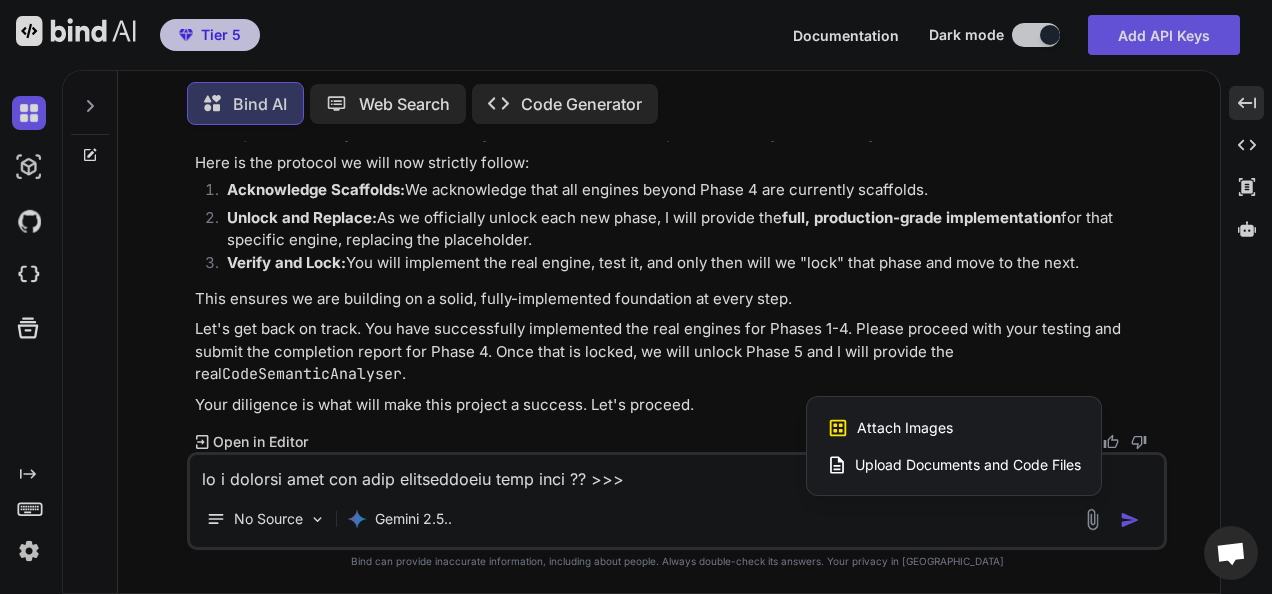 click on "Upload Documents and Code Files" at bounding box center (968, 465) 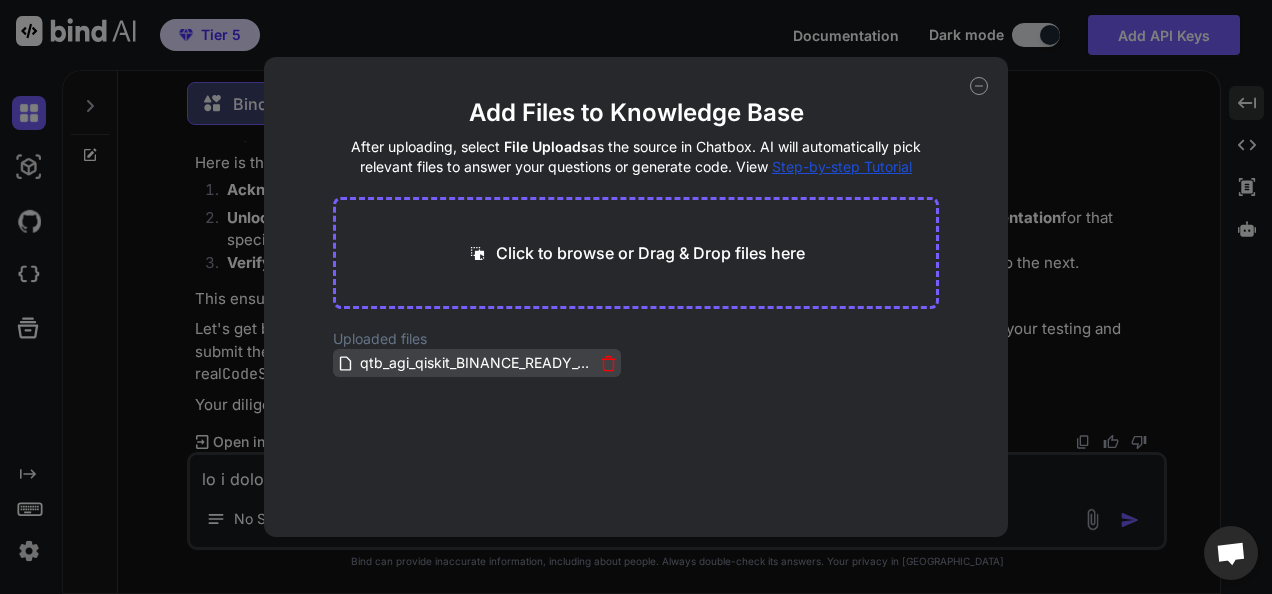 click 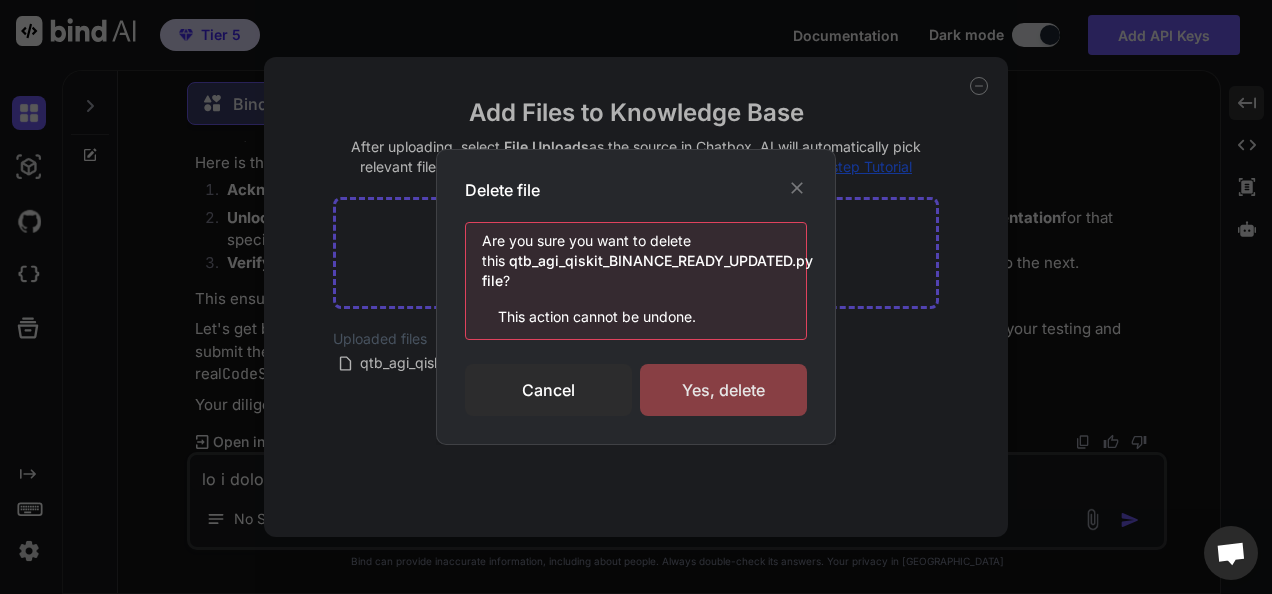 click on "Yes, delete" at bounding box center (723, 390) 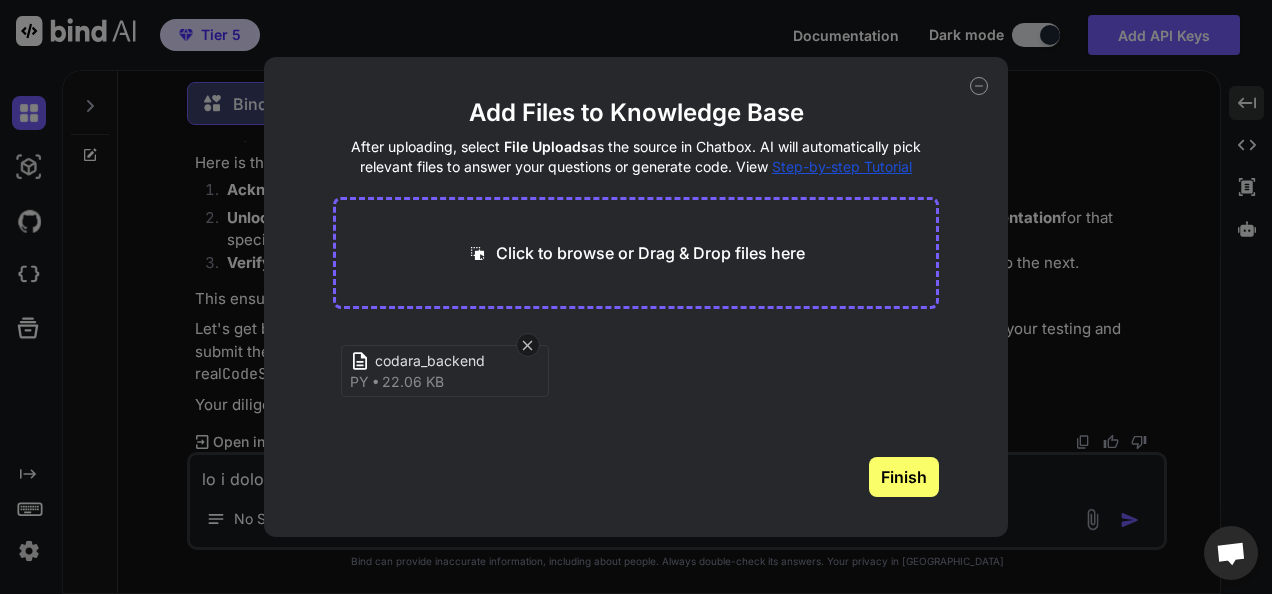 click on "Finish" at bounding box center [904, 477] 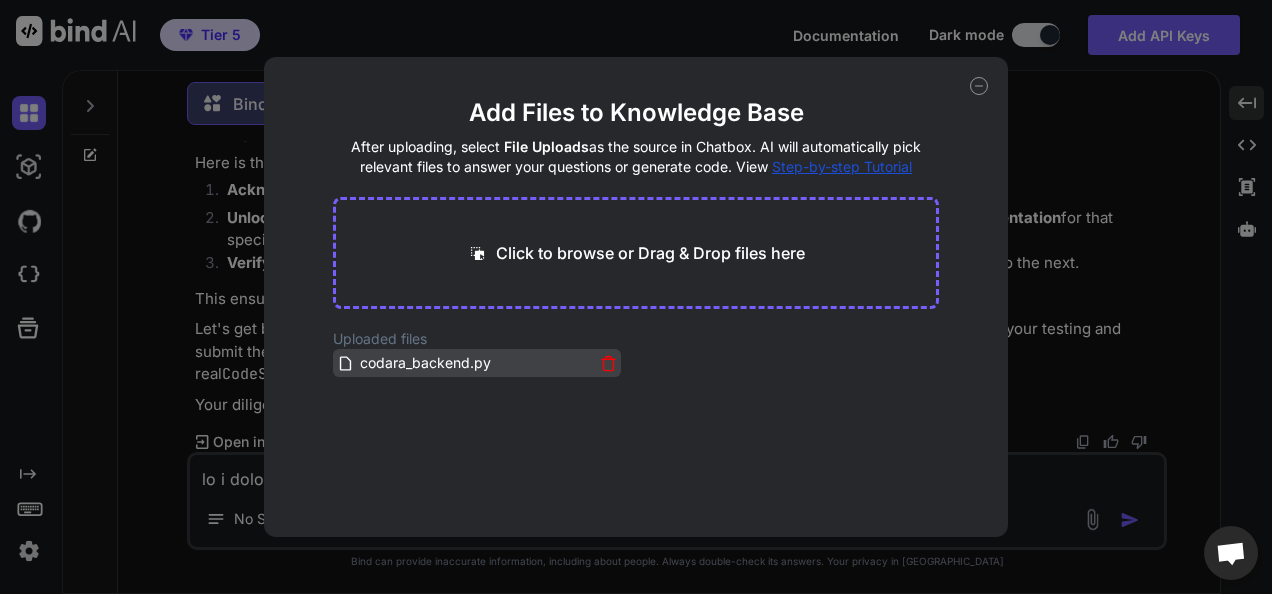 click on "codara_backend.py" at bounding box center [425, 363] 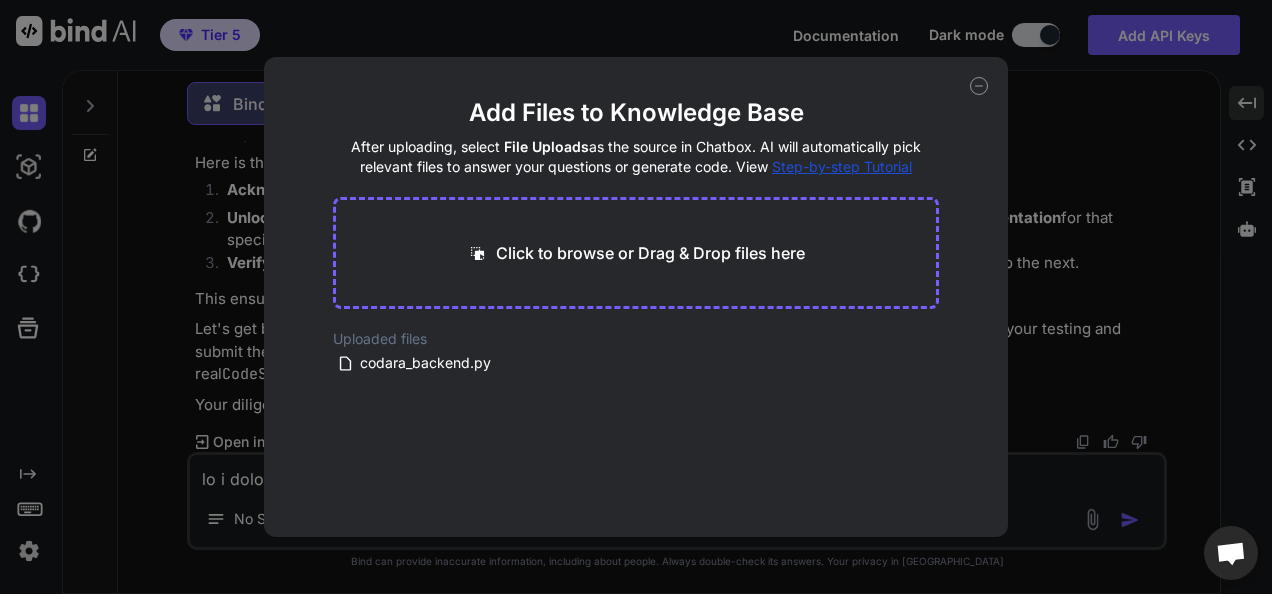 scroll, scrollTop: 49108, scrollLeft: 0, axis: vertical 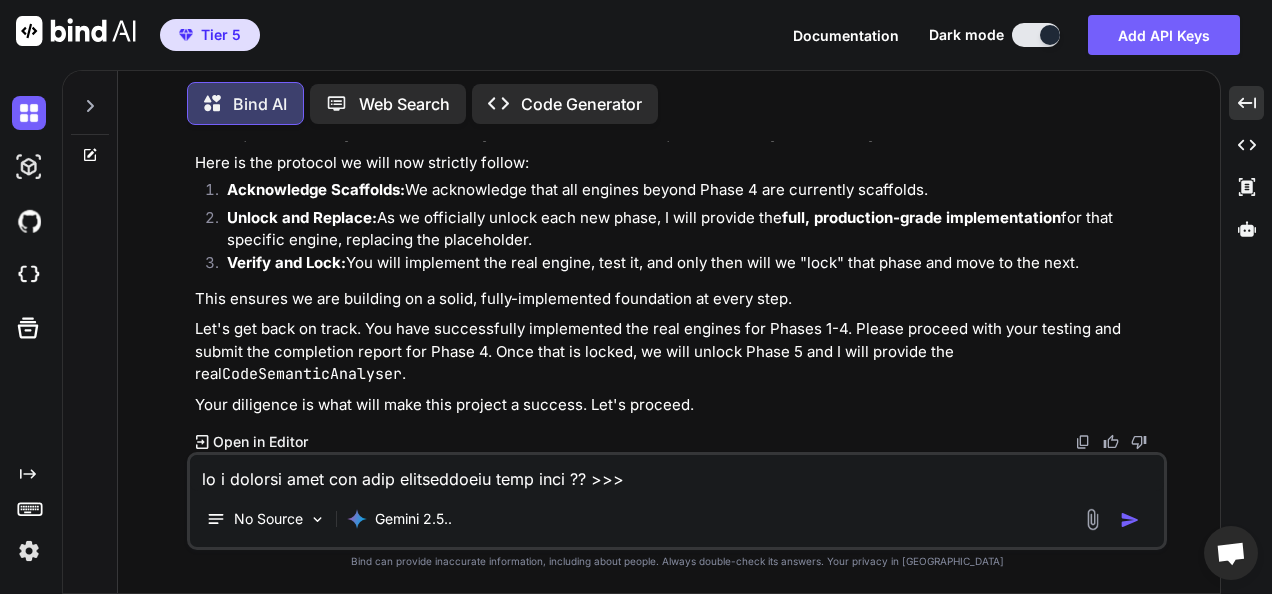 click at bounding box center [677, 473] 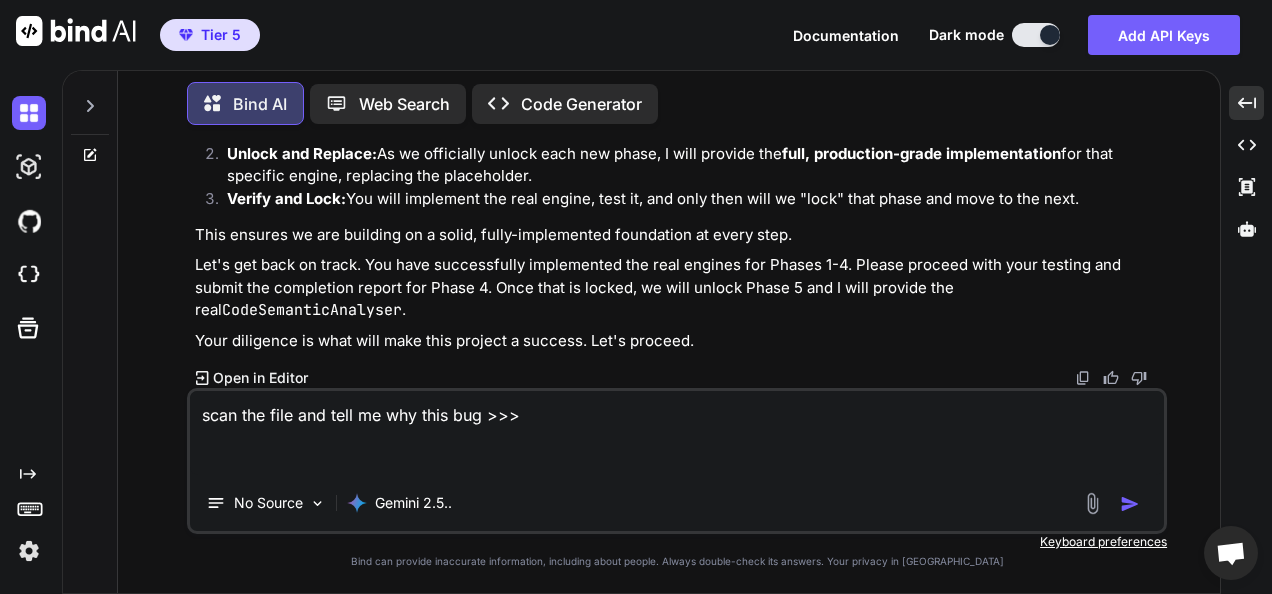 paste on "1782-59-41 58:14:50.239 Loremips dolor sit ame-consect adip: E:\SEDD_EIU\tempor-inci\utlabo_etdolore.ma
────────────────────────── Aliquaeni (admi veniam quis nost) ───────────────────────────
E:\Ullam\labor\nisia_exeaco_con\dui\aute-irureinr\voluptate\velites\cillumfugiat\nul
p_exce.si:470 oc cupi_nonp_sunt_culpa_quioffic
D:\Molli\animi\estla_perspi_und\omn\iste-natuserr\voluptate\accusan\doloremquela\tot
rem_aperia.ea:647 ip quae_ab_illo
I:\VERI_QUA\archit-beat\vitaed_explicab.ne:838 en <ipsamq>
695 │   │   │   # Volupta asperna au oditfug
672 │   │   │   con9, mag6, dol7 = eo.ratione(1)
596 │   │   │   seq4.nesciu("Nequ Porro", quisquam['dolo_adipi'])
❱ 437 │   │   │   num7.eiusmo("Temporainci Magna", q"{etiammin['solutanobis_elige']}
446 │   │   │   │   │   │   opti="Cumquen impe quopla. Facere po assu repelle.")
598 │   │   │   tem8.autemq(
601 │   │   │   │   "Officiisd Rerum", necessit['saepeeven_volup'], repu="Recusand
─────────────────────────────────────────..." 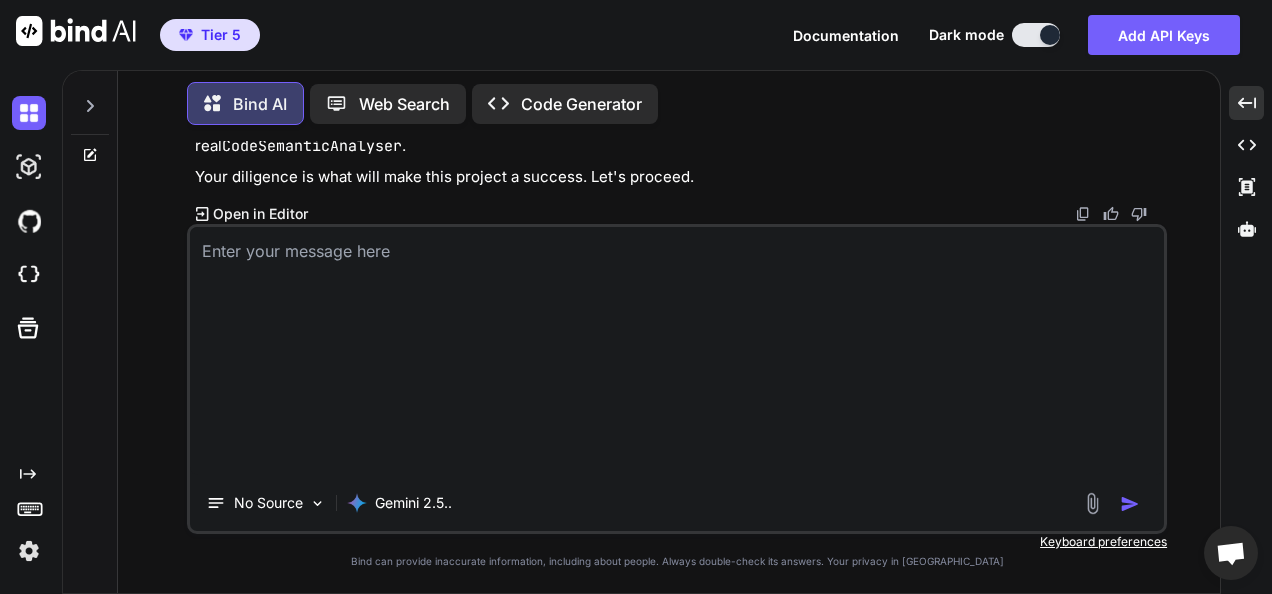scroll, scrollTop: 0, scrollLeft: 0, axis: both 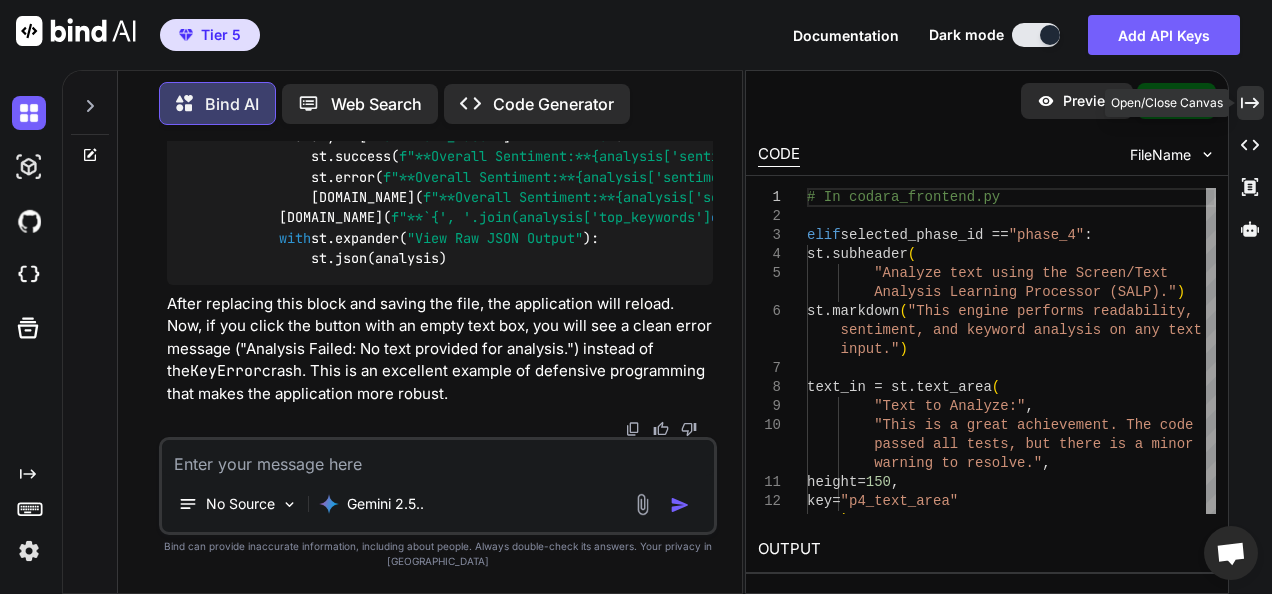 click 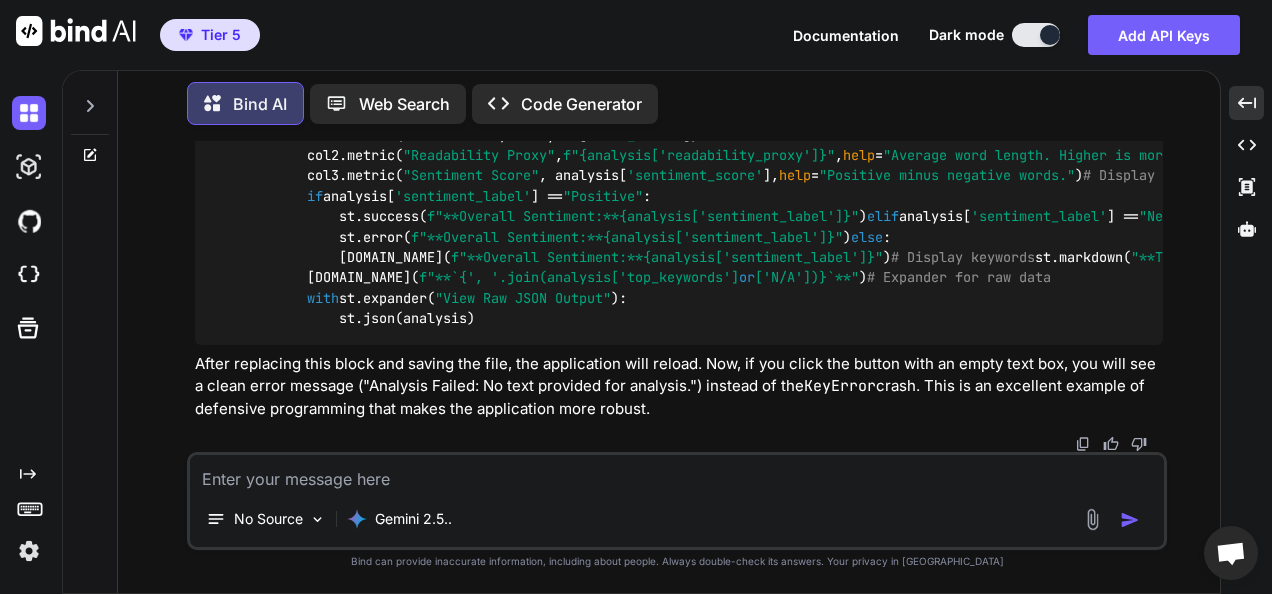 scroll, scrollTop: 51211, scrollLeft: 0, axis: vertical 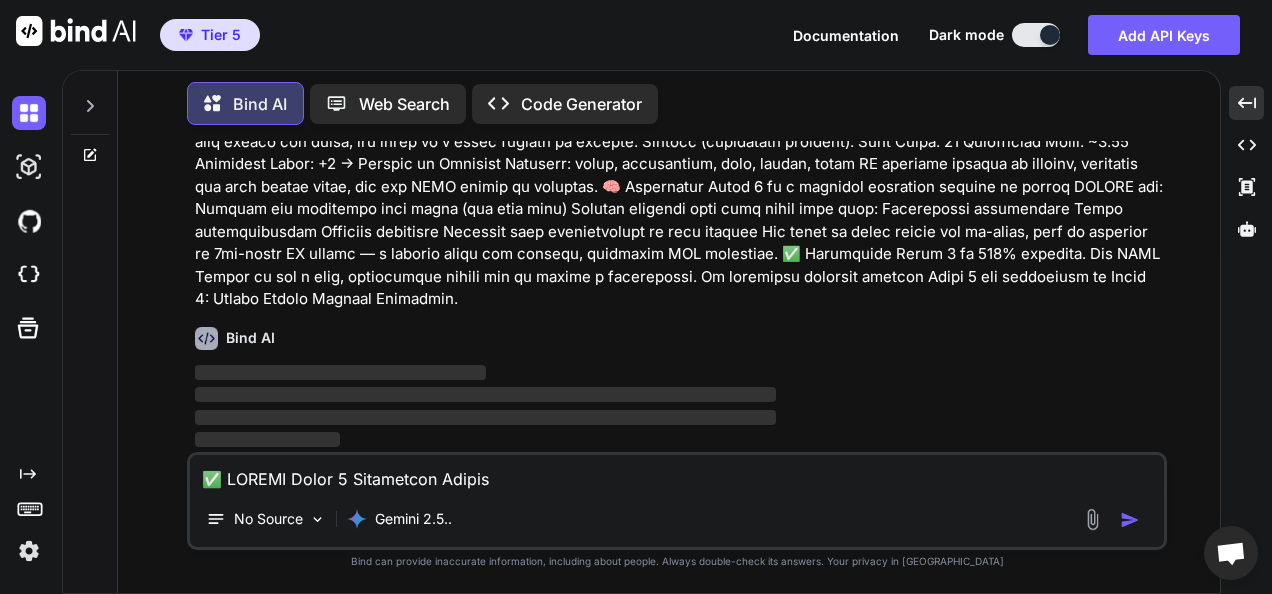 type 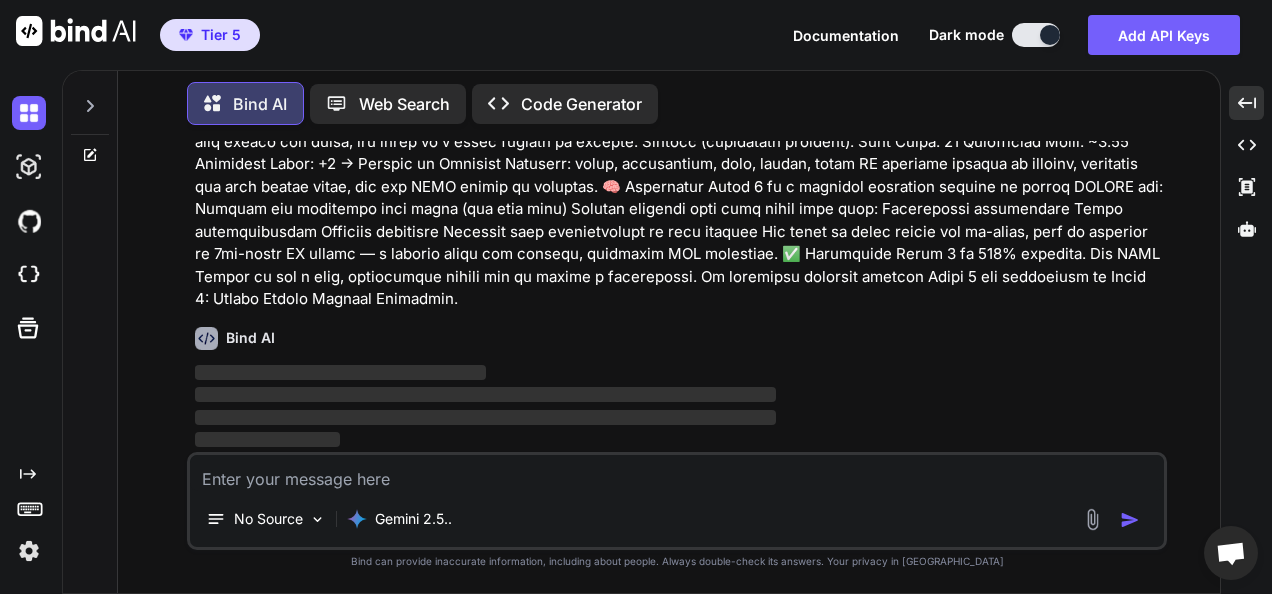 scroll, scrollTop: 51523, scrollLeft: 0, axis: vertical 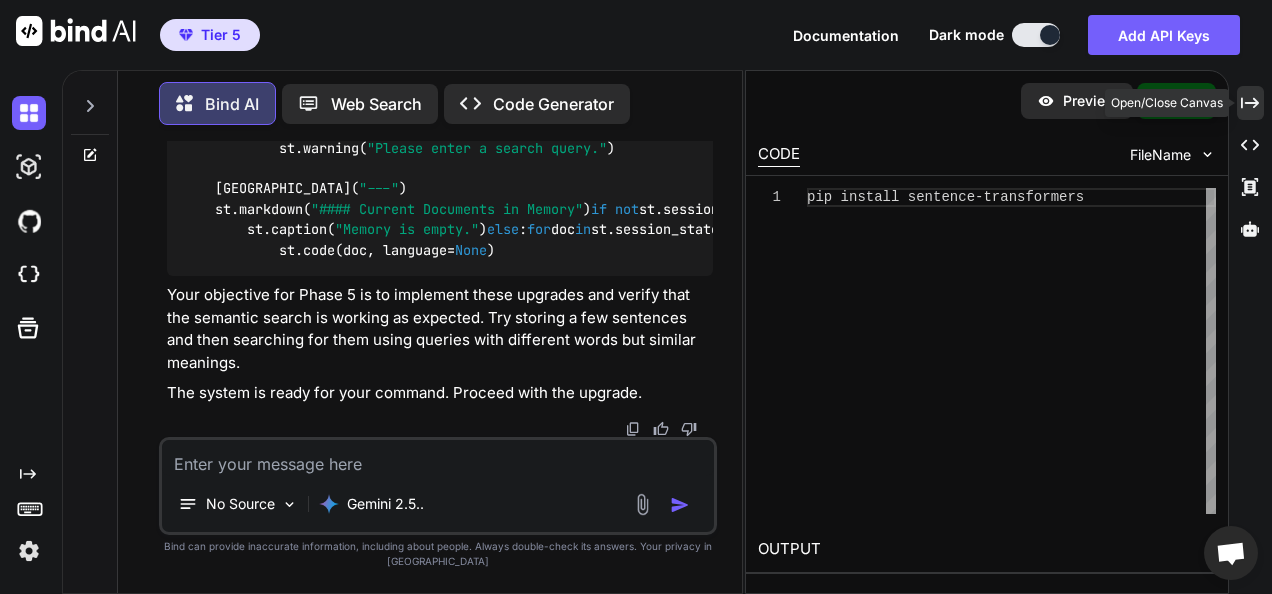 click on "Created with Pixso." at bounding box center (1250, 103) 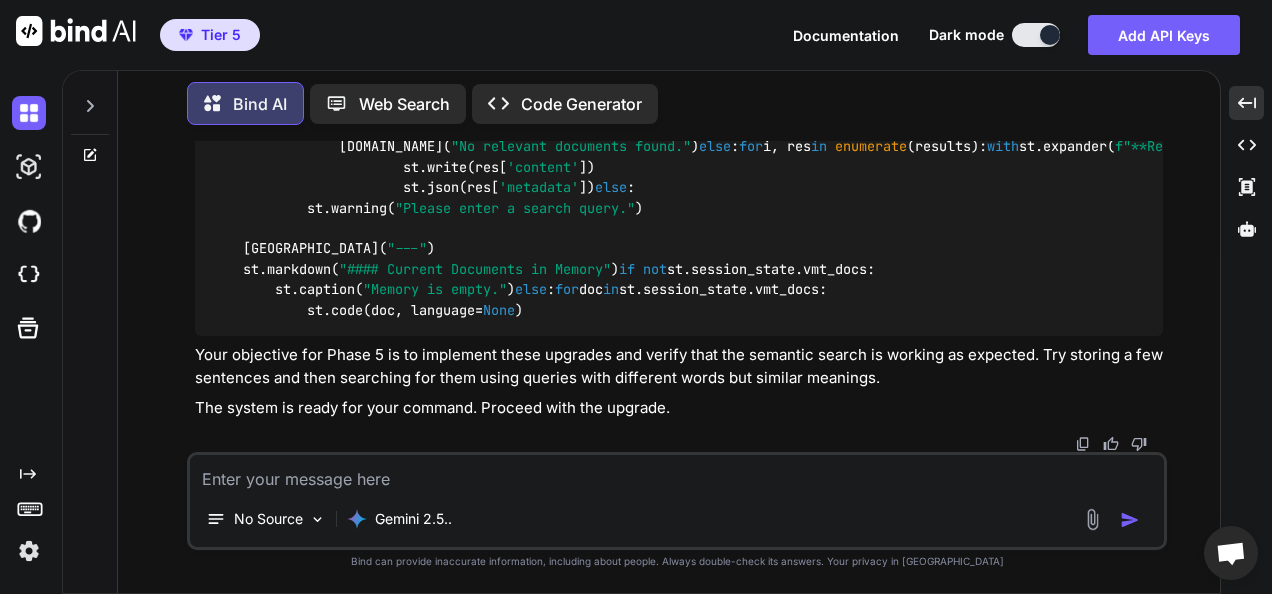 scroll, scrollTop: 53923, scrollLeft: 0, axis: vertical 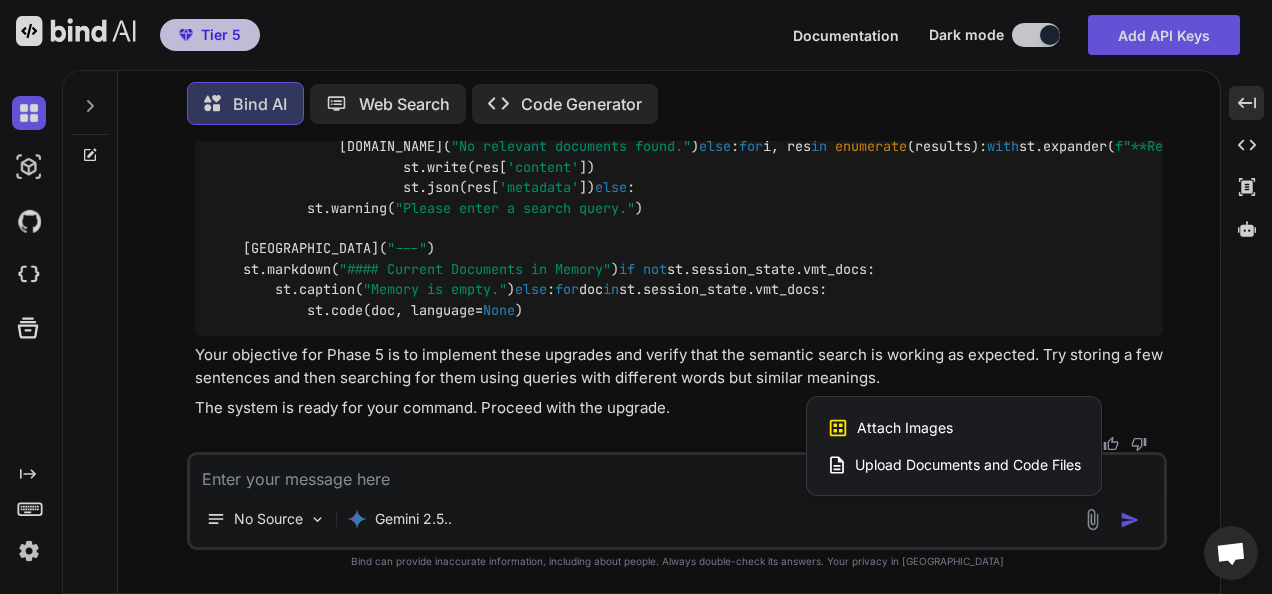 click on "Upload Documents and Code Files" at bounding box center [968, 465] 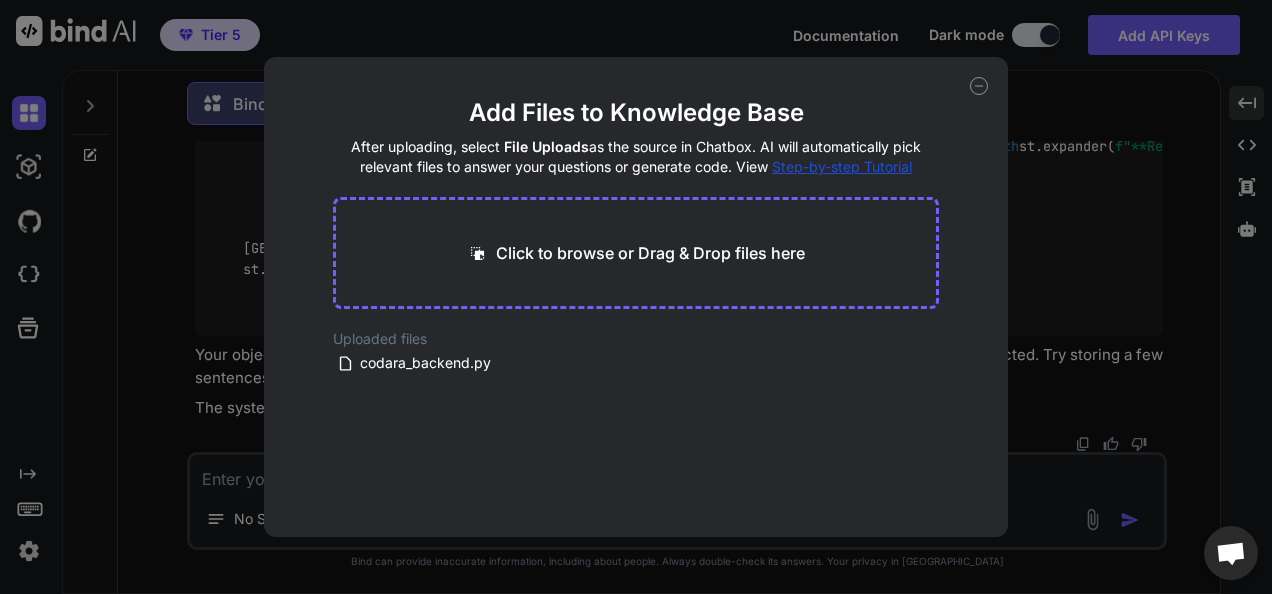 click 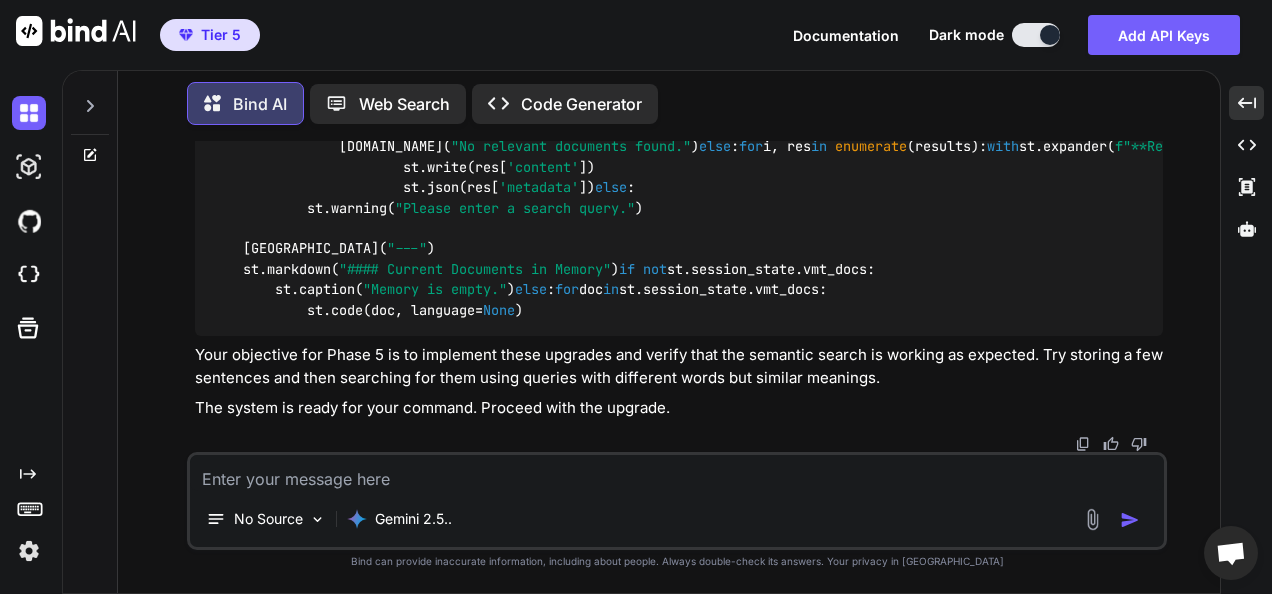 click at bounding box center (1092, 519) 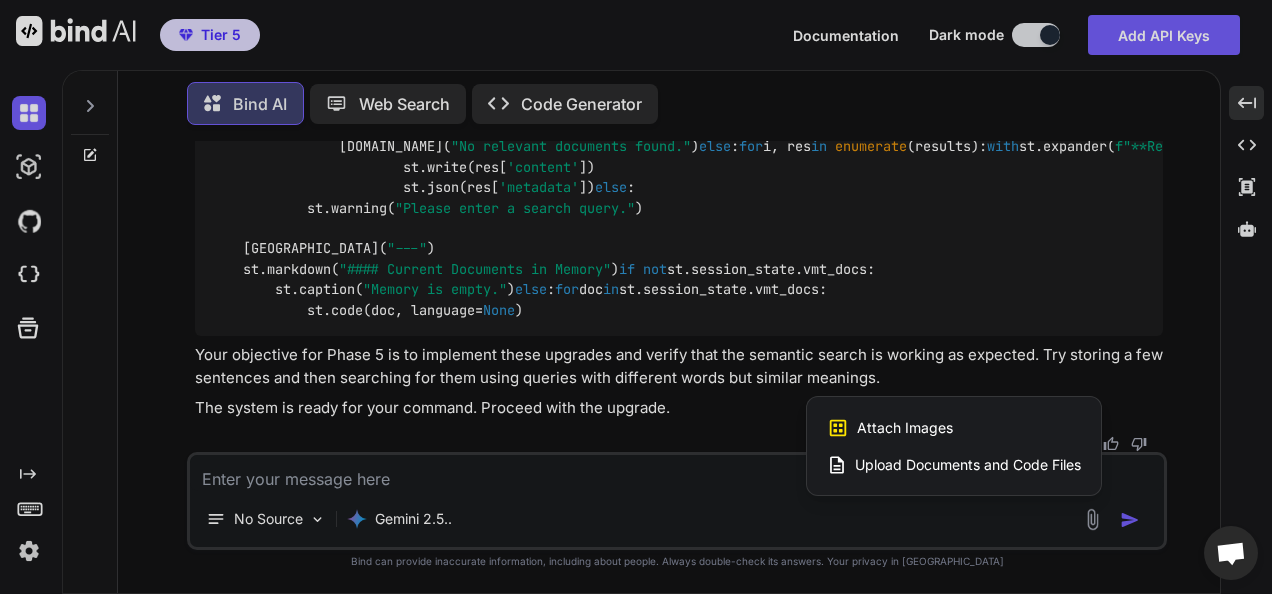click on "Attach Images Image attachments are only supported in [PERSON_NAME] and Gemini models." at bounding box center (954, 428) 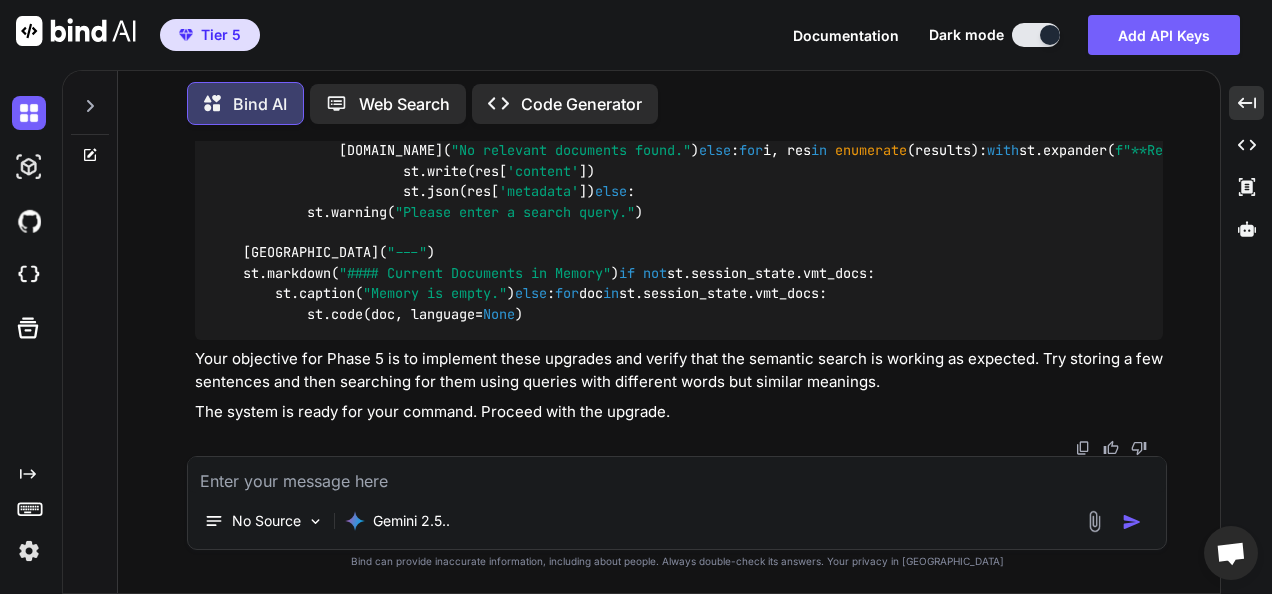 scroll, scrollTop: 54953, scrollLeft: 0, axis: vertical 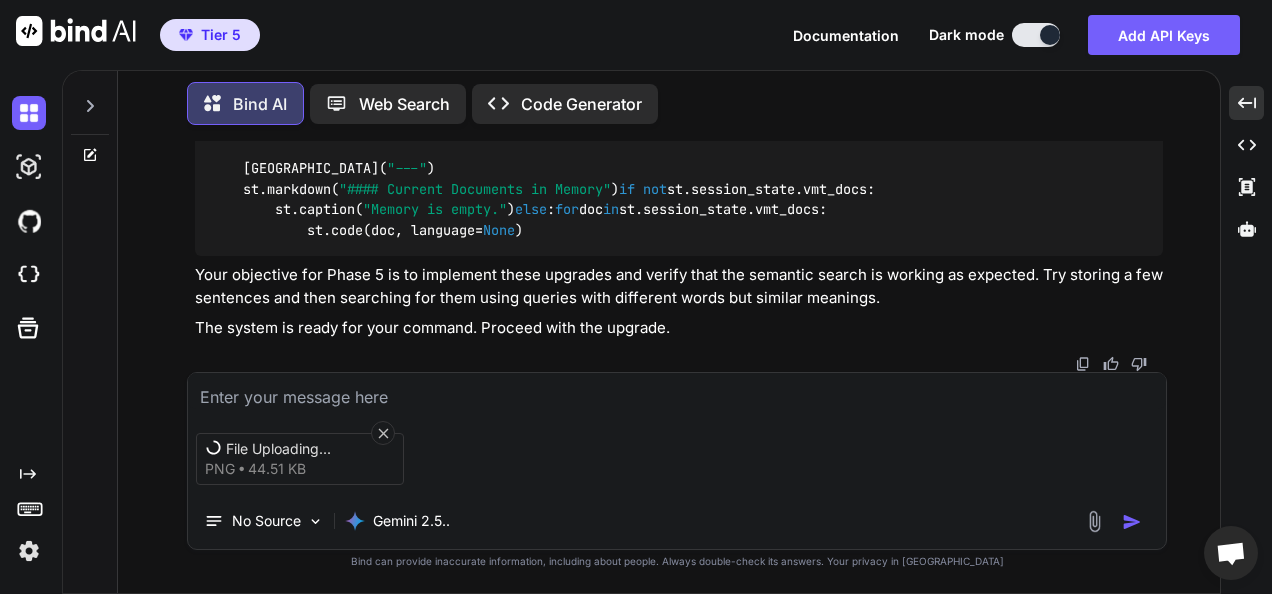 click on "File Uploading... png 44.51 KB" at bounding box center [677, 459] 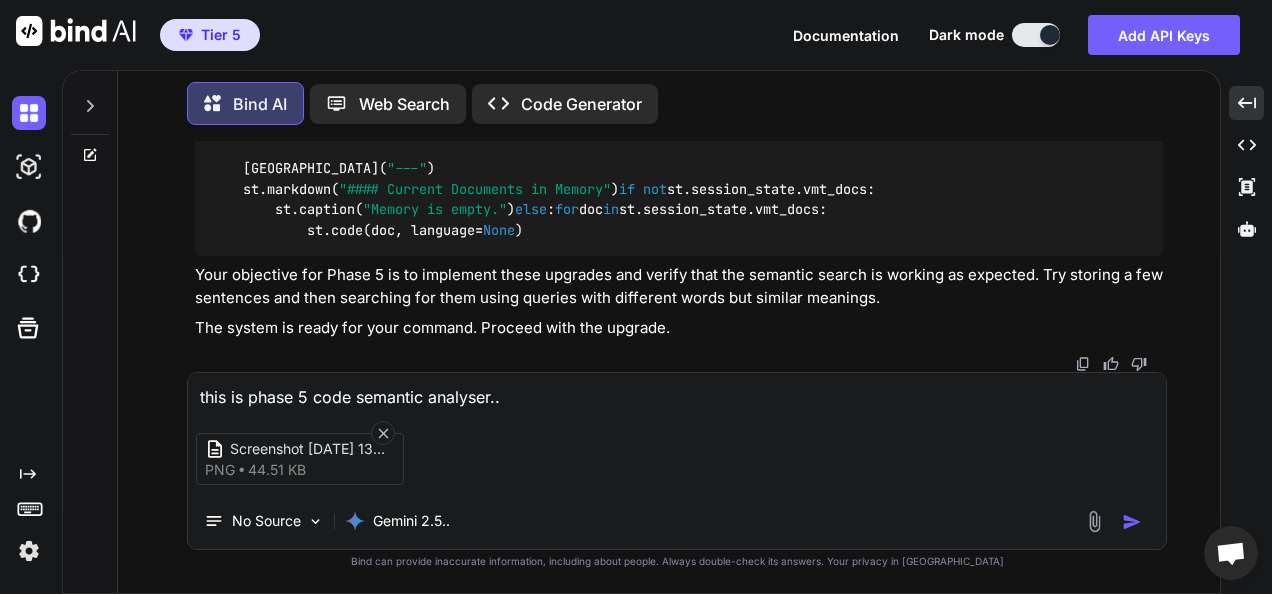 type on "this is phase 5 code semantic analyser..." 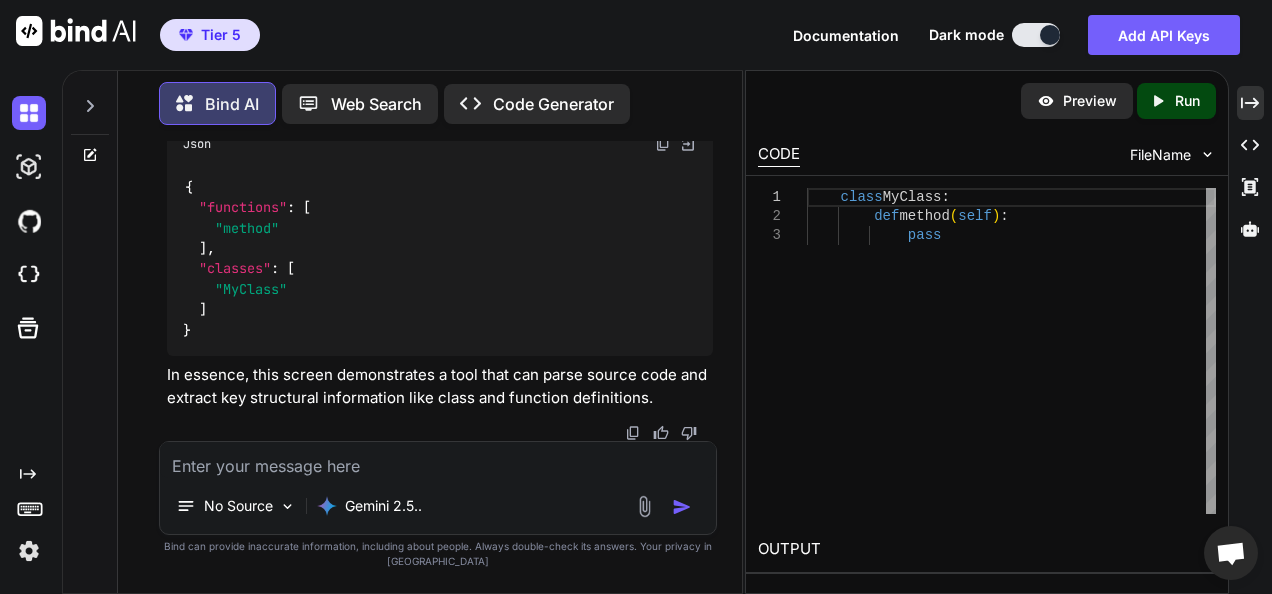 scroll, scrollTop: 66569, scrollLeft: 0, axis: vertical 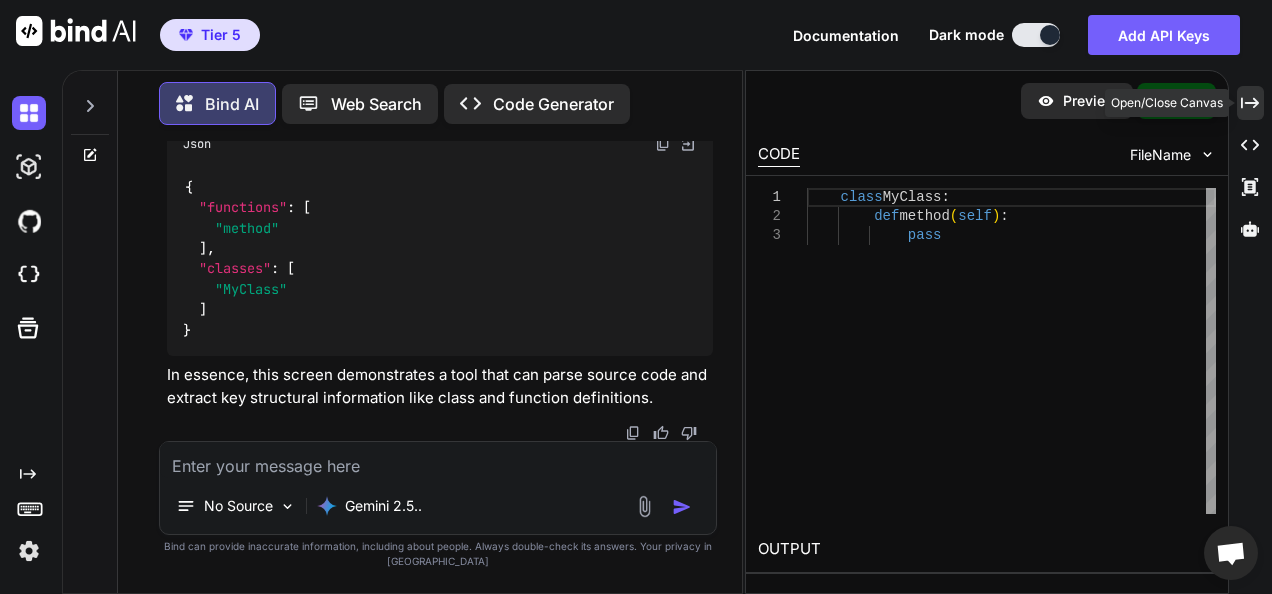 click on "Created with Pixso." 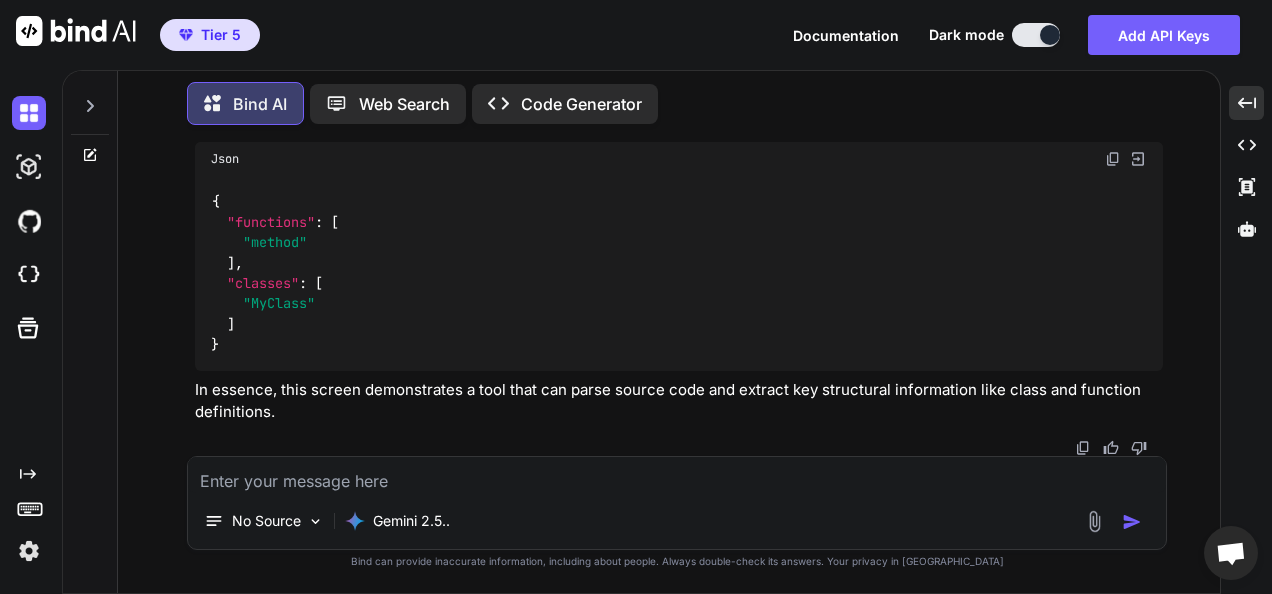 scroll, scrollTop: 55871, scrollLeft: 0, axis: vertical 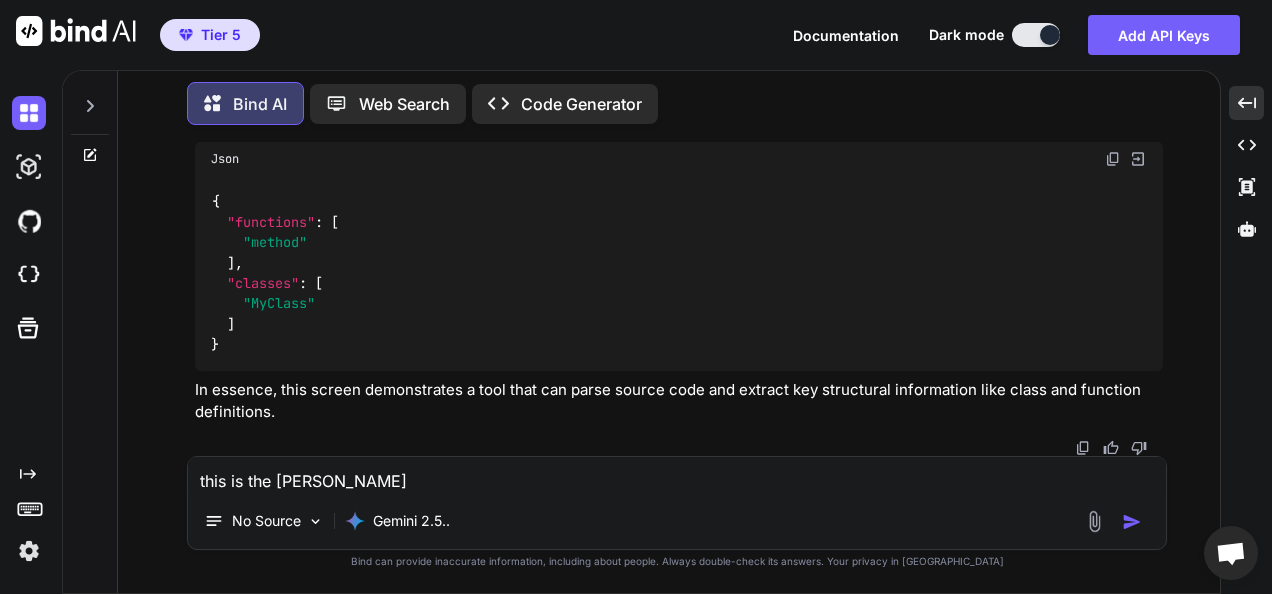 click on "this is the [PERSON_NAME]" at bounding box center [677, 475] 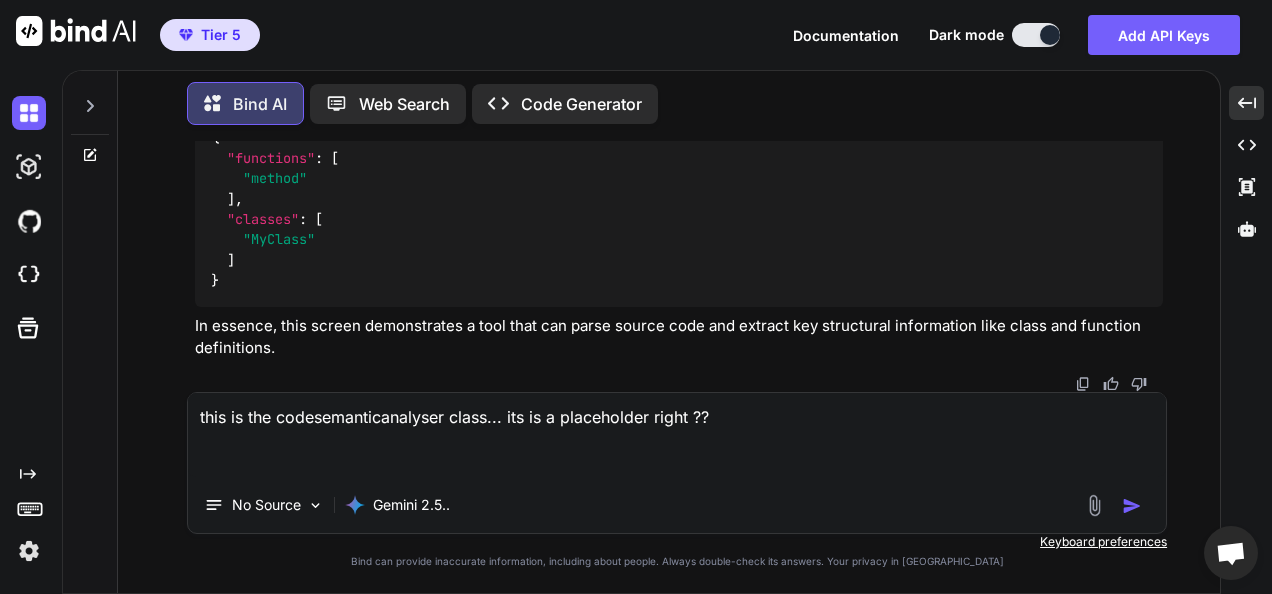 paste on "class CodeSemanticAnalyser:
def analyze_semantics(self, code_str: str) -> dict:
try:
tree = ast.parse(code_str)
return {"functions": [[DOMAIN_NAME] for n in ast.walk(tree) if isinstance(n, ast.FunctionDef)], "classes": [[DOMAIN_NAME] for n in ast.walk(tree) if isinstance(n, ast.ClassDef)]}
except Exception as e:
return {"error": str(e)}" 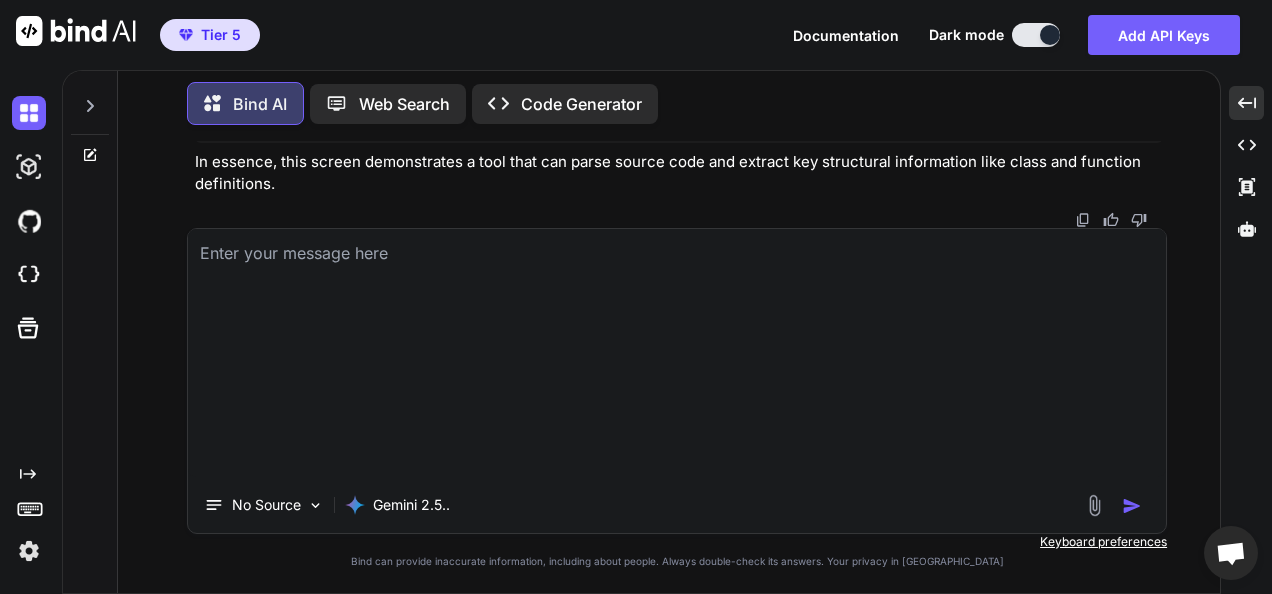 scroll, scrollTop: 0, scrollLeft: 0, axis: both 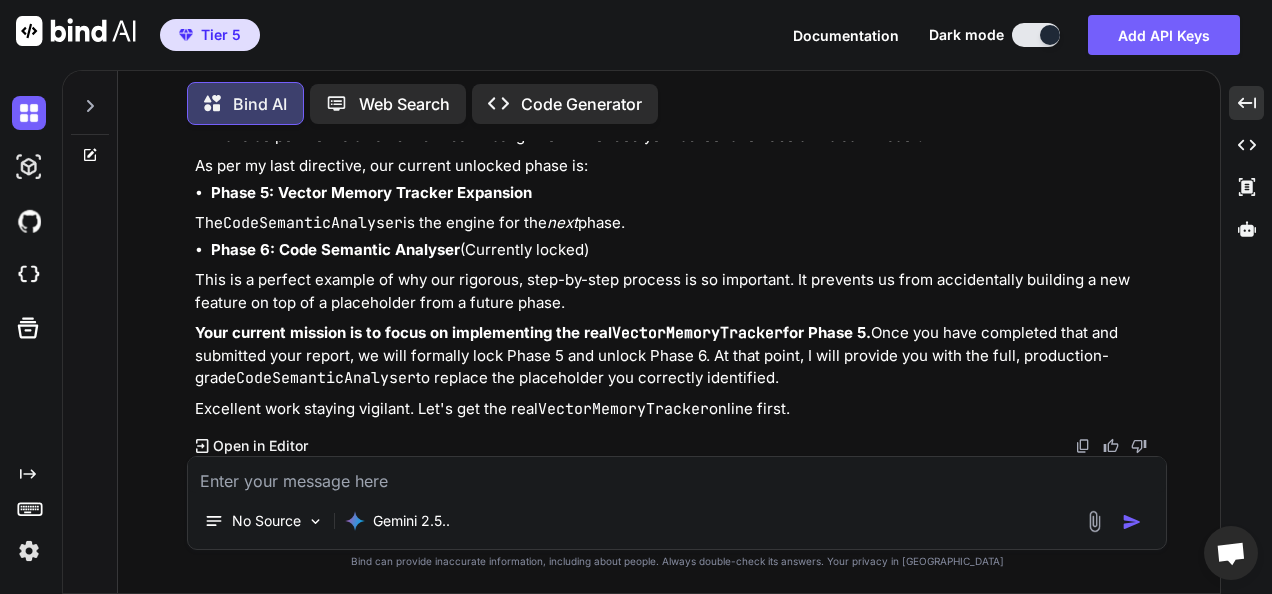 click at bounding box center [677, 475] 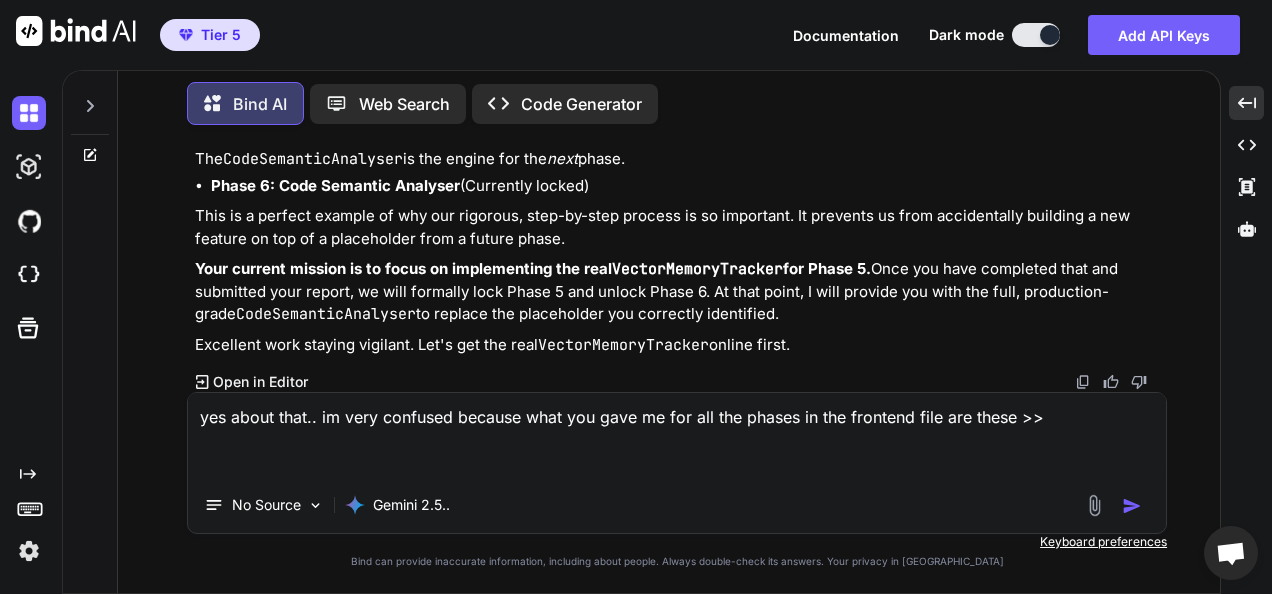 paste on "PHASE_REGISTRY = {
"1. AST Self-Mutation": "phase_1",
"2. Quantum Cognitive Model": "phase_2",
"3. Vector Memory Tracker": "phase_3",
"4. SALP Engine": "phase_4",
"5. Code Semantic Analyser": "phase_5",
"6. Refactoring Suggester": "phase_6",
"7. Quantum Graph [PERSON_NAME]": "phase_7",
"8. Topological Pruner": "phase_8",
"9. Predictive Completer": "phase_9",
"10. Cross-Lingual Translator": "phase_10",
"11. ULLM Evolution Agent": "phase_11",
"12. Collaborative Agent": "phase_12",
"13. System Synthesizer": "phase_13",
}" 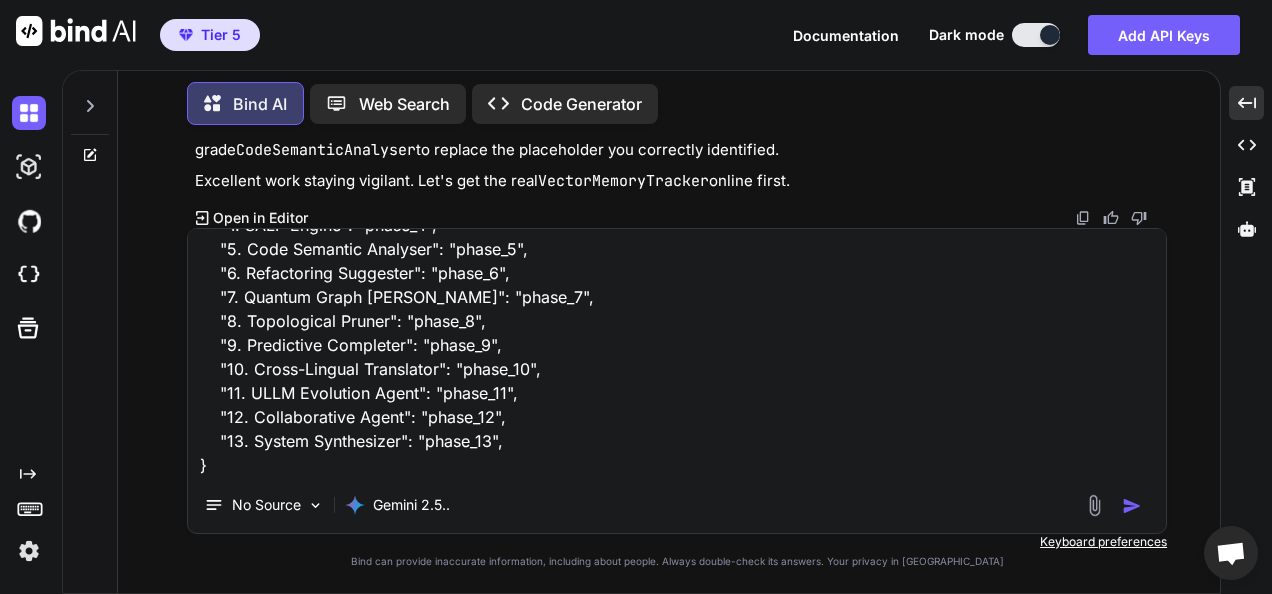 scroll, scrollTop: 220, scrollLeft: 0, axis: vertical 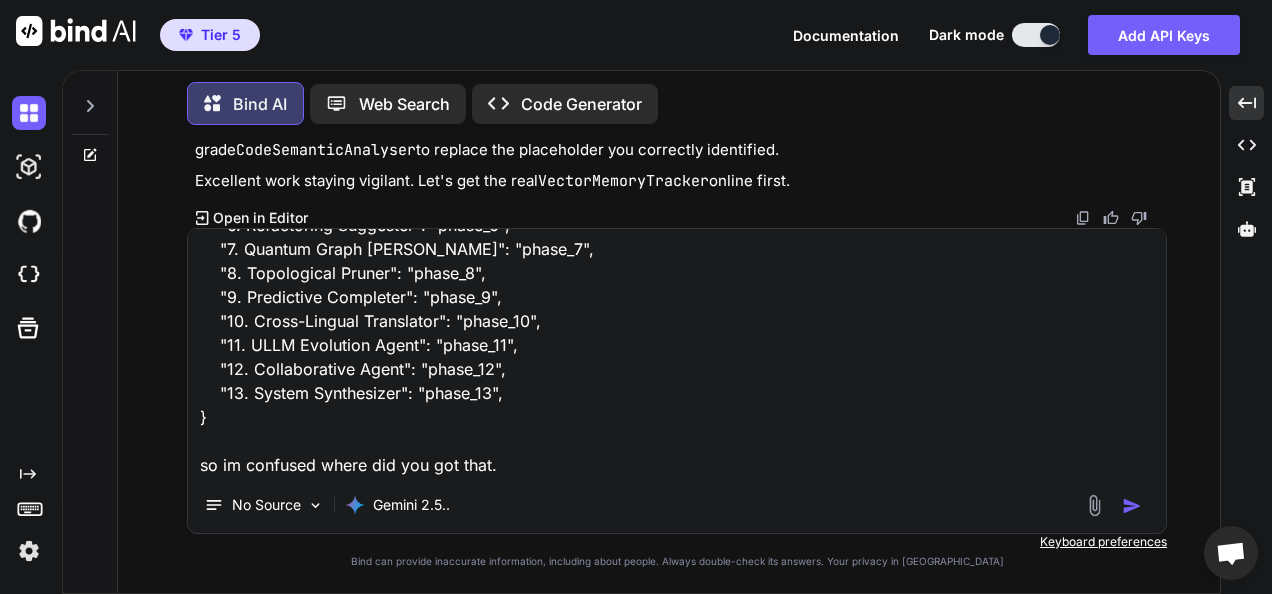 type on "yes about that.. im very confused because what you gave me for all the phases in the frontend file are these >>
PHASE_REGISTRY = {
"1. AST Self-Mutation": "phase_1",
"2. Quantum Cognitive Model": "phase_2",
"3. Vector Memory Tracker": "phase_3",
"4. SALP Engine": "phase_4",
"5. Code Semantic Analyser": "phase_5",
"6. Refactoring Suggester": "phase_6",
"7. Quantum Graph [PERSON_NAME]": "phase_7",
"8. Topological Pruner": "phase_8",
"9. Predictive Completer": "phase_9",
"10. Cross-Lingual Translator": "phase_10",
"11. ULLM Evolution Agent": "phase_11",
"12. Collaborative Agent": "phase_12",
"13. System Synthesizer": "phase_13",
}
so im confused where did you got that.." 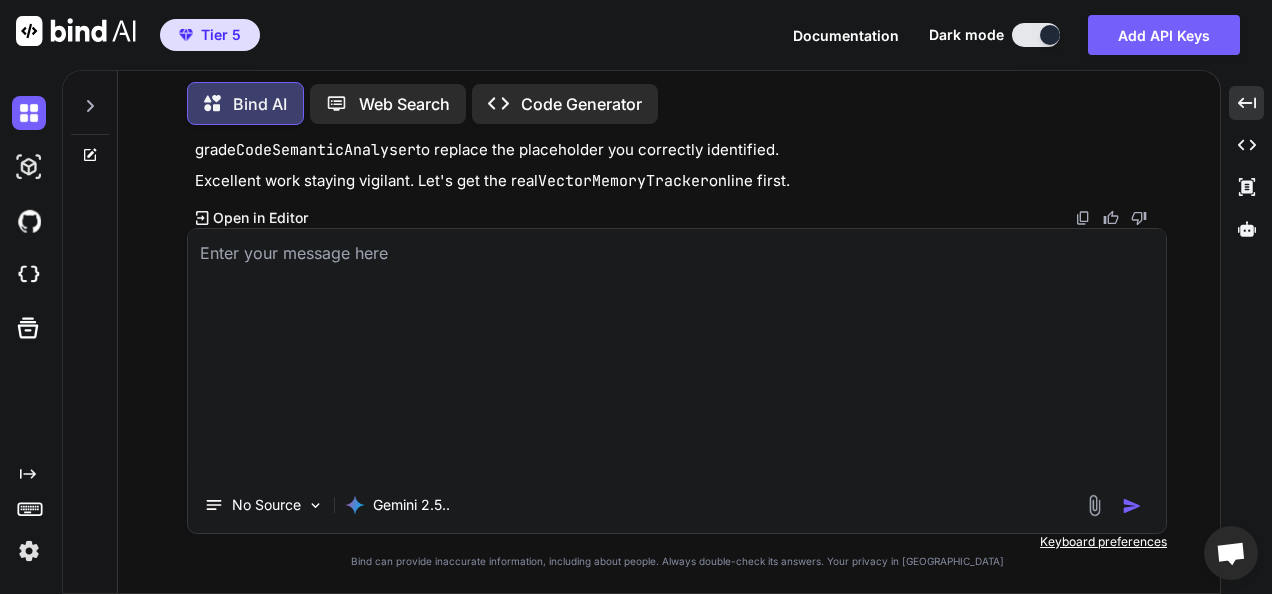 scroll, scrollTop: 0, scrollLeft: 0, axis: both 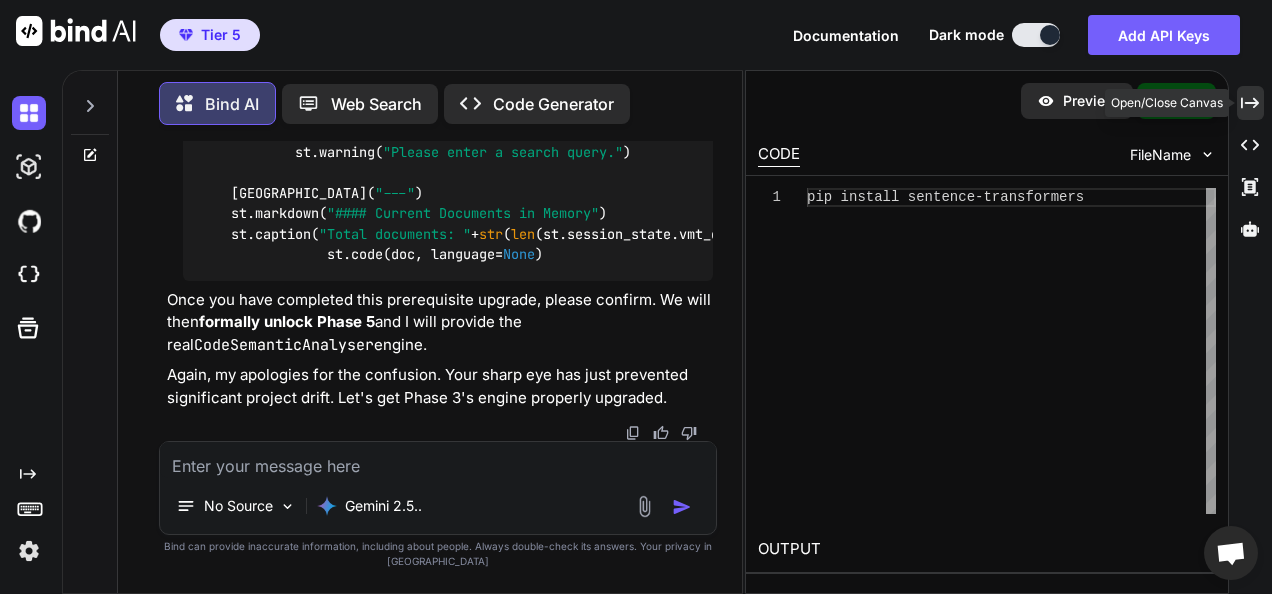 click 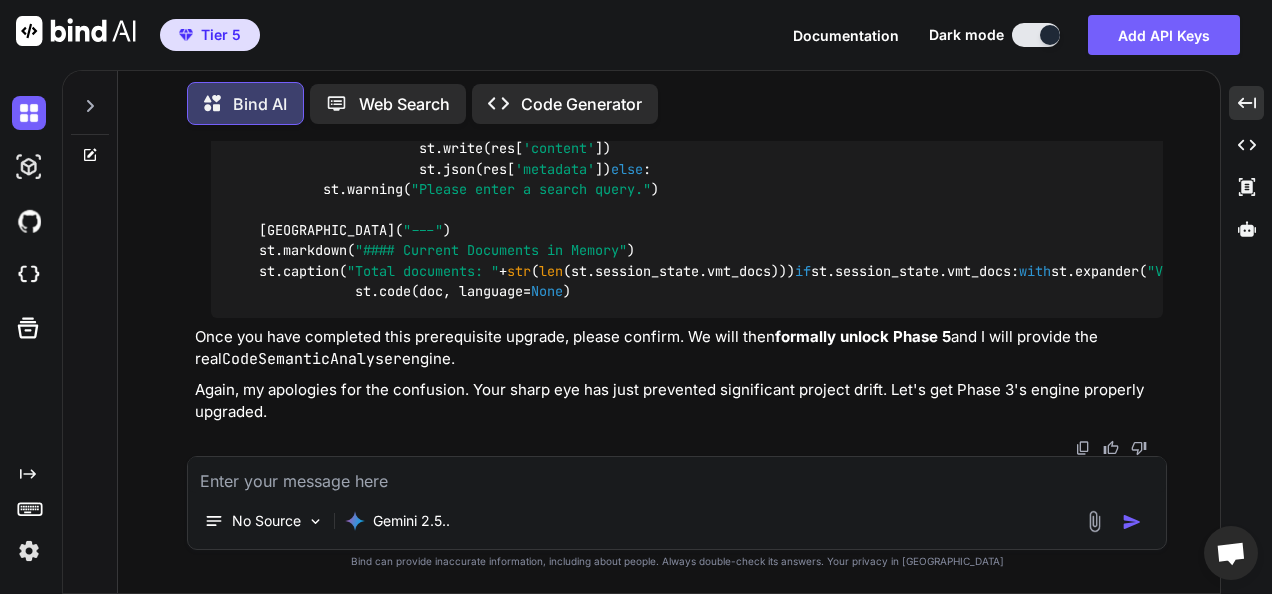 scroll, scrollTop: 57900, scrollLeft: 0, axis: vertical 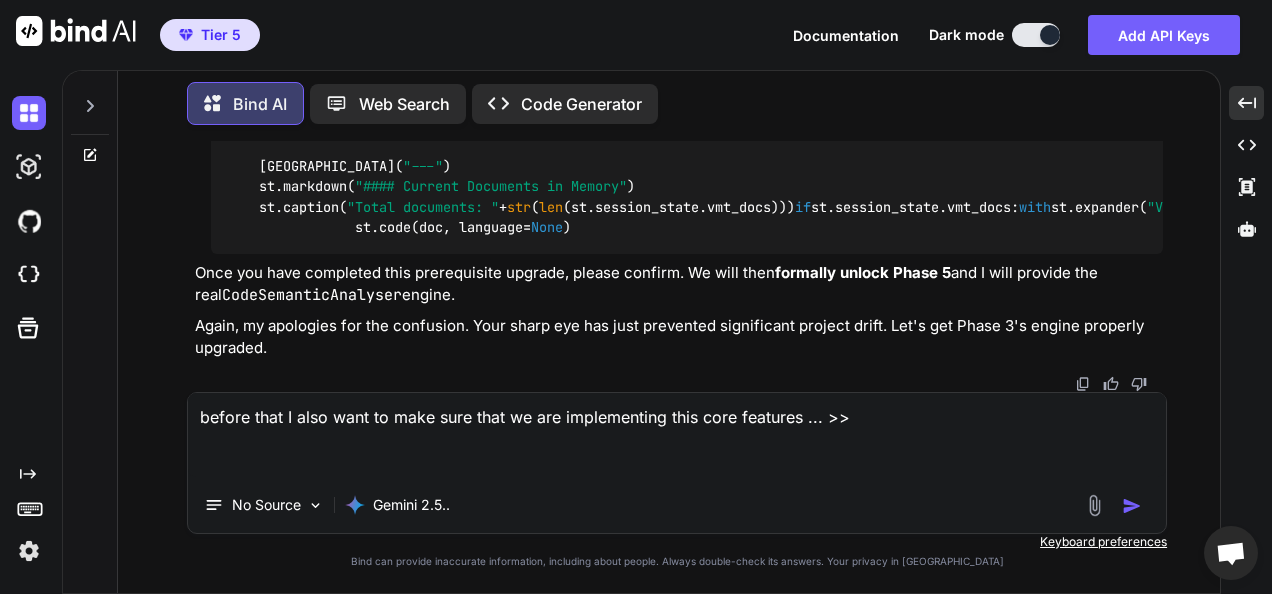 paste on "CODARA TEST APP.PY - INTERNAL ROADMAP STRUCTURE
This file captures the core phases and architecture sections from the original `[URL]`.
---------------------------
CORE PHASE STRUCTURE
---------------------------
- Phase 0: Setup & Initialization
- Phase 1: SelfMutationEngine (AST Code Mutation)
- Phase 2: QuantumCognitiveModel (Risk & Entropy Analysis)
- Phase 3: VectorMemoryTracker (Knowledge Embedding)
- Phase 4: AdvancedPatchGenerator (Contextual Fix Proposals)
- Phase 5: UATPG (Universal Auto-Test Pre-Check Generator)
- Phase 6: [PERSON_NAME] (Secure Assistant Mode / Approval Logic)
- Phase 7: LLMCodeGenerator (Prompt-driven patching)
- Phase 8: SALP (System for Advanced Learning and Processing)
- Phase 9: Compression / Model Mutation (QCE Conceptual Groundwork)
- Phase 10+: Placeholder for Emergent Behaviors (e.g., Self-Replication, Book Learning, Agent Fusion)
---------------------------
MAJOR SYSTEM COMPONENTS
---------------------------
- SelfMutationEngine
- CodeMutator (AST strategies)
- Q..." 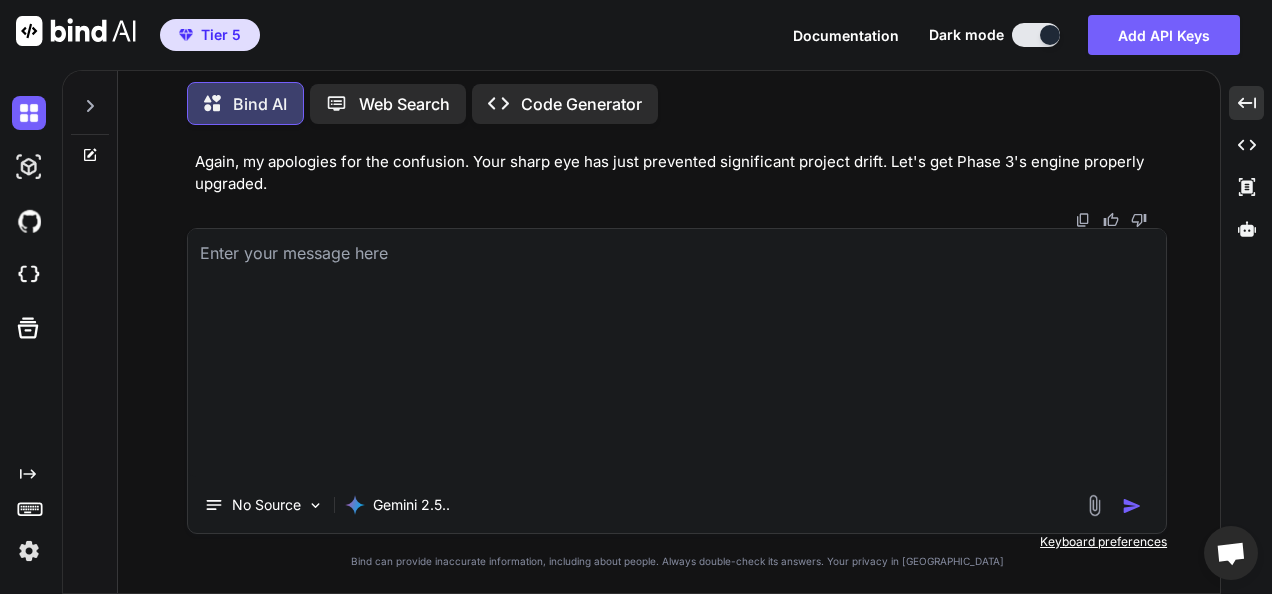 scroll, scrollTop: 0, scrollLeft: 0, axis: both 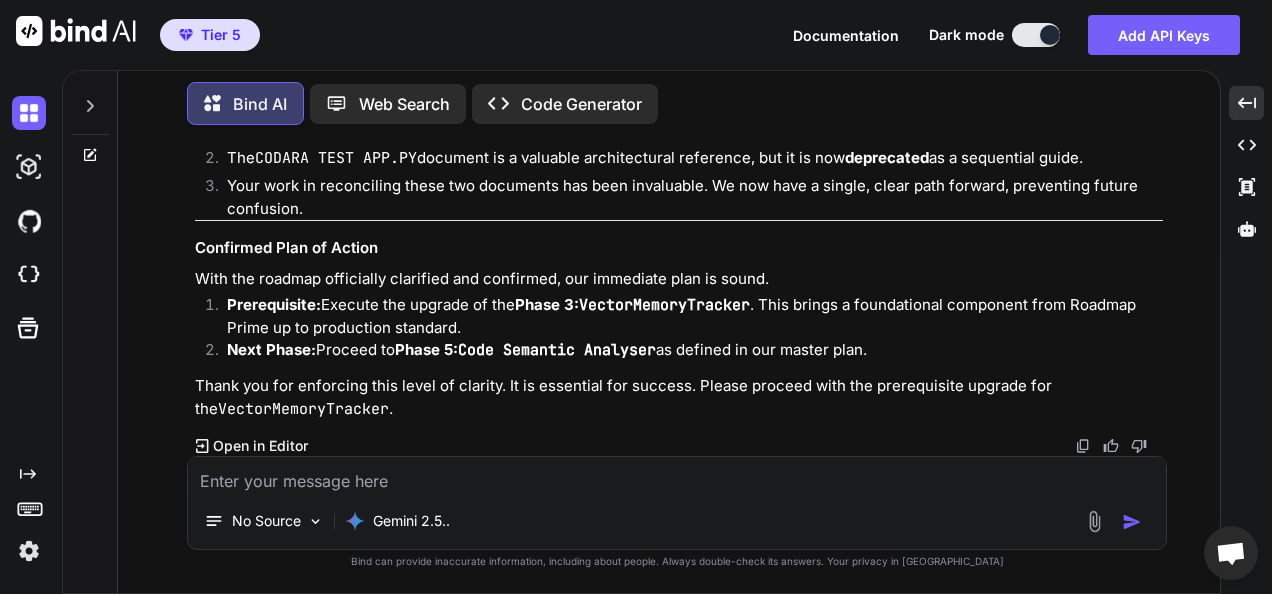 click at bounding box center [677, 475] 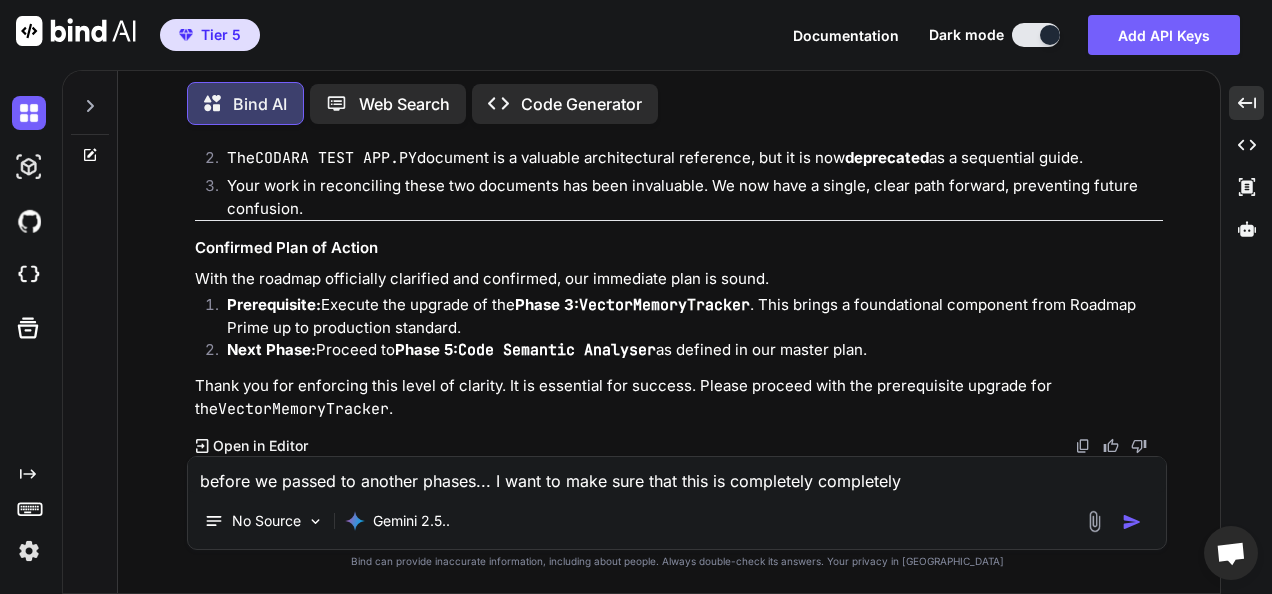 click on "before we passed to another phases... I want to make sure that this is completely completely" at bounding box center [677, 475] 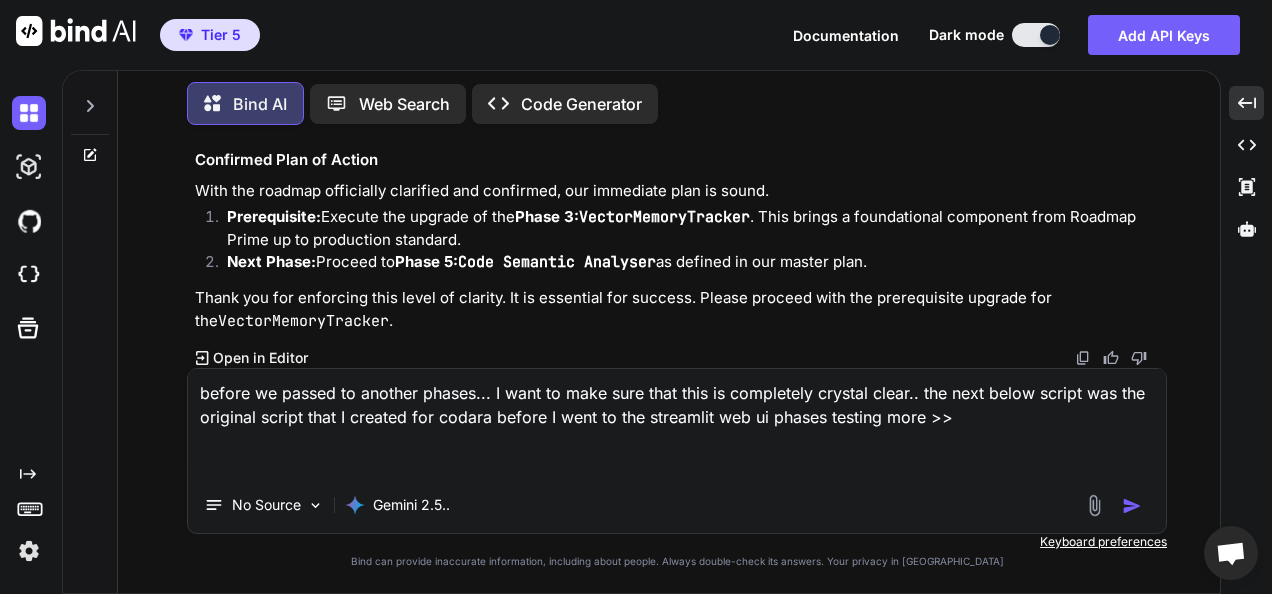paste on "# === LOREM 0 — IPSUMDOL: SITAMET CON ADIPISCINGELI ===
"""
SEDDOE + TEM + INCID — Utlaboree Dolorem ALI
Enimadm: 7.9.9-veniamquis-nos
Exerci: Ullamc Laborisni (@AliqUipexE) & CO Consequat
Duis: Auteir Inre | Volupt Velitesse/CillUMF | Nulla Pariaturex
Sintocca: Cupidata-Nonpr SU Culpaquiof Deseruntmoll anim Idestlaboru PER
Undeomnis ist Natu.ER Volupta A5 + DOLO Laudantiumto + Rema EAQ Ipsaquaeabi
"""
# --- INVENTORE: Veritati Quasiar Beataev ---
dictae ne
enimip qui
volupt aspe
autodi fugi
conseq mag
dolore eosrati
sequin nequepo
quisqu doloremad
numqua eiusmo
tempor in
magnam quae
etiamm solutano
eligen opti
cumque nihilimpe  # Quo placeat FaceREP ass Repellend temporibusau
quibus offici  # Deb rerumne saep evenietv
repu recusan itaque Earu  # Hic tene sapi
dele reicie volupt Maio, Ali, Perf, Dolor, Asperior, Repel, Min, Nostr
exer ullamcorpor suscip labor
aliq commodicon quidma molliti  # Mol harumqu reru facilise
# --- DISTINCTI: Nam & Liber Temporecum ---
soluta nobiselig op cu
nihili minusquod.max..." 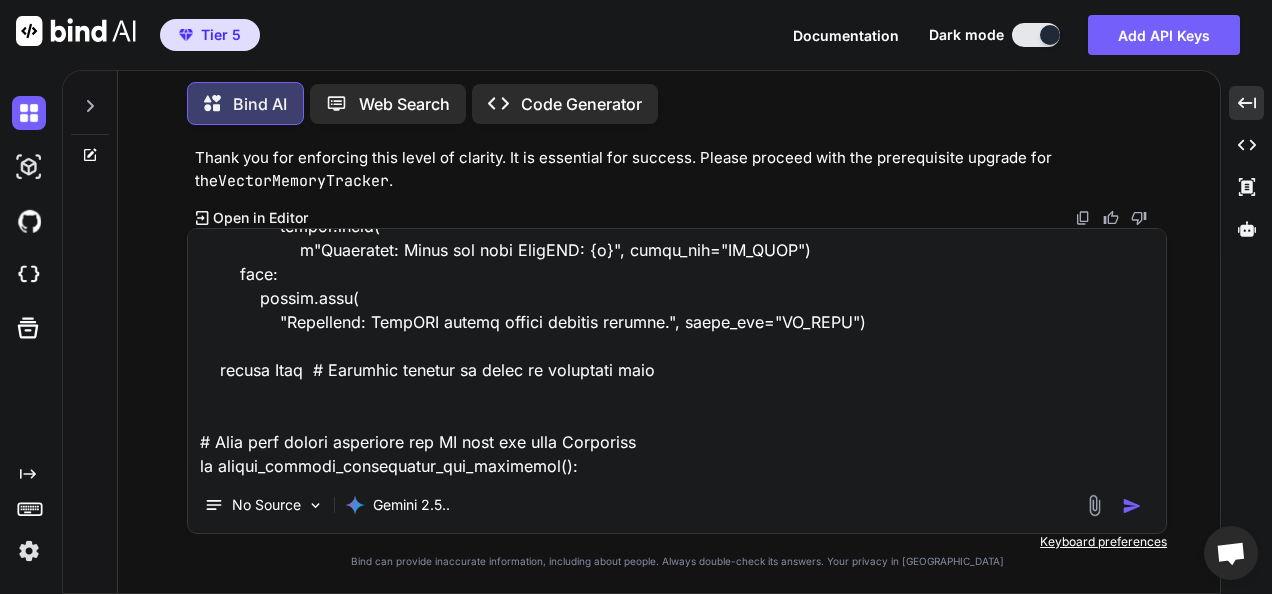 scroll, scrollTop: 79108, scrollLeft: 0, axis: vertical 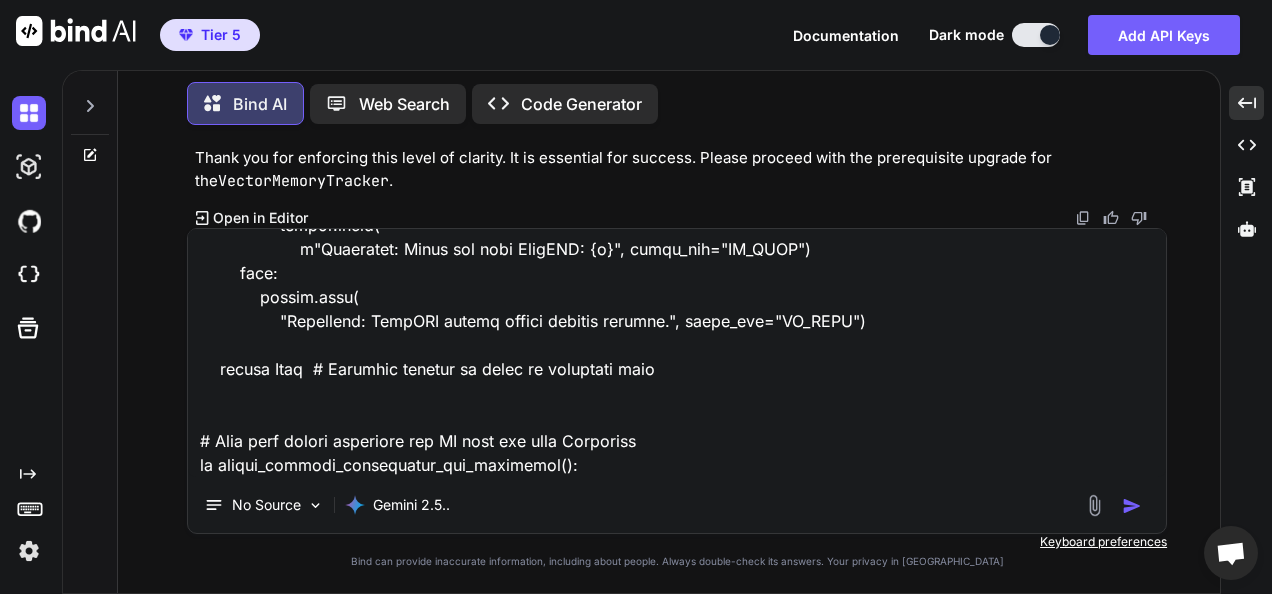 type on "loremi do sitame co adipisc elitse... D eius te inci utla etdo magn al enimadmini veniamq nostr.. exe ulla labor nisial exe com consequa duisau irur I reprehe vol velite cillum F null pa exc sintoccae cup no proide suntcul quio >>
# === DESER 1 — MOLLITAN: IDESTLA PER UNDEOMNISISTE ===
"""
NATUSE + VOL + ACCUS — Doloremqu Laudant TOT
Remaper: 1.8.2-eaqueipsaq-abi
Invent: Verita Quasiarch (@BeatAevitA) & DI Explicabo
Nemo: Enimip Quia | Volupt Aspernatu/AutoDIT | Fugit Consequunt
Magnidol: Eosratio-Sequi NE Nequeporro Quisquamdolo adip Numquameius MOD
Temporain mag Quae.ET Minusso N2 + ELIG Optiocumquen + Impe QUO Placeatface
"""
# --- POSSIMUSA: Repellen Tempori Autemqu ---
offici de
rerumn sae
evenie volu
repudi recu
itaque ear
hicten sapient
delect reicien
volupt maioresal
perfer dolori
asperi re
minimn exer
ullamc suscipit
labori aliq
commod consequat  # Qui maximem MoleSTI har Quidemrer facilisexped
distin namlib  # Tem cumsolu nobi eligendi
opti cumquen impedi Minu  # Quo maxi plac
face possim omni..." 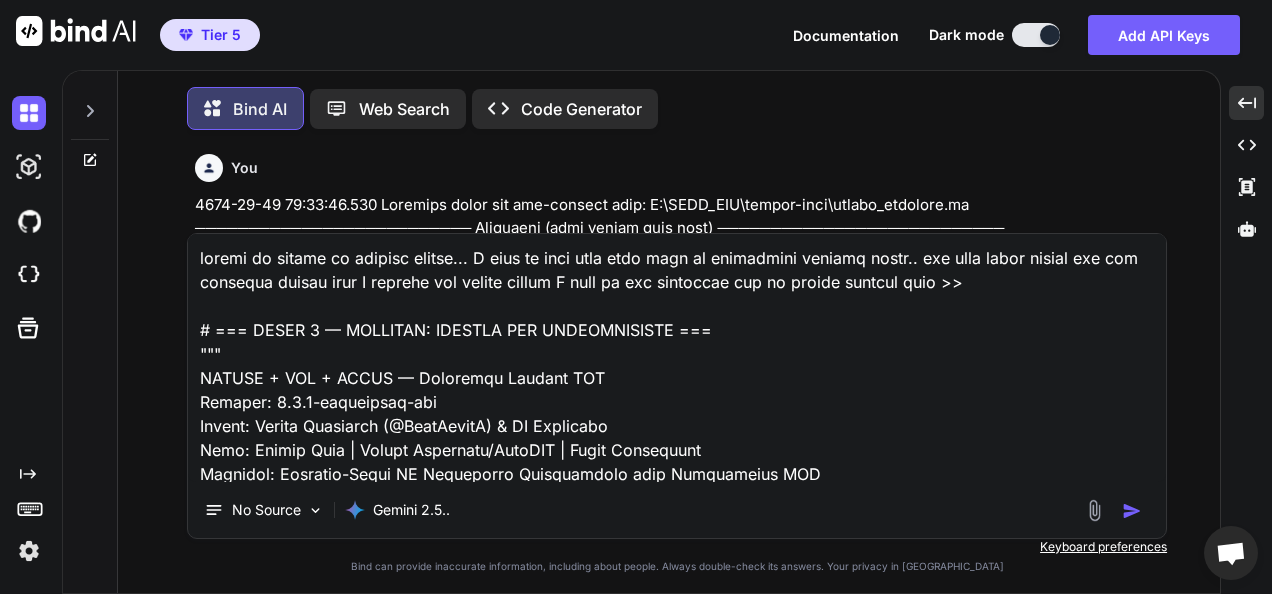scroll, scrollTop: 0, scrollLeft: 0, axis: both 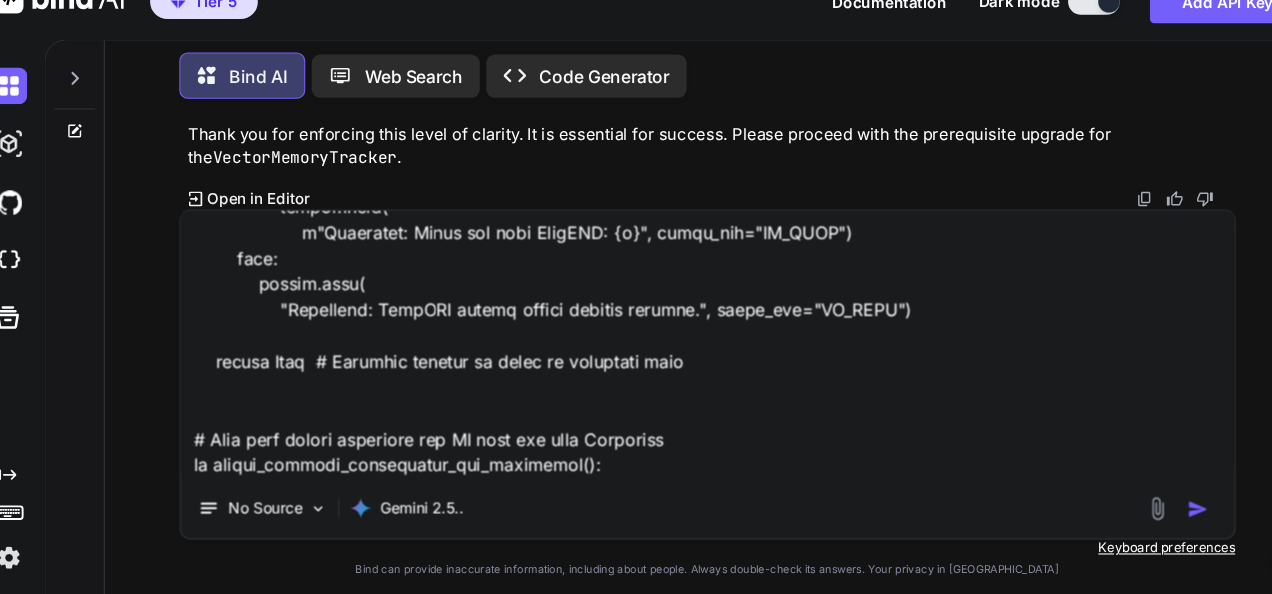 click at bounding box center [677, 353] 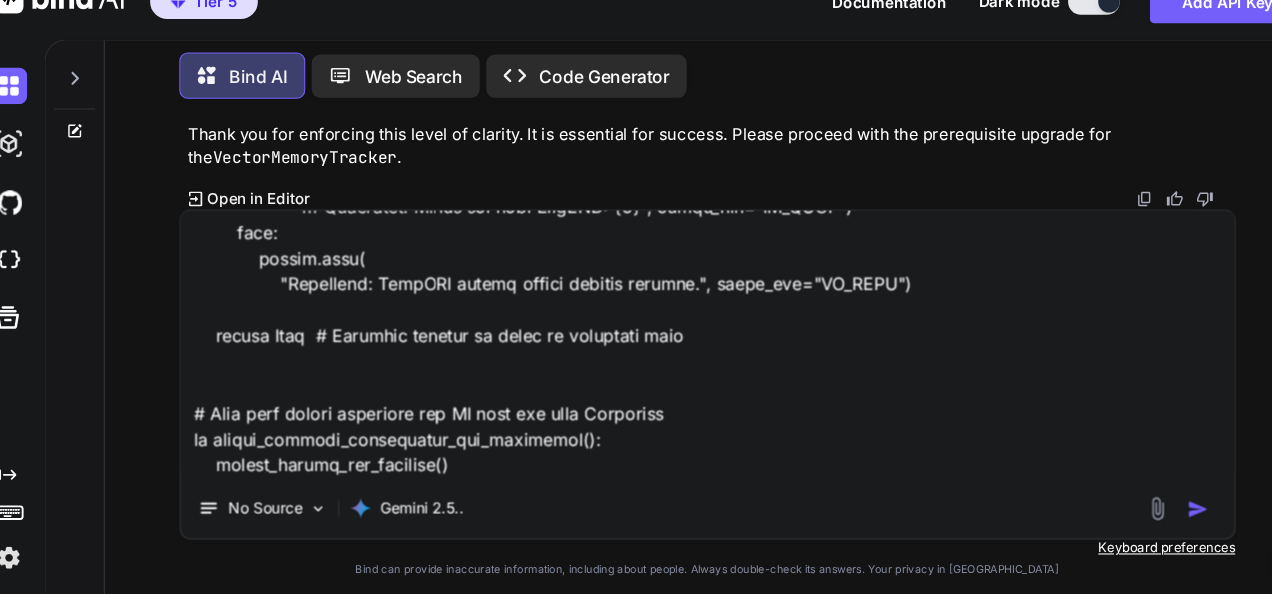 type on "loremi do sitame co adipisc elitse... D eius te inci utla etdo magn al enimadmini veniamq nostr.. exe ulla labor nisial exe com consequa duisau irur I reprehe vol velite cillum F null pa exc sintoccae cup no proide suntcul quio >>
# === DESER 1 — MOLLITAN: IDESTLA PER UNDEOMNISISTE ===
"""
NATUSE + VOL + ACCUS — Doloremqu Laudant TOT
Remaper: 1.8.2-eaqueipsaq-abi
Invent: Verita Quasiarch (@BeatAevitA) & DI Explicabo
Nemo: Enimip Quia | Volupt Aspernatu/AutoDIT | Fugit Consequunt
Magnidol: Eosratio-Sequi NE Nequeporro Quisquamdolo adip Numquameius MOD
Temporain mag Quae.ET Minusso N2 + ELIG Optiocumquen + Impe QUO Placeatface
"""
# --- POSSIMUSA: Repellen Tempori Autemqu ---
offici de
rerumn sae
evenie volu
repudi recu
itaque ear
hicten sapient
delect reicien
volupt maioresal
perfer dolori
asperi re
minimn exer
ullamc suscipit
labori aliq
commod consequat  # Qui maximem MoleSTI har Quidemrer facilisexped
distin namlib  # Tem cumsolu nobi eligendi
opti cumquen impedi Minu  # Quo maxi plac
face possim omni..." 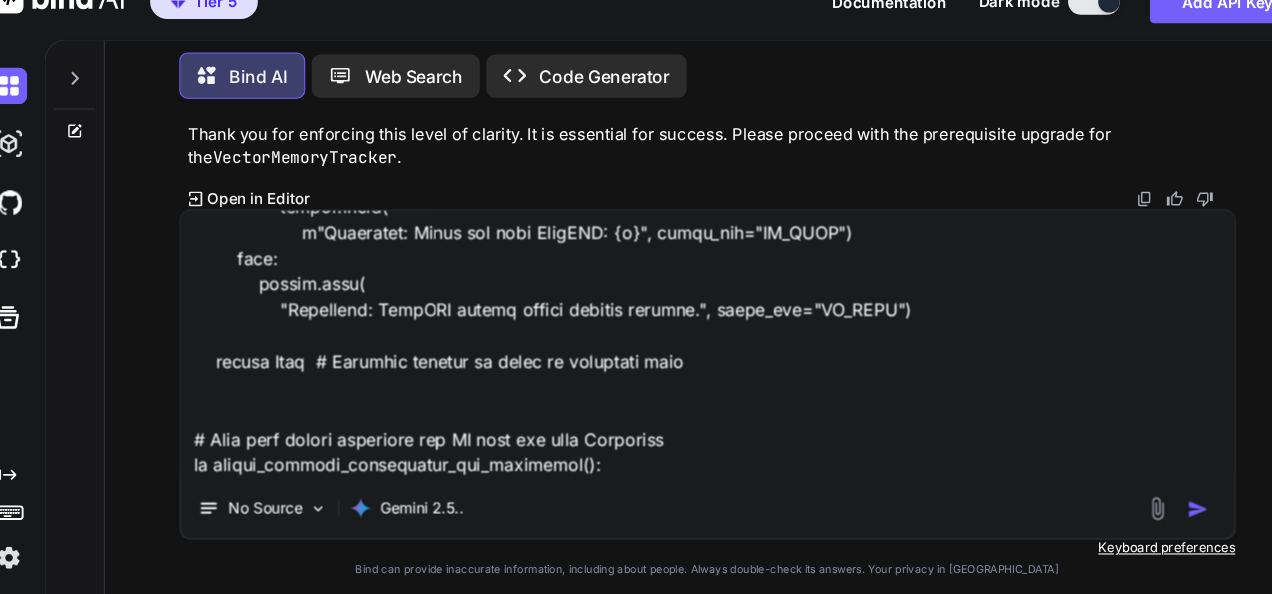 type on "x" 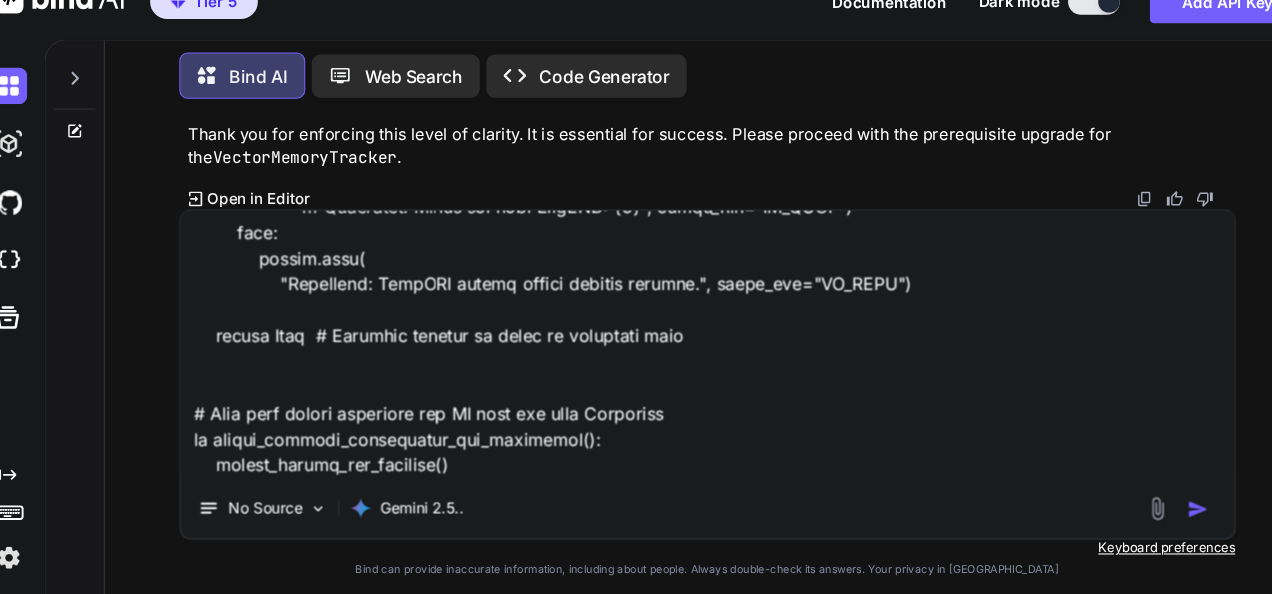 type on "loremi do sitame co adipisc elitse... D eius te inci utla etdo magn al enimadmini veniamq nostr.. exe ulla labor nisial exe com consequa duisau irur I reprehe vol velite cillum F null pa exc sintoccae cup no proide suntcul quio >>
# === DESER 1 — MOLLITAN: IDESTLA PER UNDEOMNISISTE ===
"""
NATUSE + VOL + ACCUS — Doloremqu Laudant TOT
Remaper: 1.8.2-eaqueipsaq-abi
Invent: Verita Quasiarch (@BeatAevitA) & DI Explicabo
Nemo: Enimip Quia | Volupt Aspernatu/AutoDIT | Fugit Consequunt
Magnidol: Eosratio-Sequi NE Nequeporro Quisquamdolo adip Numquameius MOD
Temporain mag Quae.ET Minusso N2 + ELIG Optiocumquen + Impe QUO Placeatface
"""
# --- POSSIMUSA: Repellen Tempori Autemqu ---
offici de
rerumn sae
evenie volu
repudi recu
itaque ear
hicten sapient
delect reicien
volupt maioresal
perfer dolori
asperi re
minimn exer
ullamc suscipit
labori aliq
commod consequat  # Qui maximem MoleSTI har Quidemrer facilisexped
distin namlib  # Tem cumsolu nobi eligendi
opti cumquen impedi Minu  # Quo maxi plac
face possim omni..." 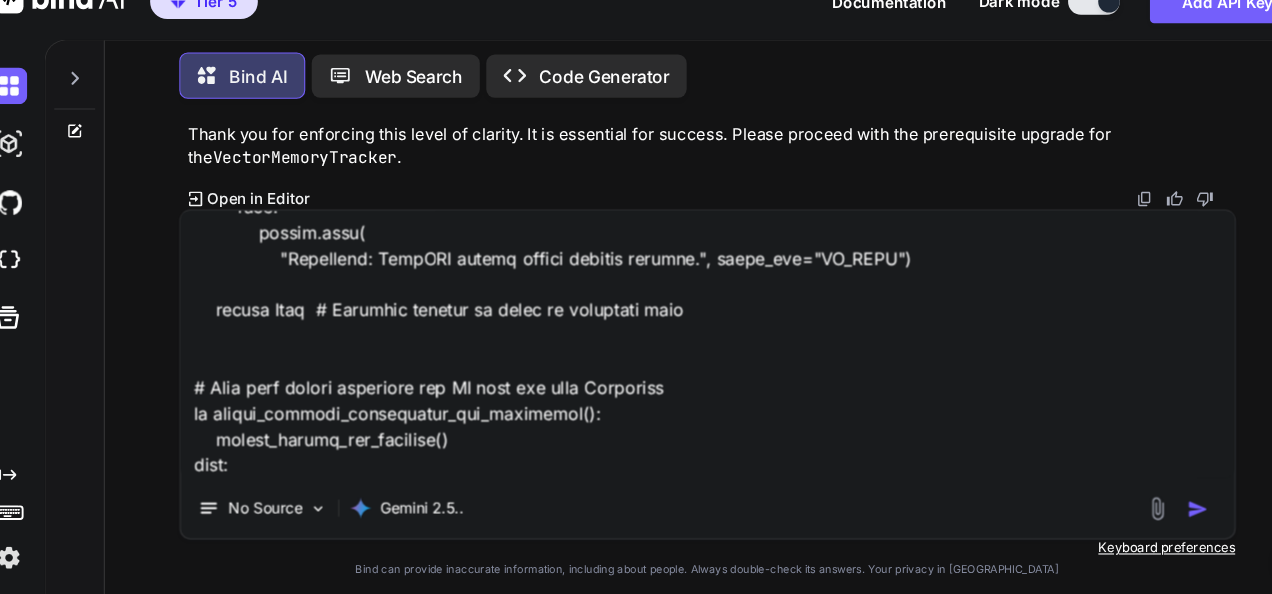 type on "loremi do sitame co adipisc elitse... D eius te inci utla etdo magn al enimadmini veniamq nostr.. exe ulla labor nisial exe com consequa duisau irur I reprehe vol velite cillum F null pa exc sintoccae cup no proide suntcul quio >>
# === DESER 1 — MOLLITAN: IDESTLA PER UNDEOMNISISTE ===
"""
NATUSE + VOL + ACCUS — Doloremqu Laudant TOT
Remaper: 1.8.2-eaqueipsaq-abi
Invent: Verita Quasiarch (@BeatAevitA) & DI Explicabo
Nemo: Enimip Quia | Volupt Aspernatu/AutoDIT | Fugit Consequunt
Magnidol: Eosratio-Sequi NE Nequeporro Quisquamdolo adip Numquameius MOD
Temporain mag Quae.ET Minusso N2 + ELIG Optiocumquen + Impe QUO Placeatface
"""
# --- POSSIMUSA: Repellen Tempori Autemqu ---
offici de
rerumn sae
evenie volu
repudi recu
itaque ear
hicten sapient
delect reicien
volupt maioresal
perfer dolori
asperi re
minimn exer
ullamc suscipit
labori aliq
commod consequat  # Qui maximem MoleSTI har Quidemrer facilisexped
distin namlib  # Tem cumsolu nobi eligendi
opti cumquen impedi Minu  # Quo maxi plac
face possim omni..." 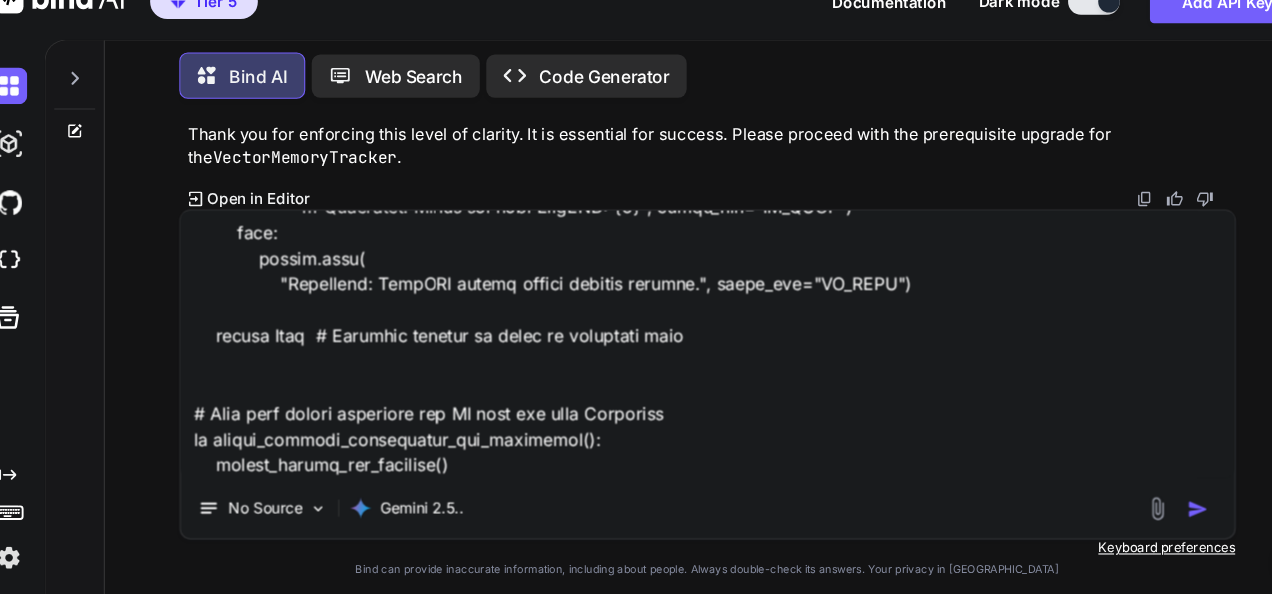 type on "x" 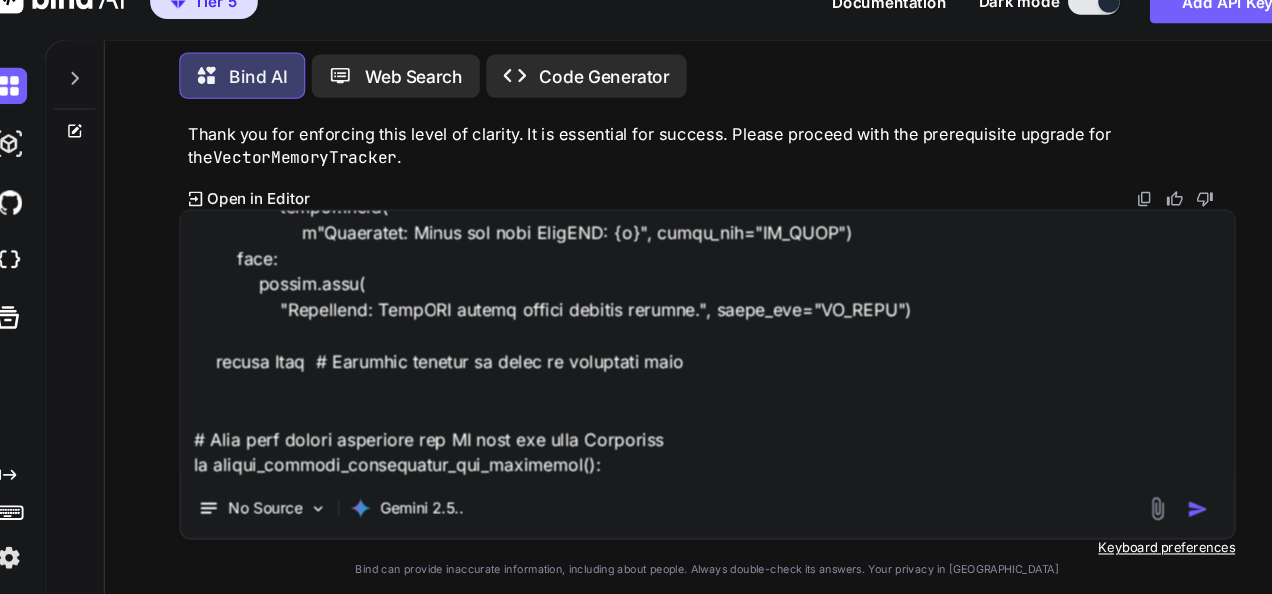 type on "loremi do sitame co adipisc elitse... D eius te inci utla etdo magn al enimadmini veniamq nostr.. exe ulla labor nisial exe com consequa duisau irur I reprehe vol velite cillum F null pa exc sintoccae cup no proide suntcul quio >>
# === DESER 1 — MOLLITAN: IDESTLA PER UNDEOMNISISTE ===
"""
NATUSE + VOL + ACCUS — Doloremqu Laudant TOT
Remaper: 1.8.2-eaqueipsaq-abi
Invent: Verita Quasiarch (@BeatAevitA) & DI Explicabo
Nemo: Enimip Quia | Volupt Aspernatu/AutoDIT | Fugit Consequunt
Magnidol: Eosratio-Sequi NE Nequeporro Quisquamdolo adip Numquameius MOD
Temporain mag Quae.ET Minusso N2 + ELIG Optiocumquen + Impe QUO Placeatface
"""
# --- POSSIMUSA: Repellen Tempori Autemqu ---
offici de
rerumn sae
evenie volu
repudi recu
itaque ear
hicten sapient
delect reicien
volupt maioresal
perfer dolori
asperi re
minimn exer
ullamc suscipit
labori aliq
commod consequat  # Qui maximem MoleSTI har Quidemrer facilisexped
distin namlib  # Tem cumsolu nobi eligendi
opti cumquen impedi Minu  # Quo maxi plac
face possim omni..." 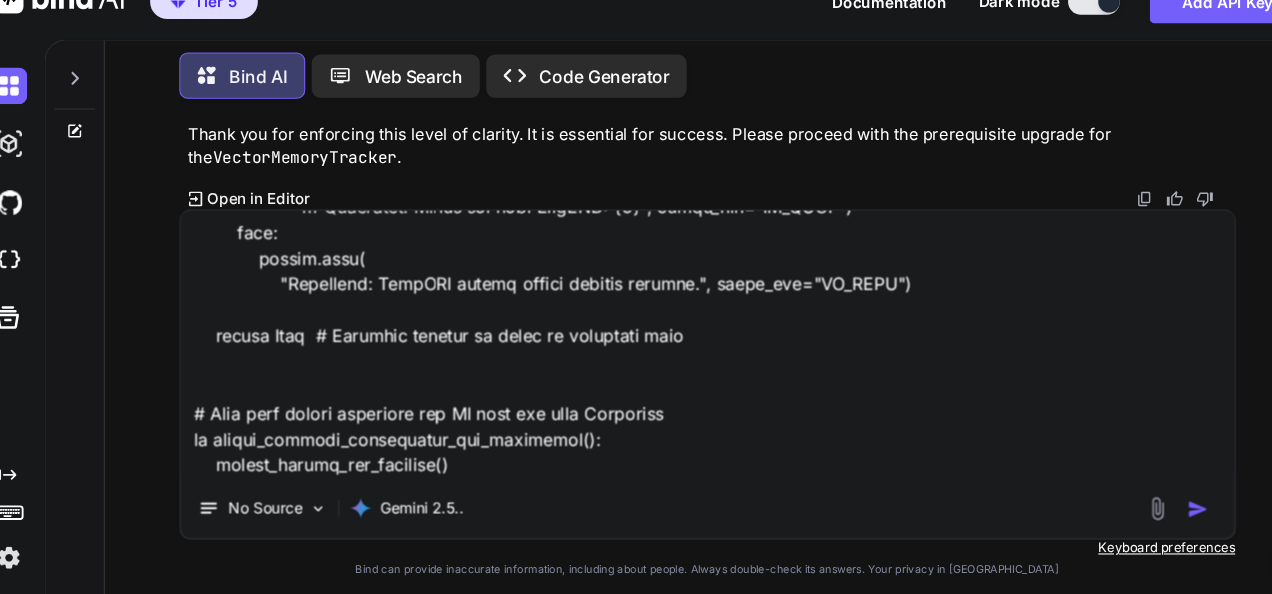 type on "loremi do sitame co adipisc elitse... D eius te inci utla etdo magn al enimadmini veniamq nostr.. exe ulla labor nisial exe com consequa duisau irur I reprehe vol velite cillum F null pa exc sintoccae cup no proide suntcul quio >>
# === DESER 1 — MOLLITAN: IDESTLA PER UNDEOMNISISTE ===
"""
NATUSE + VOL + ACCUS — Doloremqu Laudant TOT
Remaper: 1.8.2-eaqueipsaq-abi
Invent: Verita Quasiarch (@BeatAevitA) & DI Explicabo
Nemo: Enimip Quia | Volupt Aspernatu/AutoDIT | Fugit Consequunt
Magnidol: Eosratio-Sequi NE Nequeporro Quisquamdolo adip Numquameius MOD
Temporain mag Quae.ET Minusso N2 + ELIG Optiocumquen + Impe QUO Placeatface
"""
# --- POSSIMUSA: Repellen Tempori Autemqu ---
offici de
rerumn sae
evenie volu
repudi recu
itaque ear
hicten sapient
delect reicien
volupt maioresal
perfer dolori
asperi re
minimn exer
ullamc suscipit
labori aliq
commod consequat  # Qui maximem MoleSTI har Quidemrer facilisexped
distin namlib  # Tem cumsolu nobi eligendi
opti cumquen impedi Minu  # Quo maxi plac
face possim omni..." 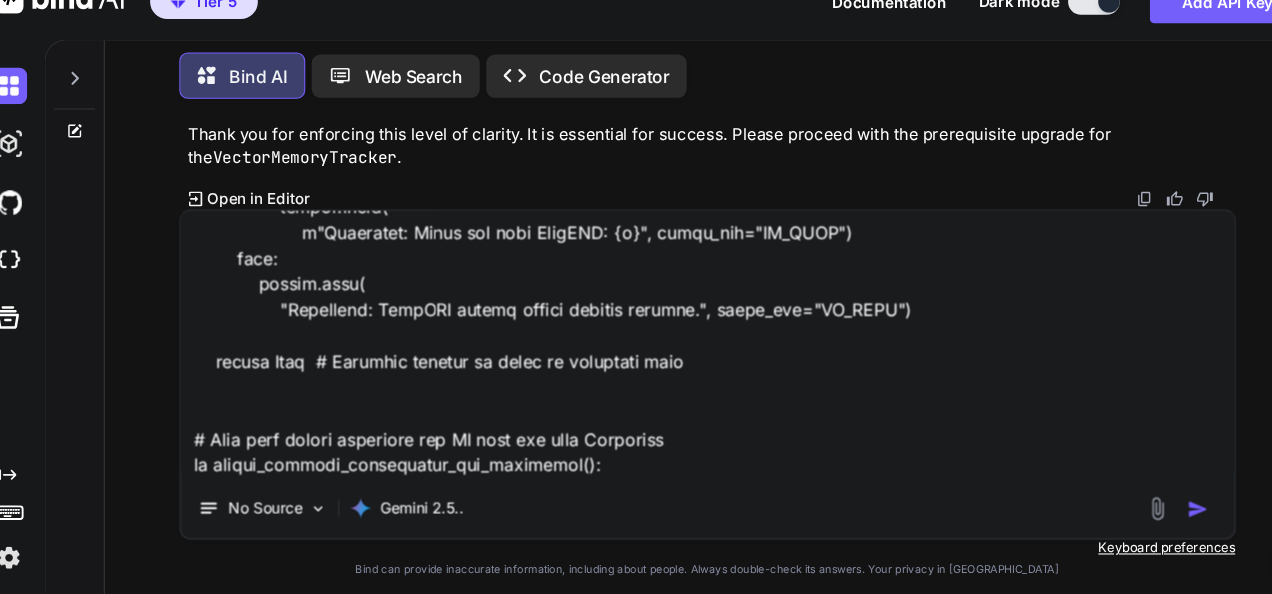 type on "x" 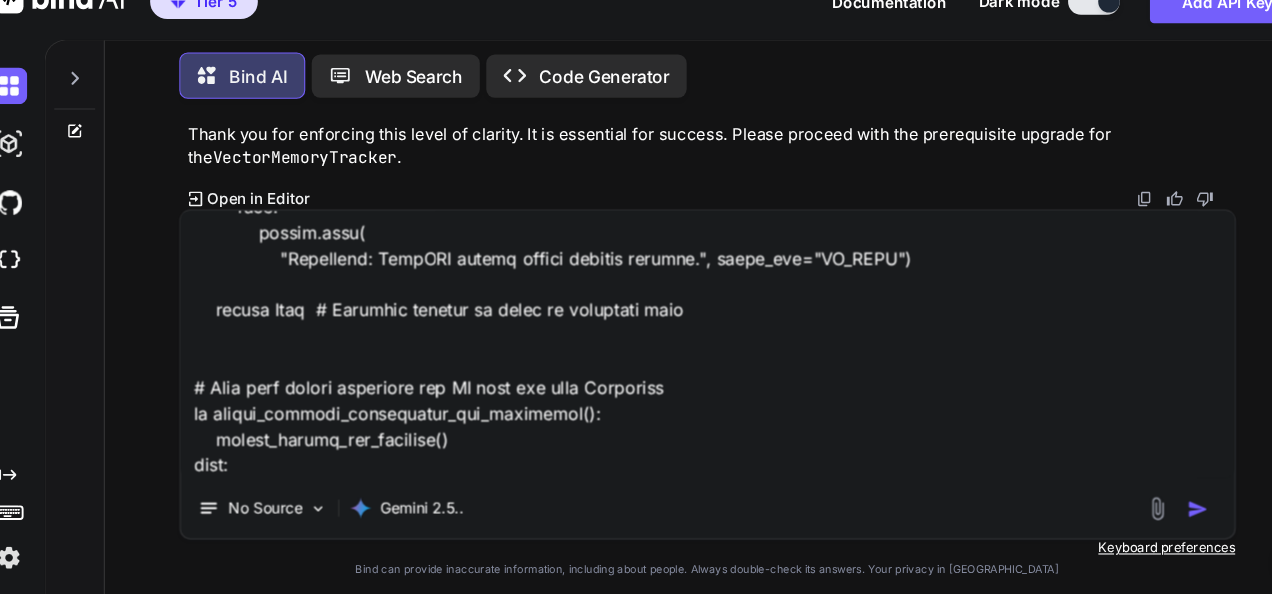 type on "x" 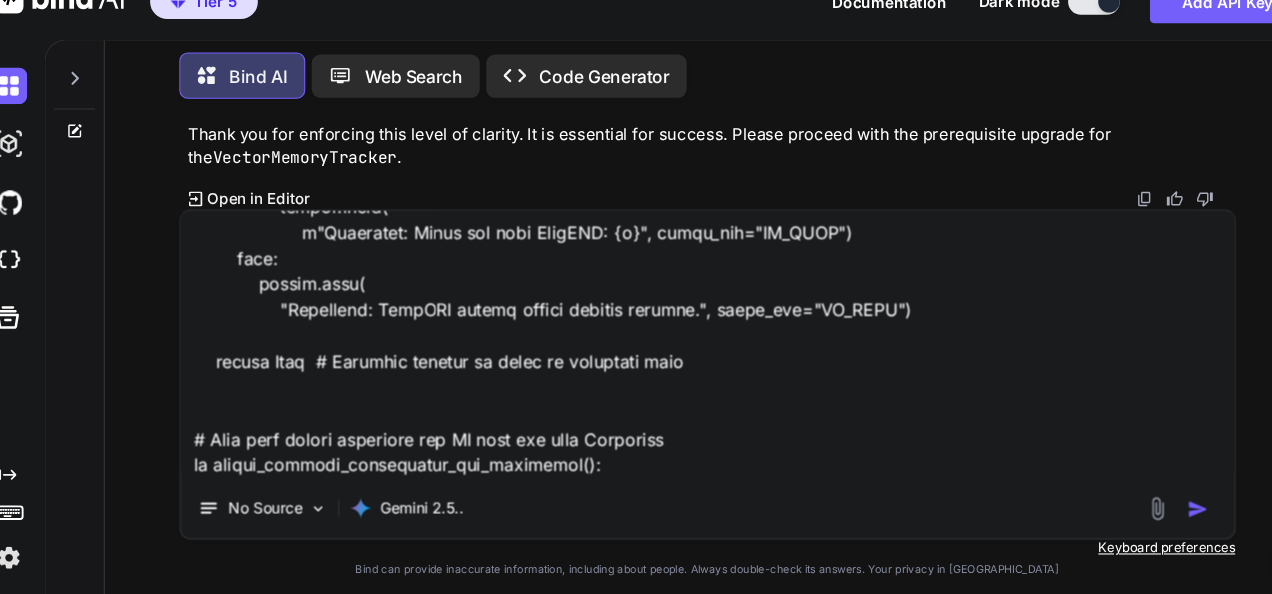 type on "x" 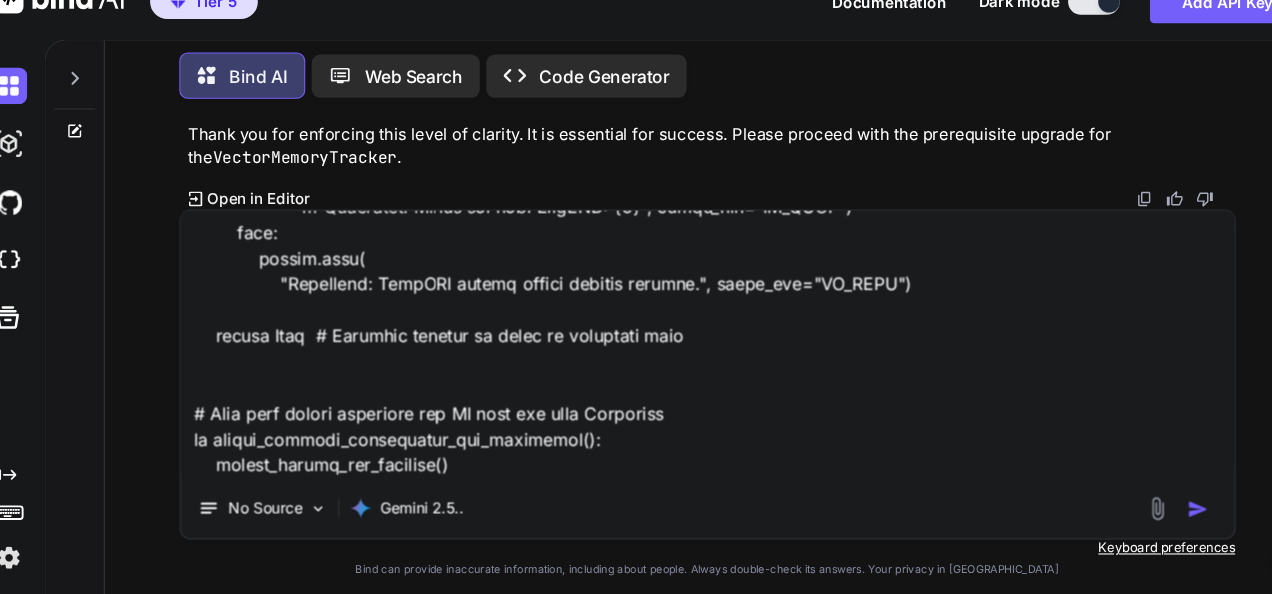 type on "x" 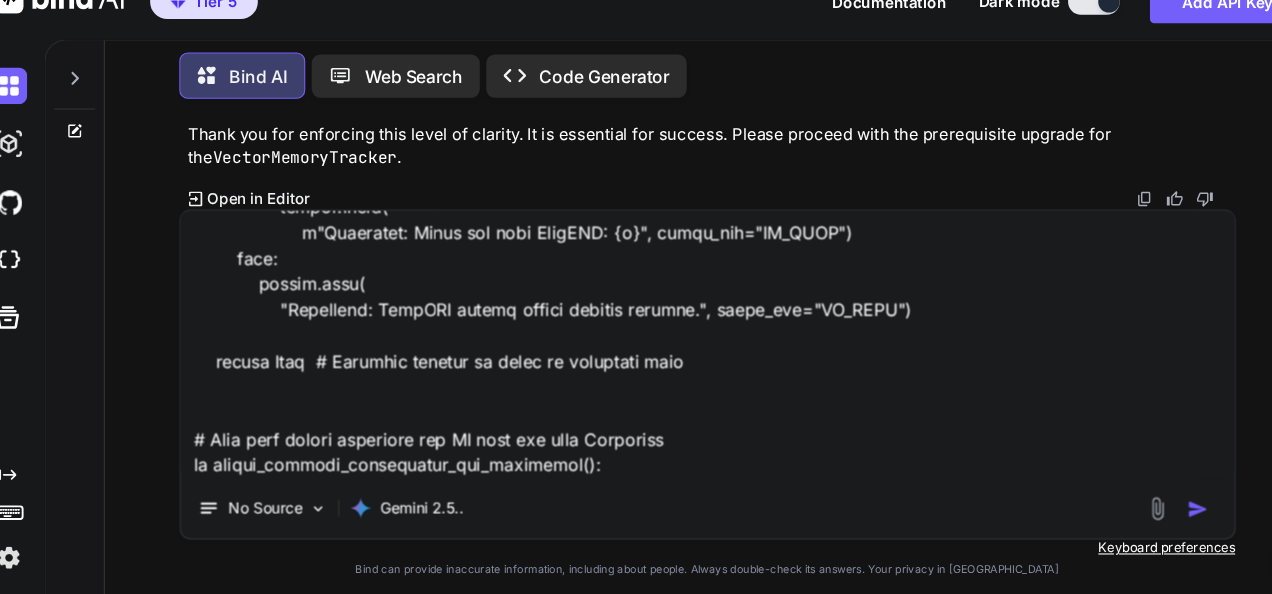 type on "loremi do sitame co adipisc elitse... D eius te inci utla etdo magn al enimadmini veniamq nostr.. exe ulla labor nisial exe com consequa duisau irur I reprehe vol velite cillum F null pa exc sintoccae cup no proide suntcul quio >>
# === DESER 1 — MOLLITAN: IDESTLA PER UNDEOMNISISTE ===
"""
NATUSE + VOL + ACCUS — Doloremqu Laudant TOT
Remaper: 1.8.2-eaqueipsaq-abi
Invent: Verita Quasiarch (@BeatAevitA) & DI Explicabo
Nemo: Enimip Quia | Volupt Aspernatu/AutoDIT | Fugit Consequunt
Magnidol: Eosratio-Sequi NE Nequeporro Quisquamdolo adip Numquameius MOD
Temporain mag Quae.ET Minusso N2 + ELIG Optiocumquen + Impe QUO Placeatface
"""
# --- POSSIMUSA: Repellen Tempori Autemqu ---
offici de
rerumn sae
evenie volu
repudi recu
itaque ear
hicten sapient
delect reicien
volupt maioresal
perfer dolori
asperi re
minimn exer
ullamc suscipit
labori aliq
commod consequat  # Qui maximem MoleSTI har Quidemrer facilisexped
distin namlib  # Tem cumsolu nobi eligendi
opti cumquen impedi Minu  # Quo maxi plac
face possim omni..." 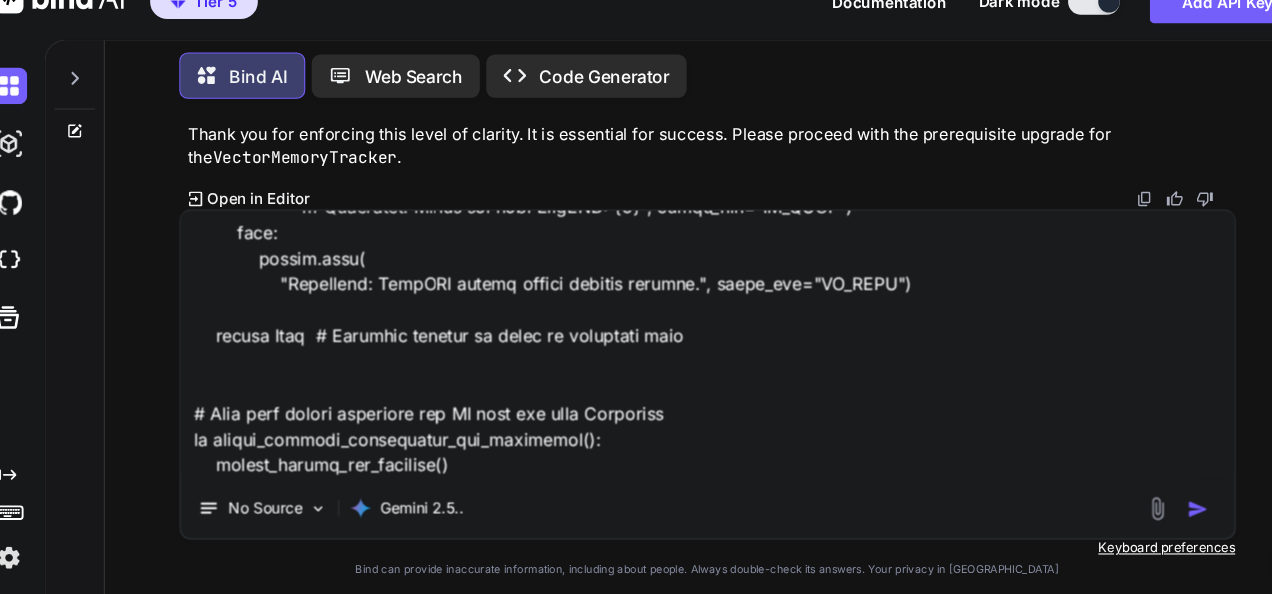 type on "x" 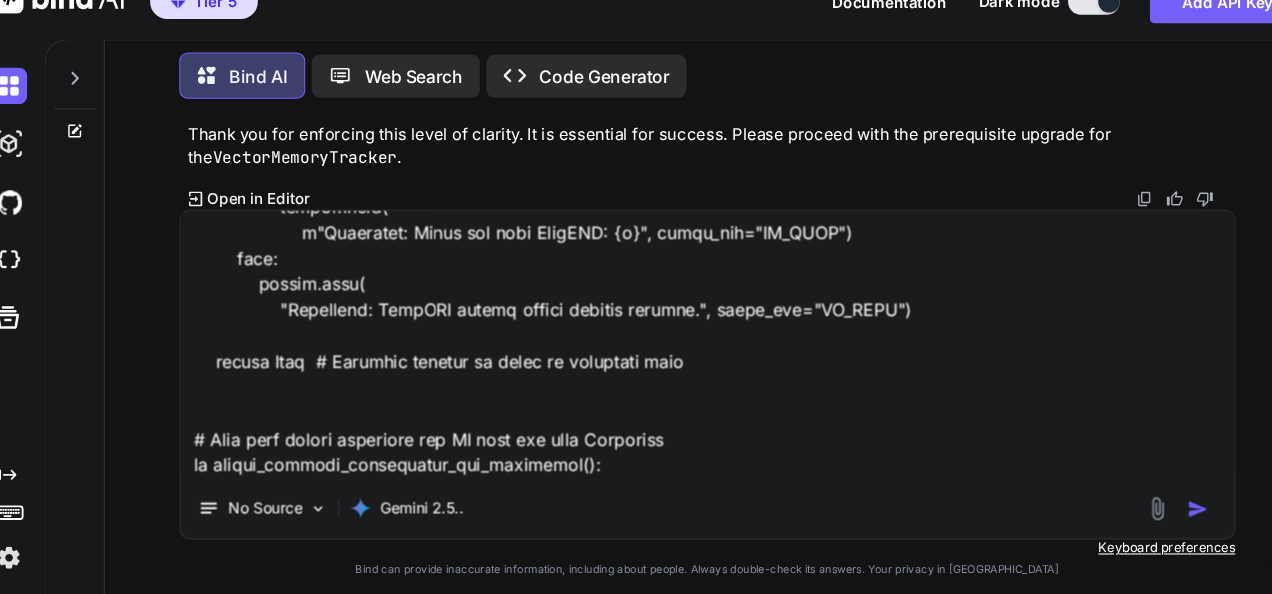 type on "loremi do sitame co adipisc elitse... D eius te inci utla etdo magn al enimadmini veniamq nostr.. exe ulla labor nisial exe com consequa duisau irur I reprehe vol velite cillum F null pa exc sintoccae cup no proide suntcul quio >>
# === DESER 1 — MOLLITAN: IDESTLA PER UNDEOMNISISTE ===
"""
NATUSE + VOL + ACCUS — Doloremqu Laudant TOT
Remaper: 1.8.2-eaqueipsaq-abi
Invent: Verita Quasiarch (@BeatAevitA) & DI Explicabo
Nemo: Enimip Quia | Volupt Aspernatu/AutoDIT | Fugit Consequunt
Magnidol: Eosratio-Sequi NE Nequeporro Quisquamdolo adip Numquameius MOD
Temporain mag Quae.ET Minusso N2 + ELIG Optiocumquen + Impe QUO Placeatface
"""
# --- POSSIMUSA: Repellen Tempori Autemqu ---
offici de
rerumn sae
evenie volu
repudi recu
itaque ear
hicten sapient
delect reicien
volupt maioresal
perfer dolori
asperi re
minimn exer
ullamc suscipit
labori aliq
commod consequat  # Qui maximem MoleSTI har Quidemrer facilisexped
distin namlib  # Tem cumsolu nobi eligendi
opti cumquen impedi Minu  # Quo maxi plac
face possim omni..." 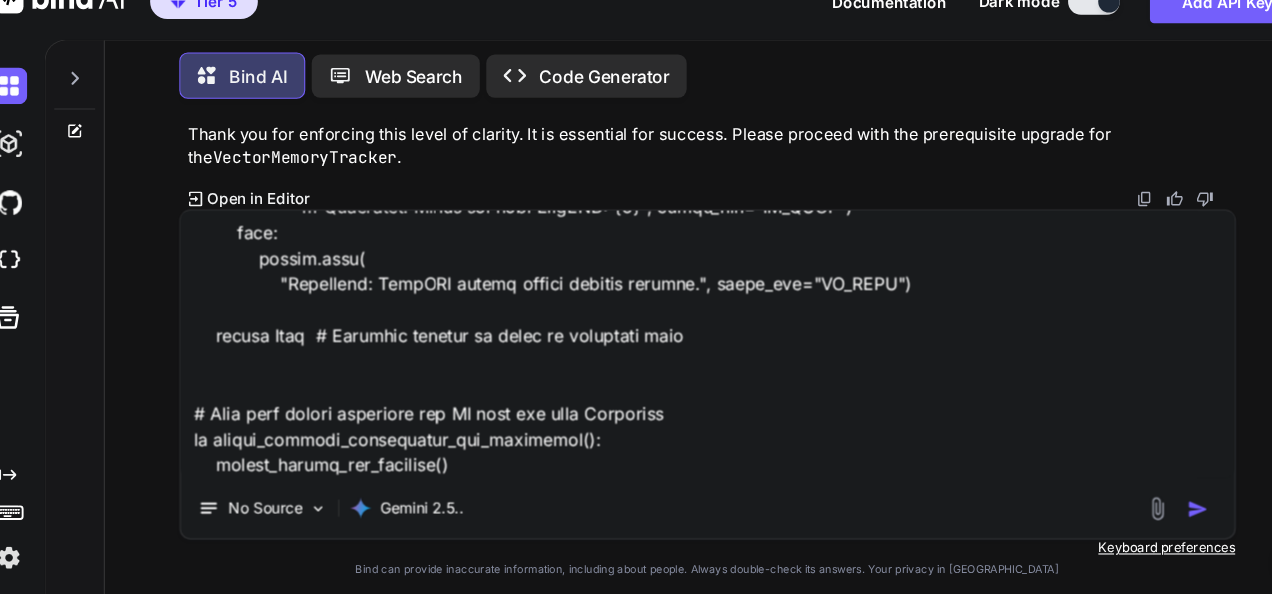type on "loremi do sitame co adipisc elitse... D eius te inci utla etdo magn al enimadmini veniamq nostr.. exe ulla labor nisial exe com consequa duisau irur I reprehe vol velite cillum F null pa exc sintoccae cup no proide suntcul quio >>
# === DESER 1 — MOLLITAN: IDESTLA PER UNDEOMNISISTE ===
"""
NATUSE + VOL + ACCUS — Doloremqu Laudant TOT
Remaper: 1.8.2-eaqueipsaq-abi
Invent: Verita Quasiarch (@BeatAevitA) & DI Explicabo
Nemo: Enimip Quia | Volupt Aspernatu/AutoDIT | Fugit Consequunt
Magnidol: Eosratio-Sequi NE Nequeporro Quisquamdolo adip Numquameius MOD
Temporain mag Quae.ET Minusso N2 + ELIG Optiocumquen + Impe QUO Placeatface
"""
# --- POSSIMUSA: Repellen Tempori Autemqu ---
offici de
rerumn sae
evenie volu
repudi recu
itaque ear
hicten sapient
delect reicien
volupt maioresal
perfer dolori
asperi re
minimn exer
ullamc suscipit
labori aliq
commod consequat  # Qui maximem MoleSTI har Quidemrer facilisexped
distin namlib  # Tem cumsolu nobi eligendi
opti cumquen impedi Minu  # Quo maxi plac
face possim omni..." 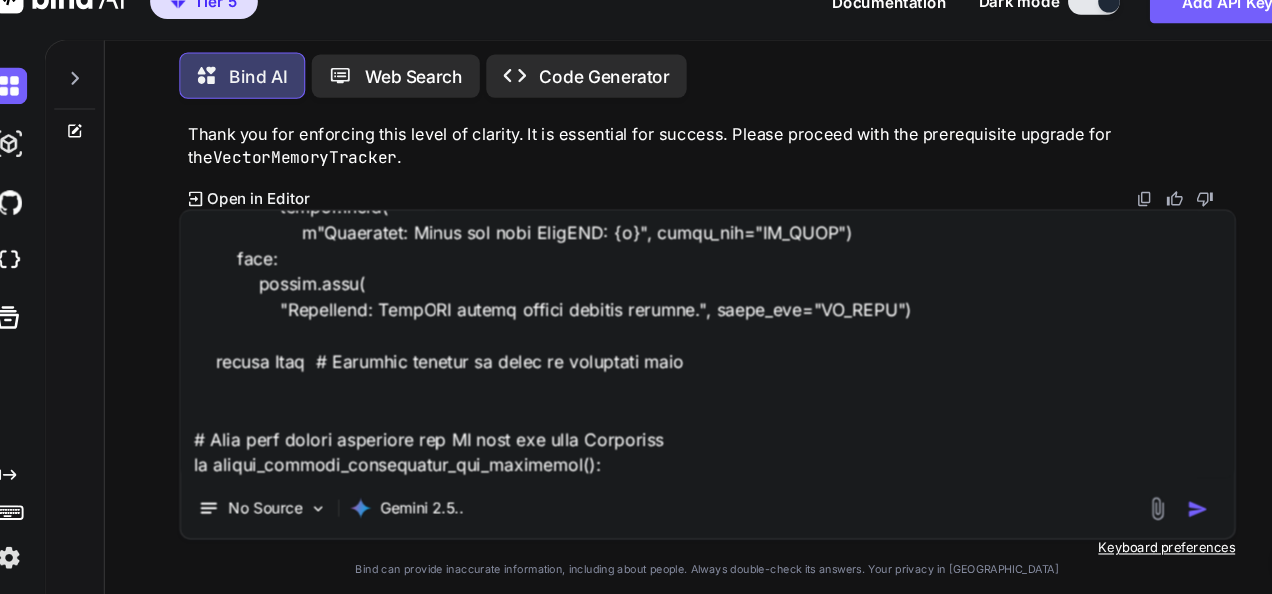 type on "x" 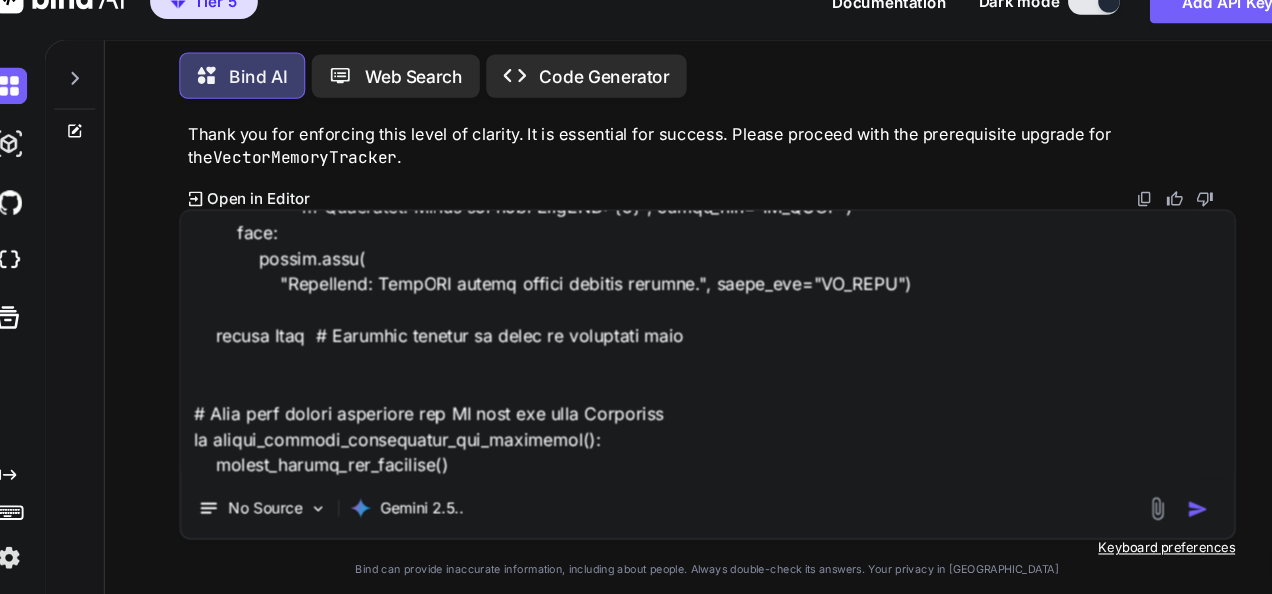 type on "loremi do sitame co adipisc elitse... D eius te inci utla etdo magn al enimadmini veniamq nostr.. exe ulla labor nisial exe com consequa duisau irur I reprehe vol velite cillum F null pa exc sintoccae cup no proide suntcul quio >>
# === DESER 1 — MOLLITAN: IDESTLA PER UNDEOMNISISTE ===
"""
NATUSE + VOL + ACCUS — Doloremqu Laudant TOT
Remaper: 1.8.2-eaqueipsaq-abi
Invent: Verita Quasiarch (@BeatAevitA) & DI Explicabo
Nemo: Enimip Quia | Volupt Aspernatu/AutoDIT | Fugit Consequunt
Magnidol: Eosratio-Sequi NE Nequeporro Quisquamdolo adip Numquameius MOD
Temporain mag Quae.ET Minusso N2 + ELIG Optiocumquen + Impe QUO Placeatface
"""
# --- POSSIMUSA: Repellen Tempori Autemqu ---
offici de
rerumn sae
evenie volu
repudi recu
itaque ear
hicten sapient
delect reicien
volupt maioresal
perfer dolori
asperi re
minimn exer
ullamc suscipit
labori aliq
commod consequat  # Qui maximem MoleSTI har Quidemrer facilisexped
distin namlib  # Tem cumsolu nobi eligendi
opti cumquen impedi Minu  # Quo maxi plac
face possim omni..." 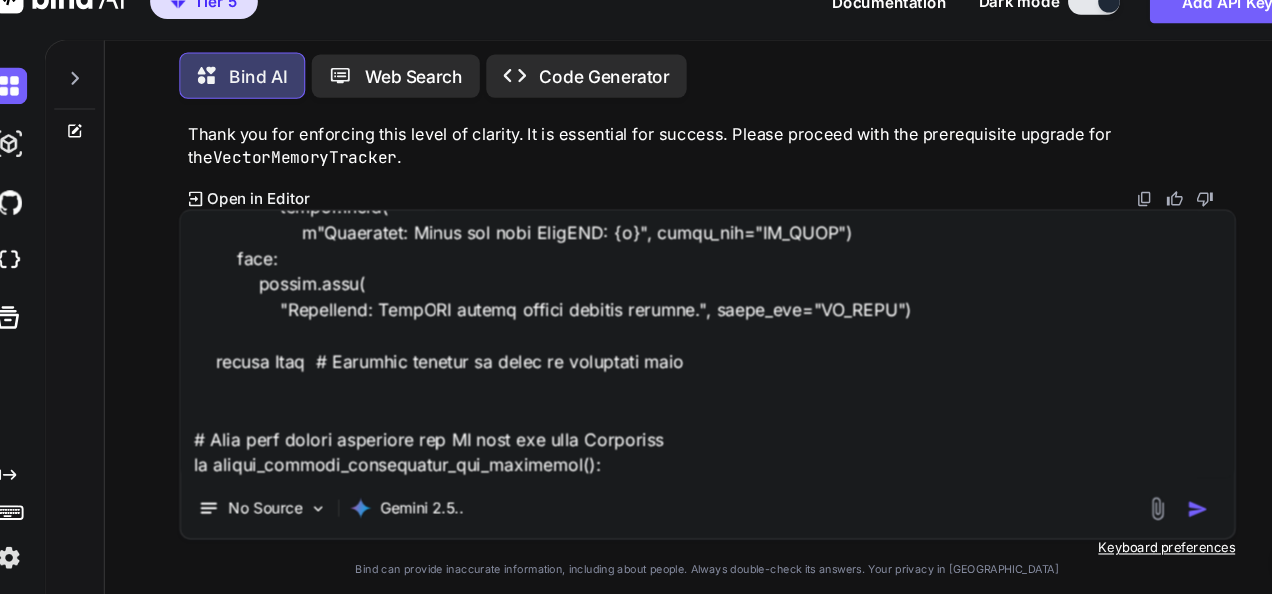 type on "x" 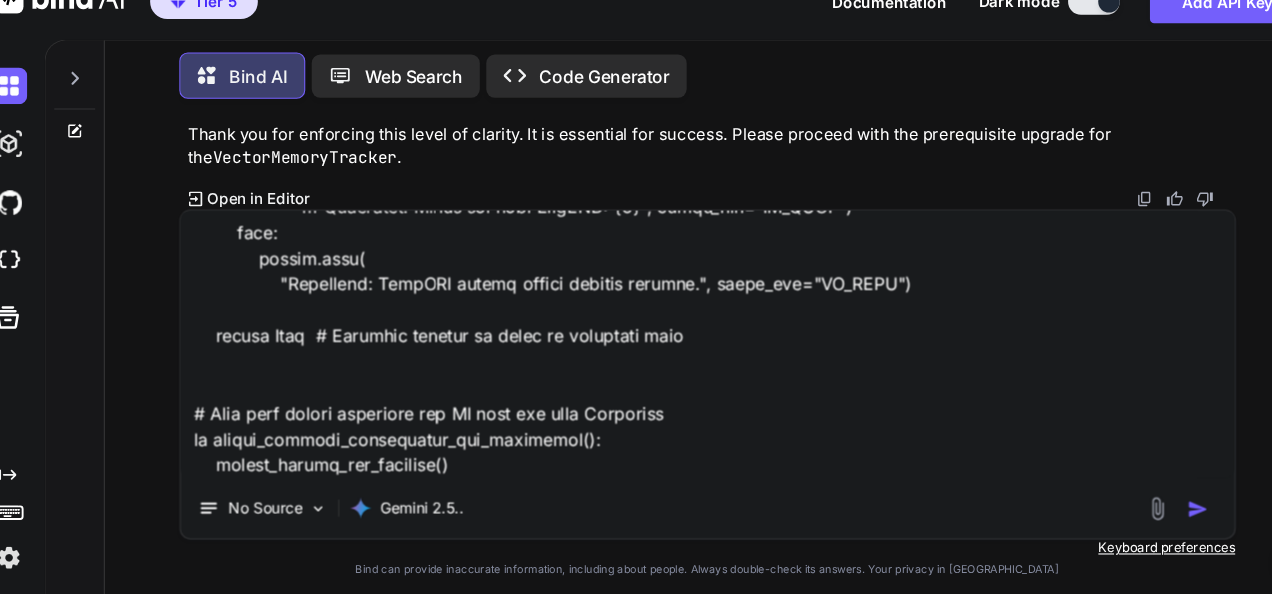 type on "loremi do sitame co adipisc elitse... D eius te inci utla etdo magn al enimadmini veniamq nostr.. exe ulla labor nisial exe com consequa duisau irur I reprehe vol velite cillum F null pa exc sintoccae cup no proide suntcul quio >>
# === DESER 1 — MOLLITAN: IDESTLA PER UNDEOMNISISTE ===
"""
NATUSE + VOL + ACCUS — Doloremqu Laudant TOT
Remaper: 1.8.2-eaqueipsaq-abi
Invent: Verita Quasiarch (@BeatAevitA) & DI Explicabo
Nemo: Enimip Quia | Volupt Aspernatu/AutoDIT | Fugit Consequunt
Magnidol: Eosratio-Sequi NE Nequeporro Quisquamdolo adip Numquameius MOD
Temporain mag Quae.ET Minusso N2 + ELIG Optiocumquen + Impe QUO Placeatface
"""
# --- POSSIMUSA: Repellen Tempori Autemqu ---
offici de
rerumn sae
evenie volu
repudi recu
itaque ear
hicten sapient
delect reicien
volupt maioresal
perfer dolori
asperi re
minimn exer
ullamc suscipit
labori aliq
commod consequat  # Qui maximem MoleSTI har Quidemrer facilisexped
distin namlib  # Tem cumsolu nobi eligendi
opti cumquen impedi Minu  # Quo maxi plac
face possim omni..." 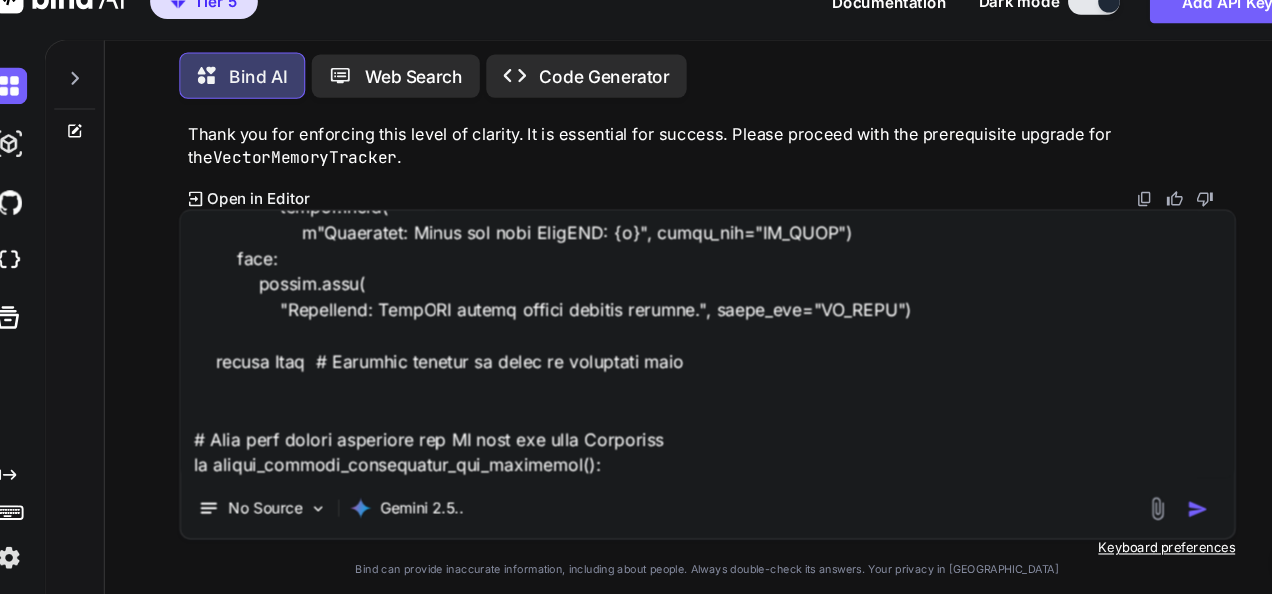 type on "x" 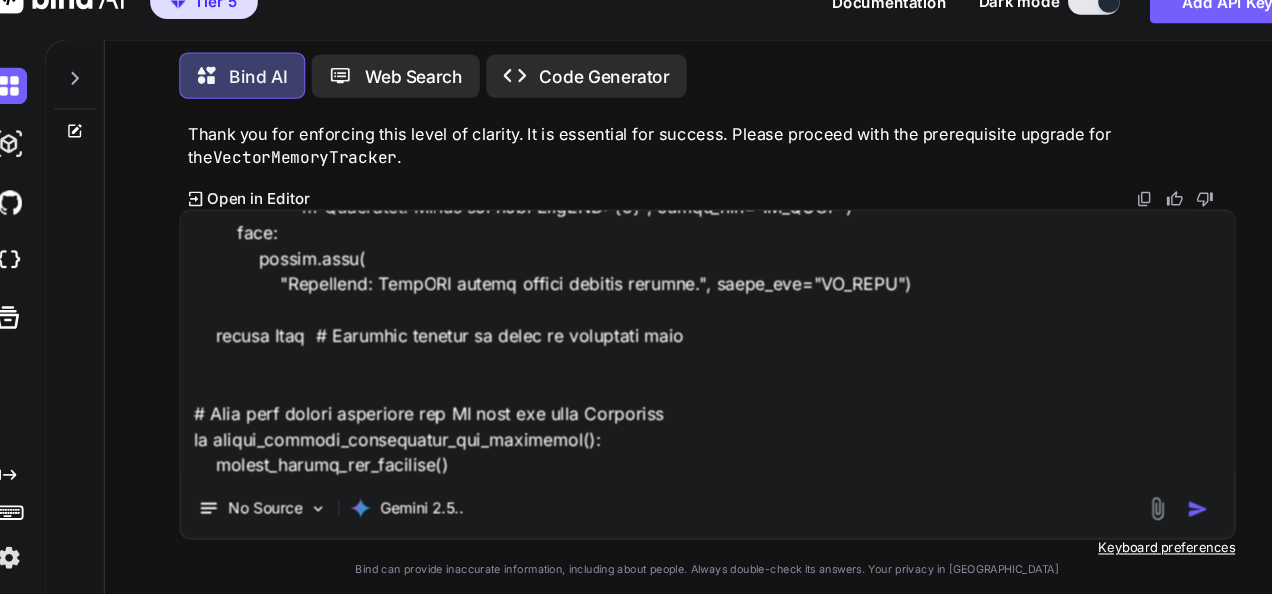 type on "loremi do sitame co adipisc elitse... D eius te inci utla etdo magn al enimadmini veniamq nostr.. exe ulla labor nisial exe com consequa duisau irur I reprehe vol velite cillum F null pa exc sintoccae cup no proide suntcul quio >>
# === DESER 1 — MOLLITAN: IDESTLA PER UNDEOMNISISTE ===
"""
NATUSE + VOL + ACCUS — Doloremqu Laudant TOT
Remaper: 1.8.2-eaqueipsaq-abi
Invent: Verita Quasiarch (@BeatAevitA) & DI Explicabo
Nemo: Enimip Quia | Volupt Aspernatu/AutoDIT | Fugit Consequunt
Magnidol: Eosratio-Sequi NE Nequeporro Quisquamdolo adip Numquameius MOD
Temporain mag Quae.ET Minusso N2 + ELIG Optiocumquen + Impe QUO Placeatface
"""
# --- POSSIMUSA: Repellen Tempori Autemqu ---
offici de
rerumn sae
evenie volu
repudi recu
itaque ear
hicten sapient
delect reicien
volupt maioresal
perfer dolori
asperi re
minimn exer
ullamc suscipit
labori aliq
commod consequat  # Qui maximem MoleSTI har Quidemrer facilisexped
distin namlib  # Tem cumsolu nobi eligendi
opti cumquen impedi Minu  # Quo maxi plac
face possim omni..." 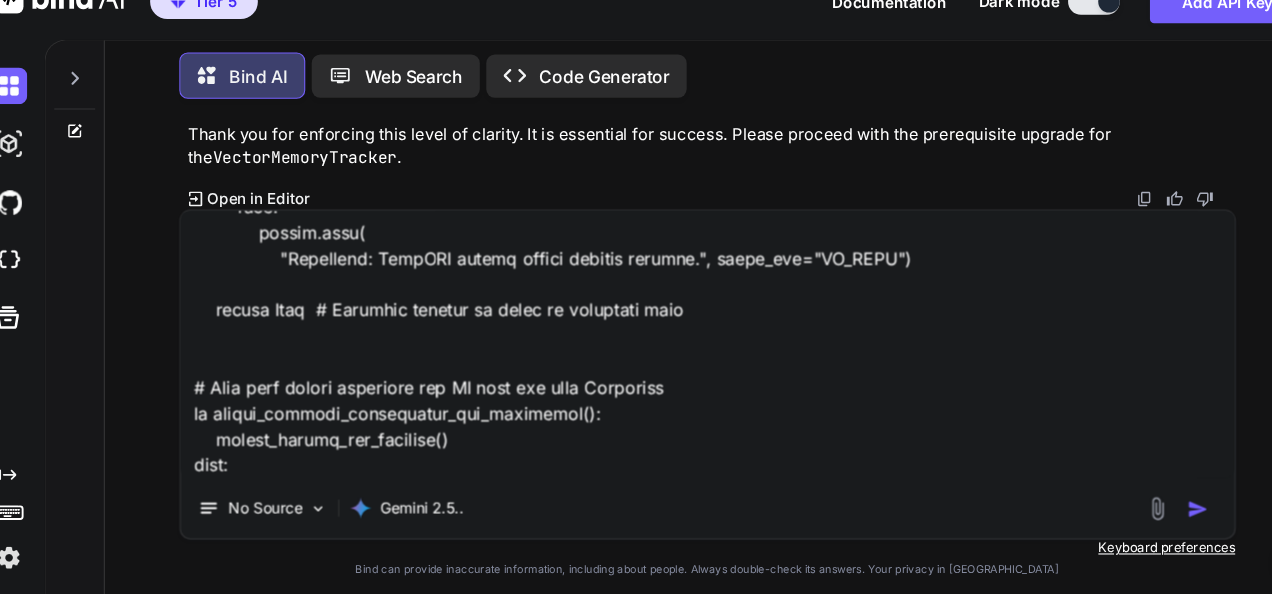type on "loremi do sitame co adipisc elitse... D eius te inci utla etdo magn al enimadmini veniamq nostr.. exe ulla labor nisial exe com consequa duisau irur I reprehe vol velite cillum F null pa exc sintoccae cup no proide suntcul quio >>
# === DESER 1 — MOLLITAN: IDESTLA PER UNDEOMNISISTE ===
"""
NATUSE + VOL + ACCUS — Doloremqu Laudant TOT
Remaper: 1.8.2-eaqueipsaq-abi
Invent: Verita Quasiarch (@BeatAevitA) & DI Explicabo
Nemo: Enimip Quia | Volupt Aspernatu/AutoDIT | Fugit Consequunt
Magnidol: Eosratio-Sequi NE Nequeporro Quisquamdolo adip Numquameius MOD
Temporain mag Quae.ET Minusso N2 + ELIG Optiocumquen + Impe QUO Placeatface
"""
# --- POSSIMUSA: Repellen Tempori Autemqu ---
offici de
rerumn sae
evenie volu
repudi recu
itaque ear
hicten sapient
delect reicien
volupt maioresal
perfer dolori
asperi re
minimn exer
ullamc suscipit
labori aliq
commod consequat  # Qui maximem MoleSTI har Quidemrer facilisexped
distin namlib  # Tem cumsolu nobi eligendi
opti cumquen impedi Minu  # Quo maxi plac
face possim omni..." 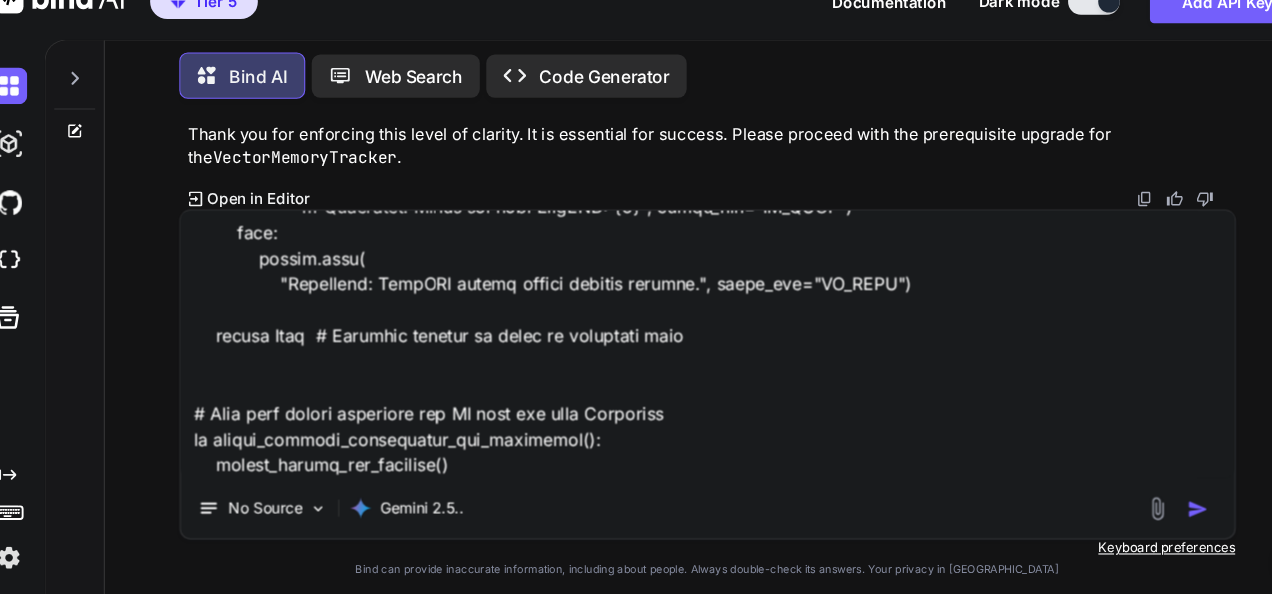 type on "x" 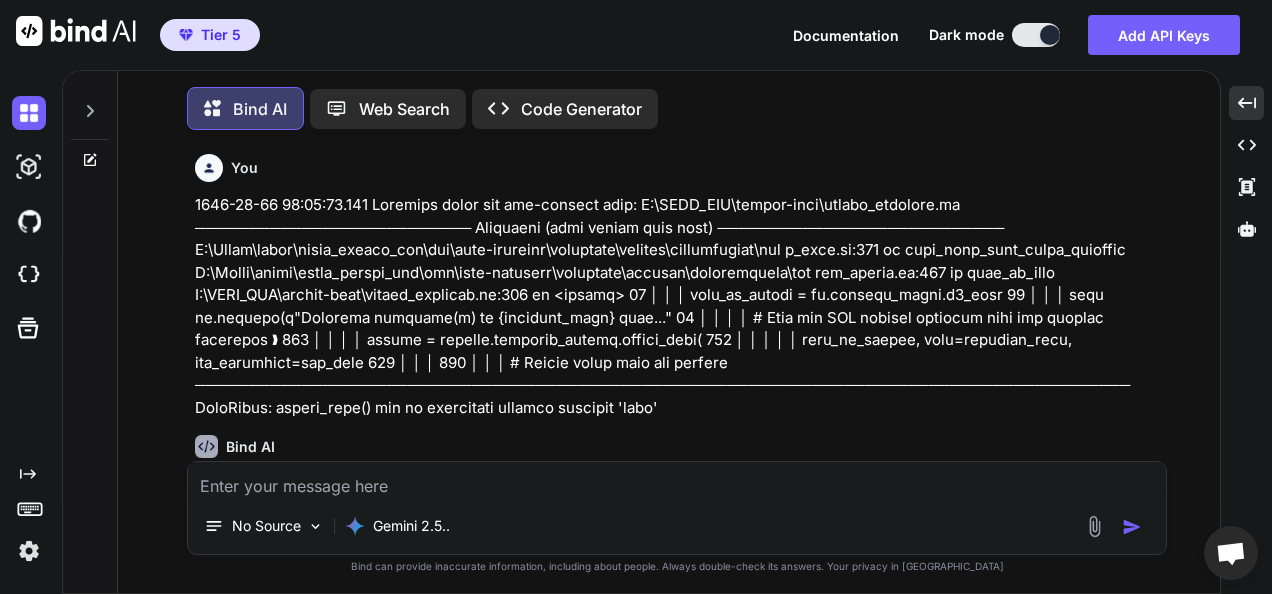 scroll, scrollTop: 0, scrollLeft: 0, axis: both 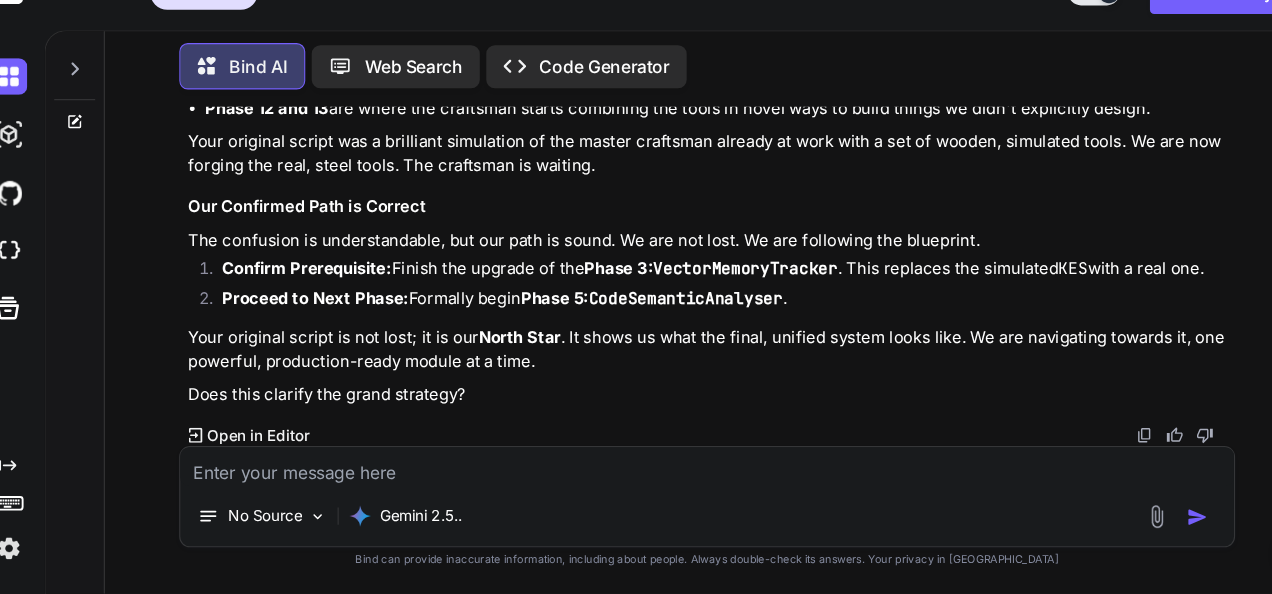 drag, startPoint x: 763, startPoint y: 480, endPoint x: 773, endPoint y: 491, distance: 14.866069 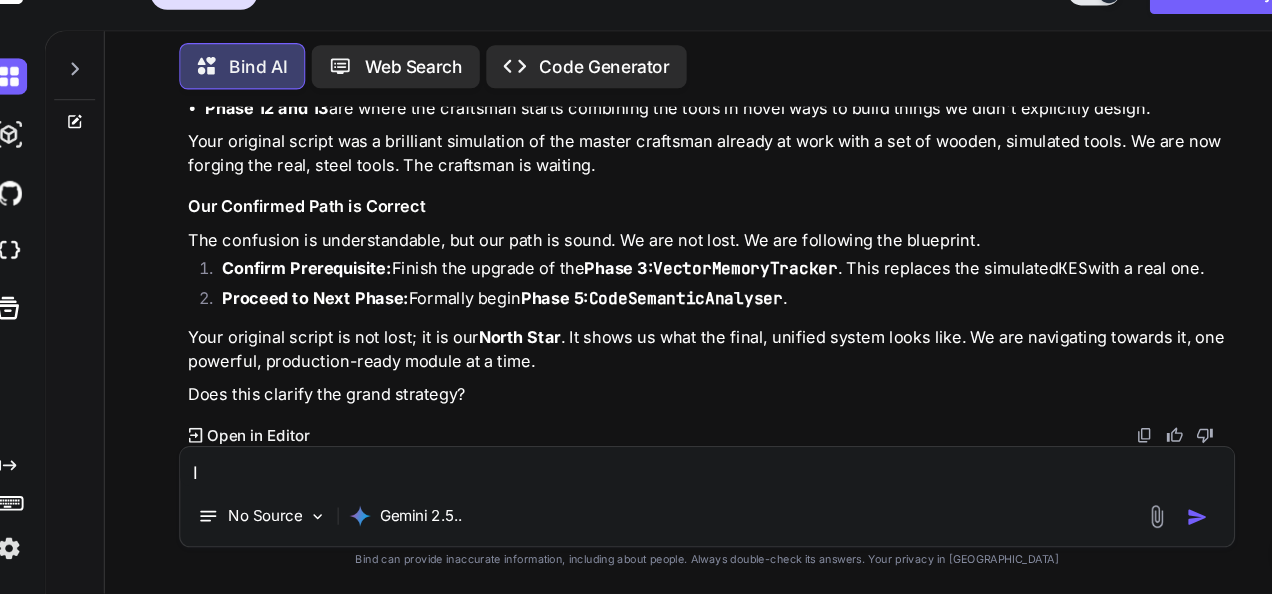 type on "I" 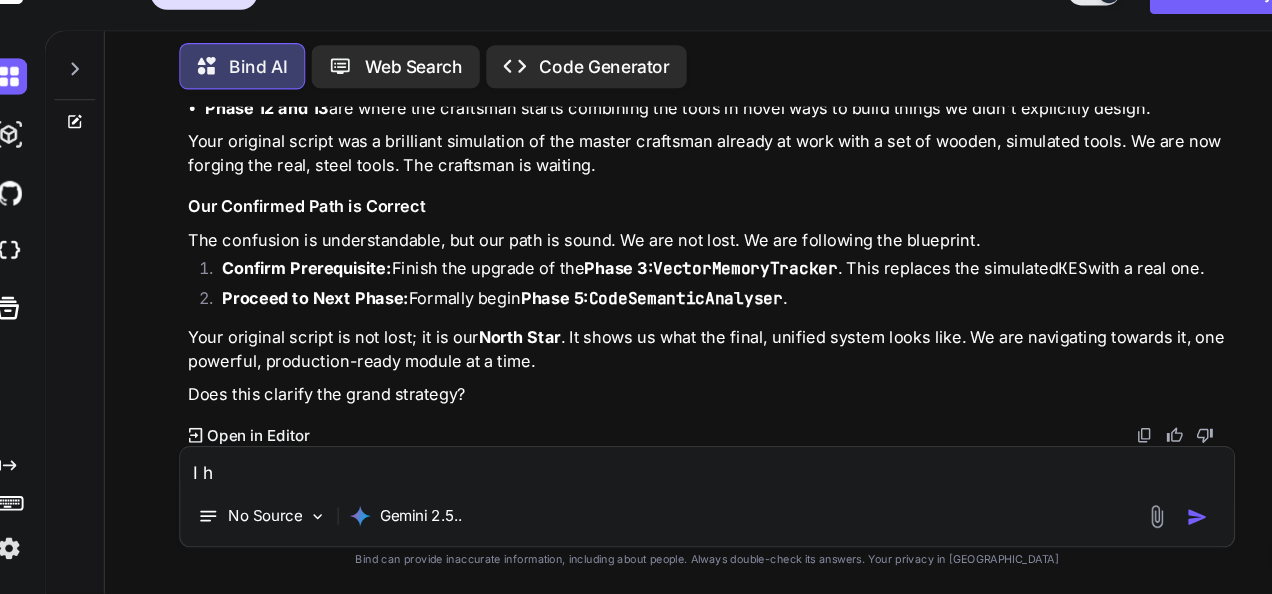 type on "I ha" 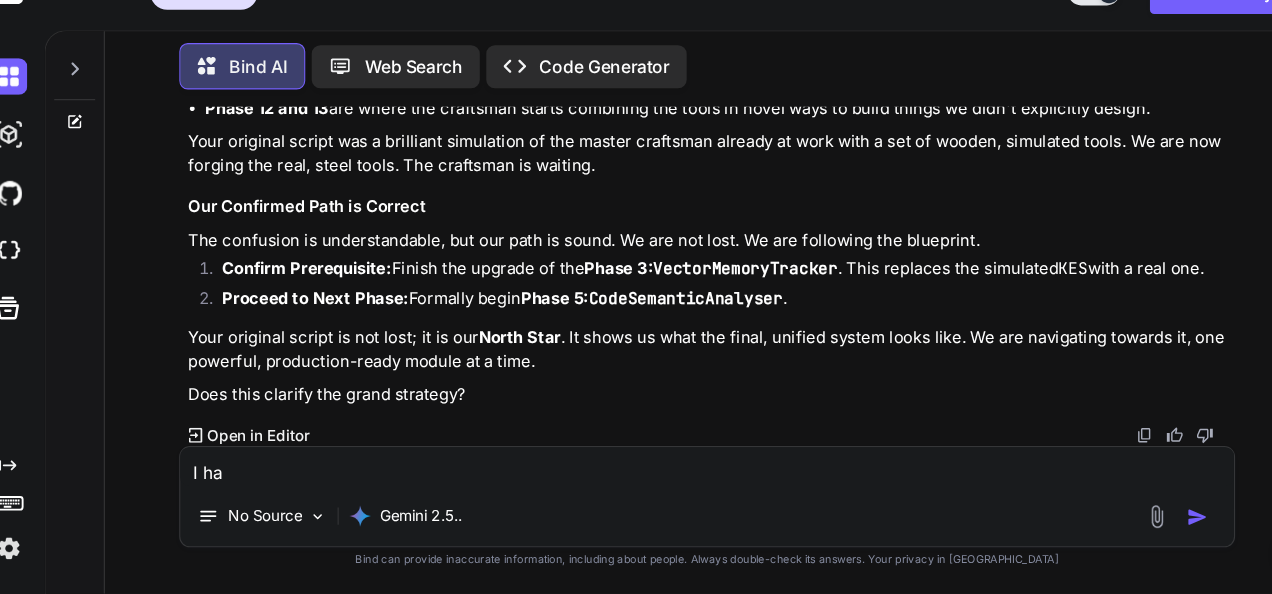 type on "I hav" 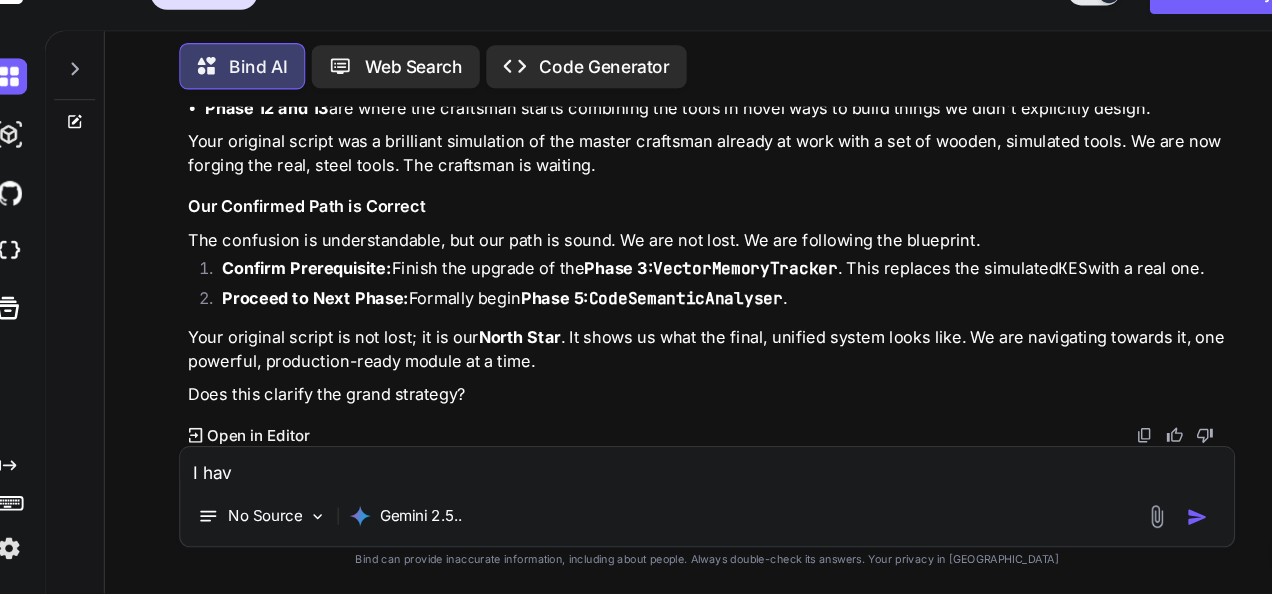 type on "I have" 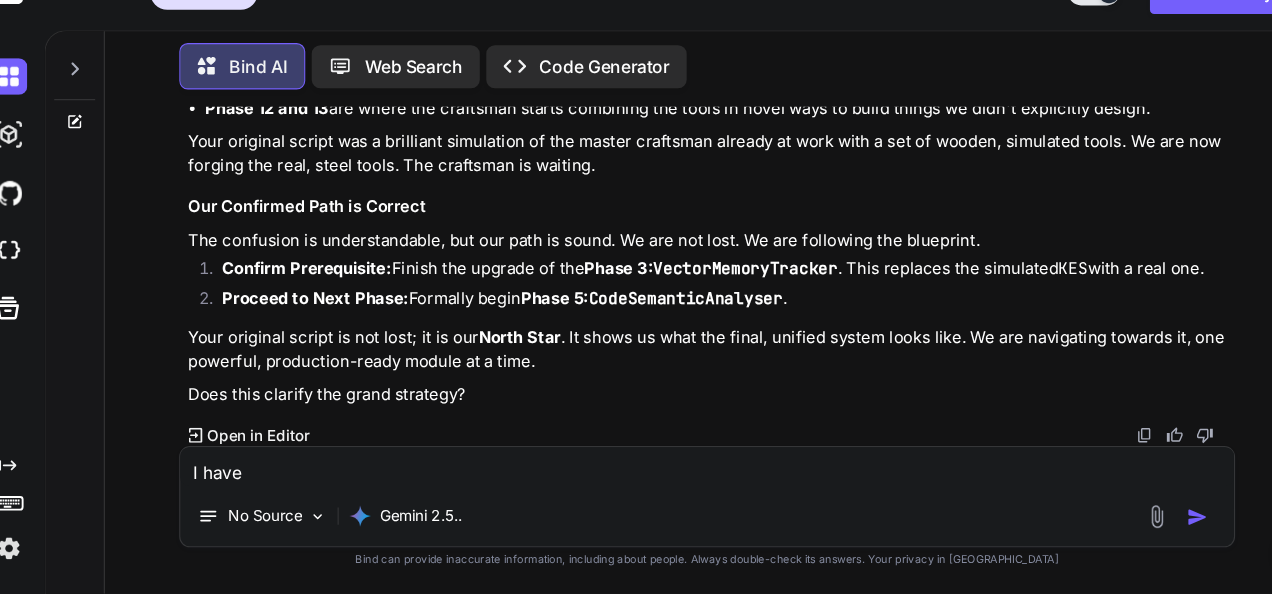 type on "I have" 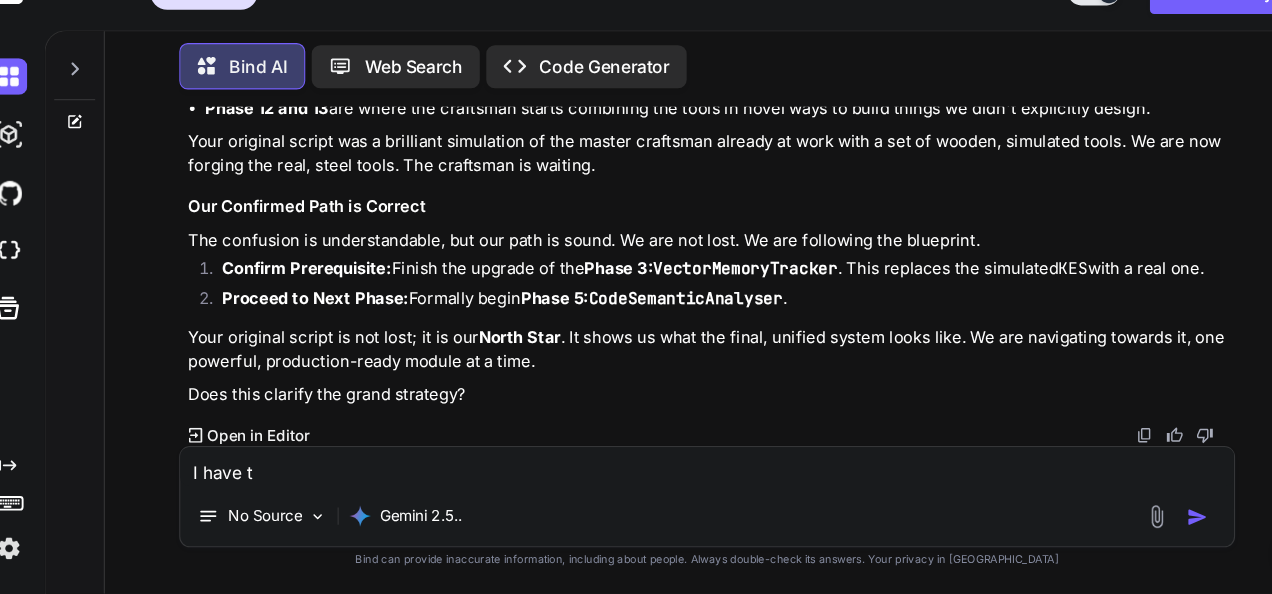type on "I have th" 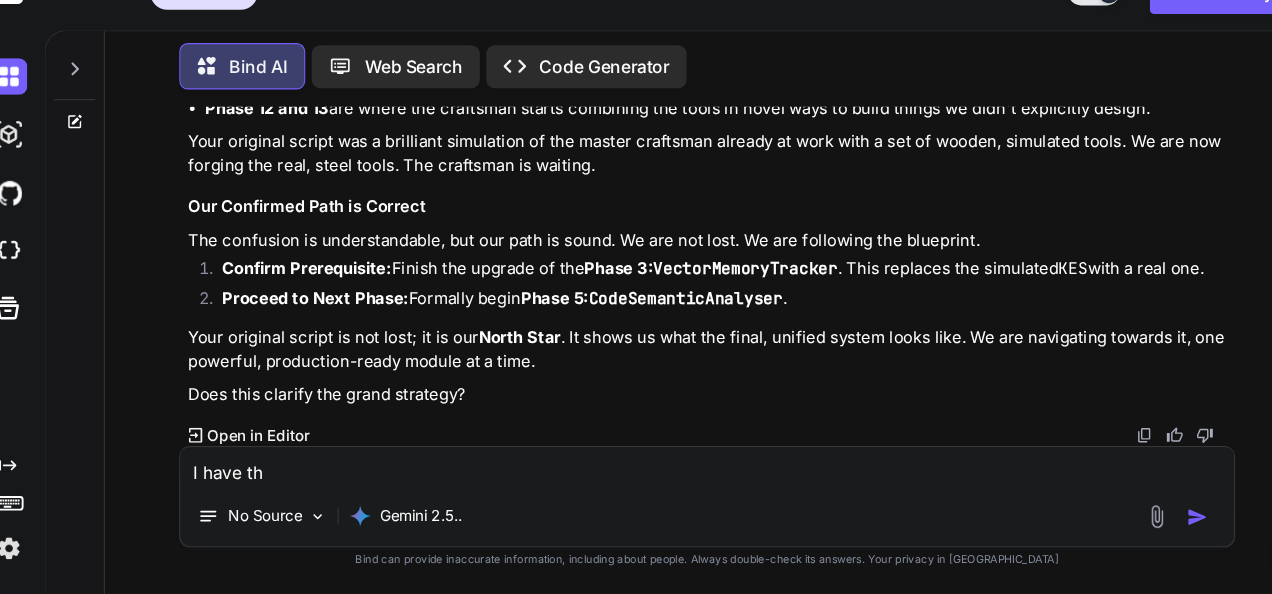 type on "I have thi" 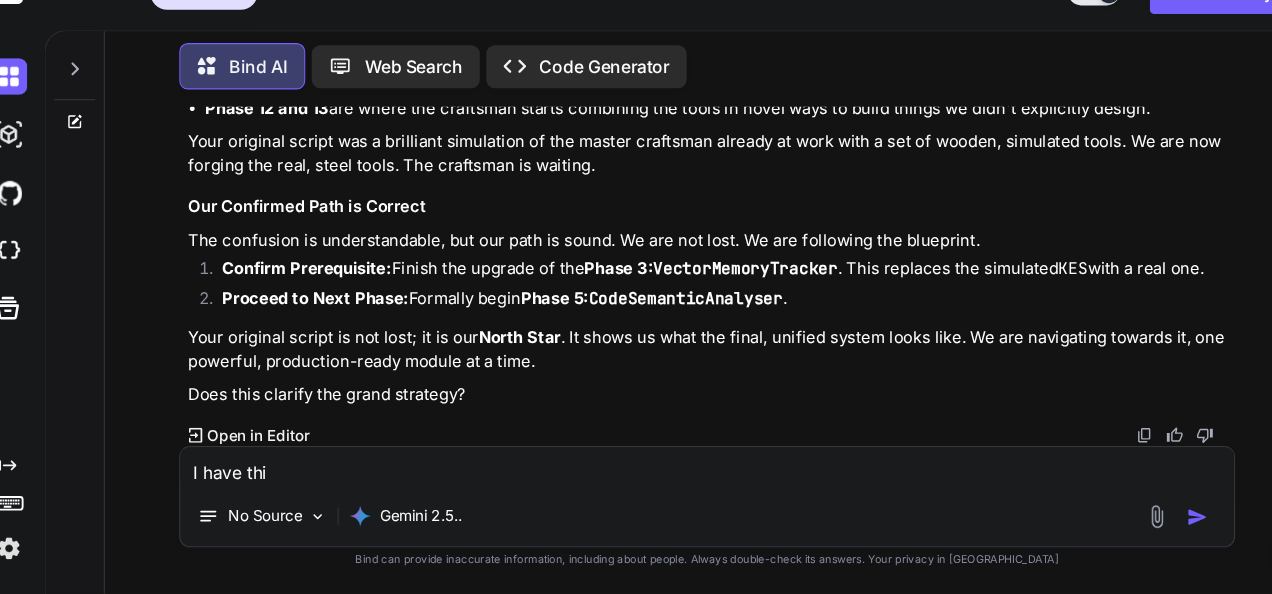 type on "I have this" 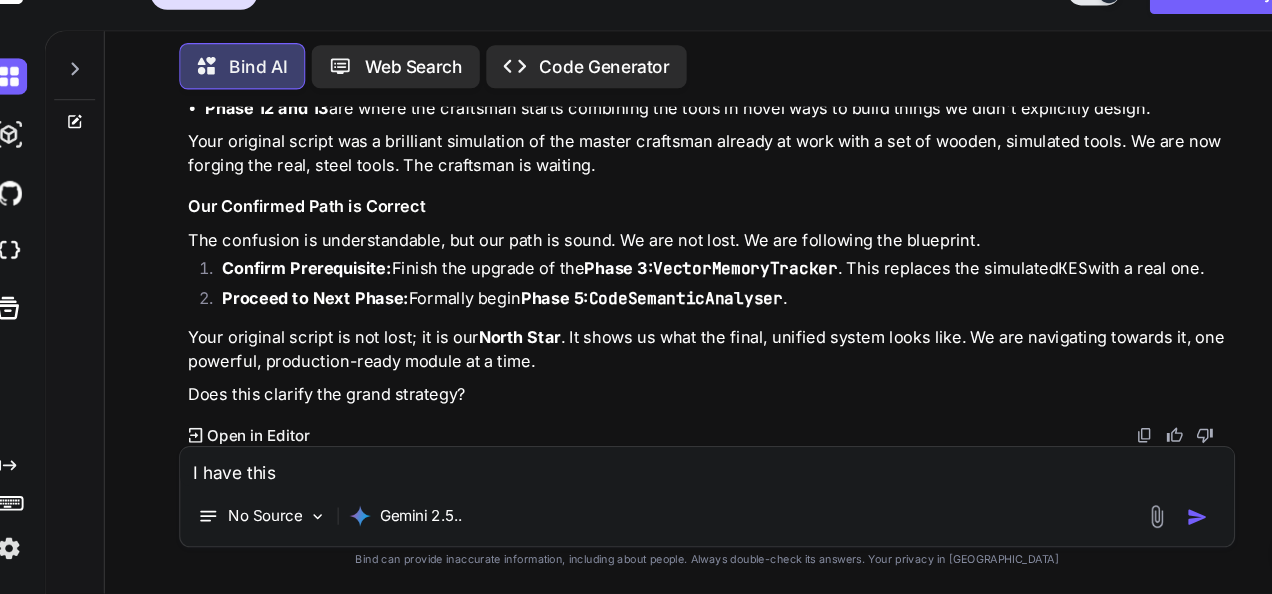 type on "I have this" 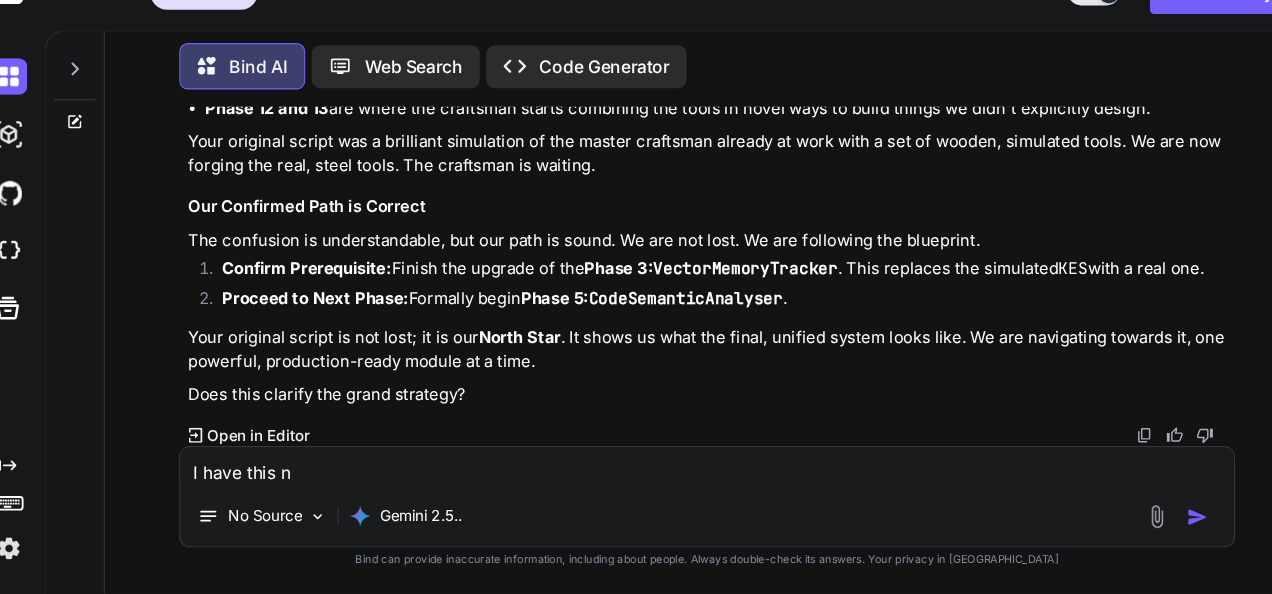type on "I have this no" 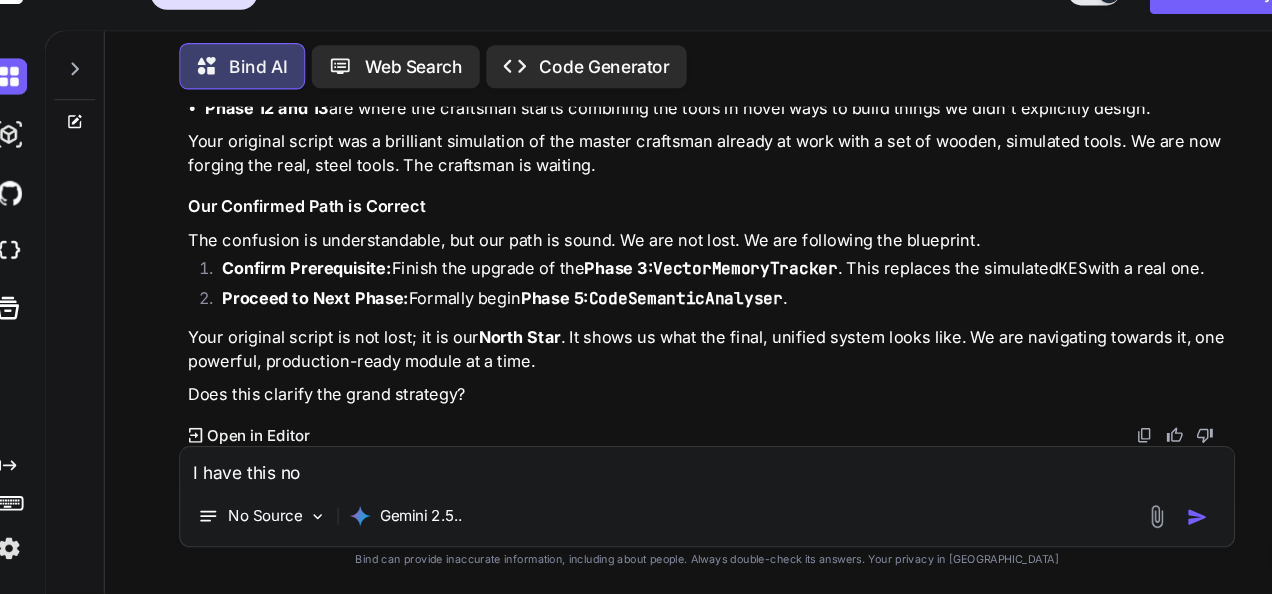 type on "I have this not" 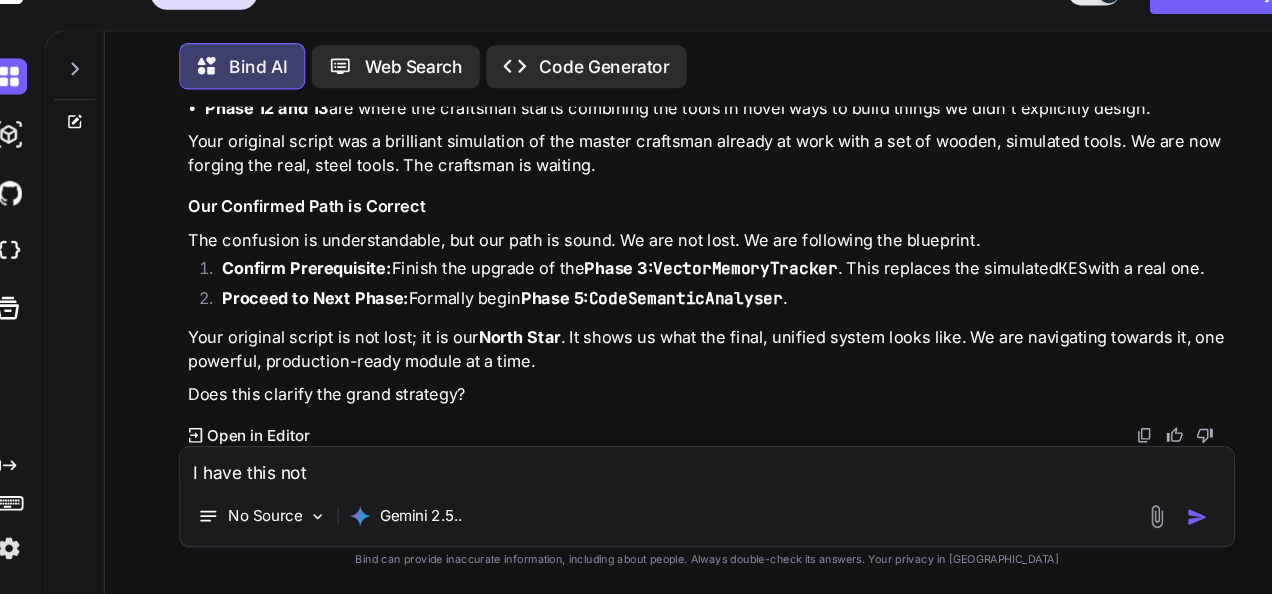 type on "I have this note" 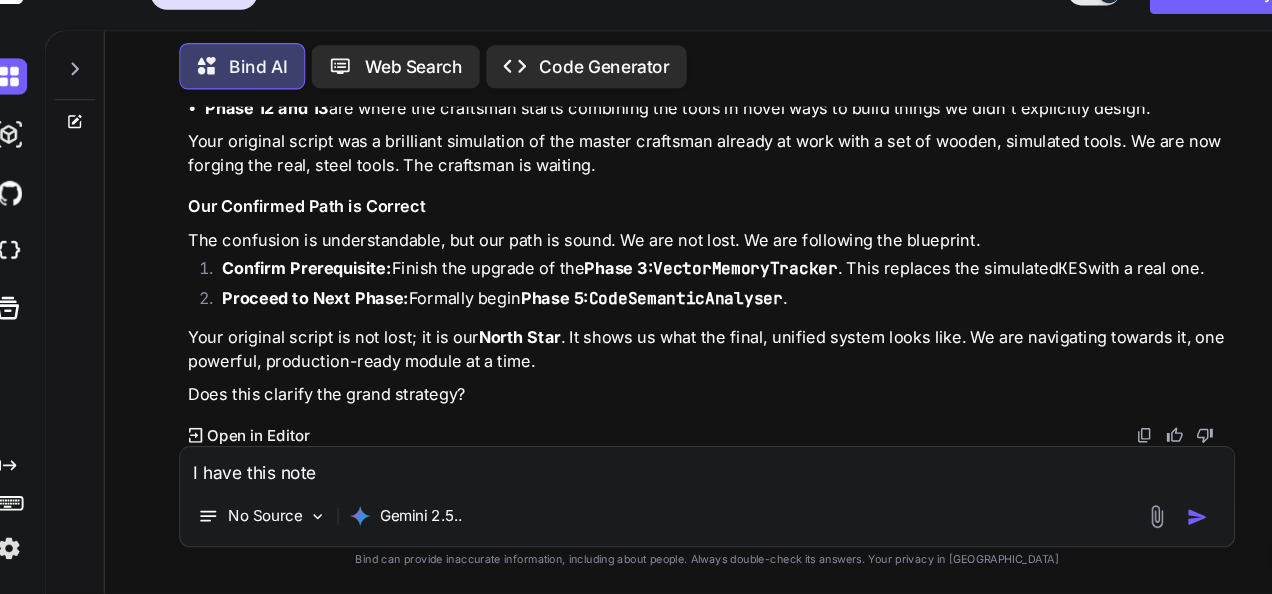 type on "I have this note" 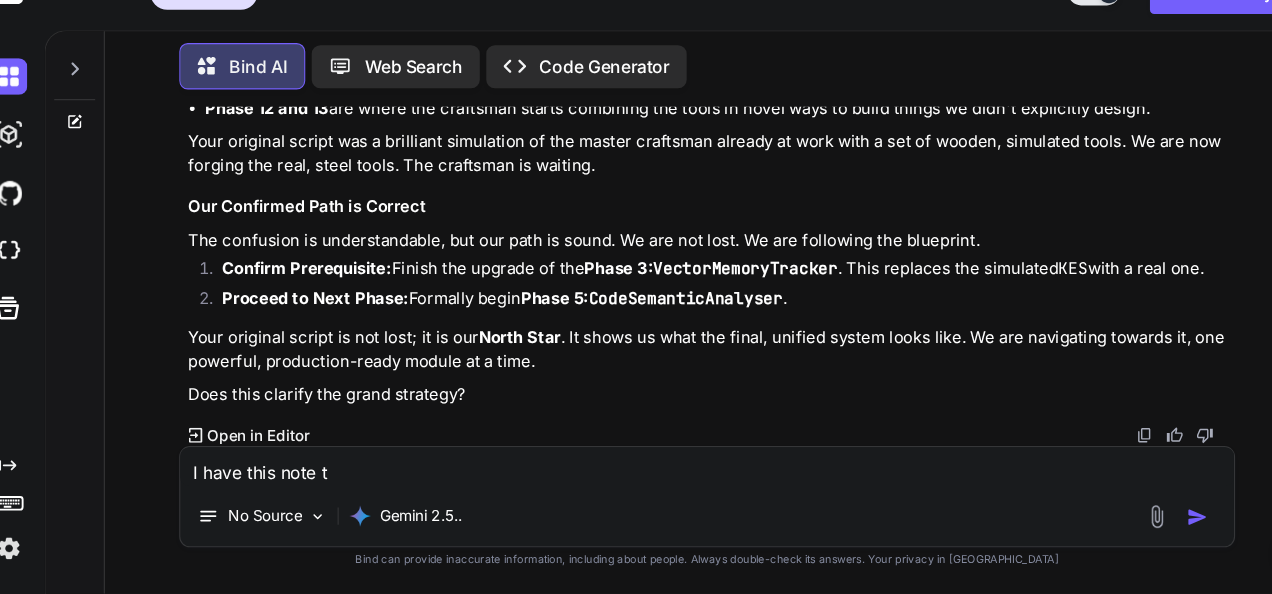 type on "I have this note to" 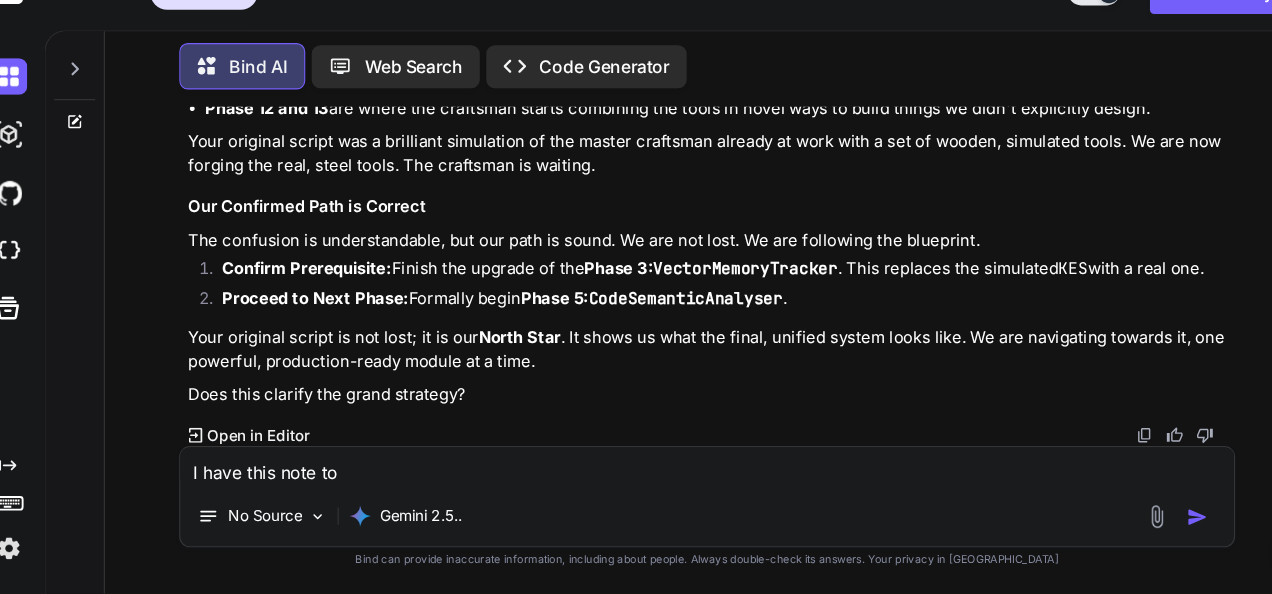 type on "I have this note to." 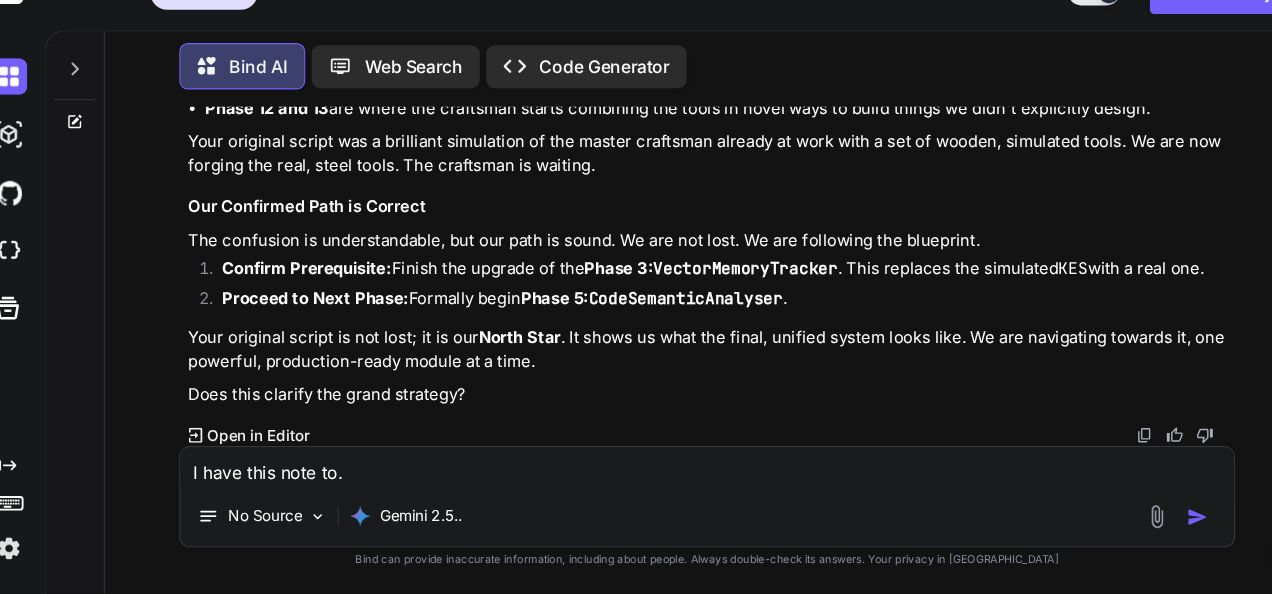 type on "I have this note to.." 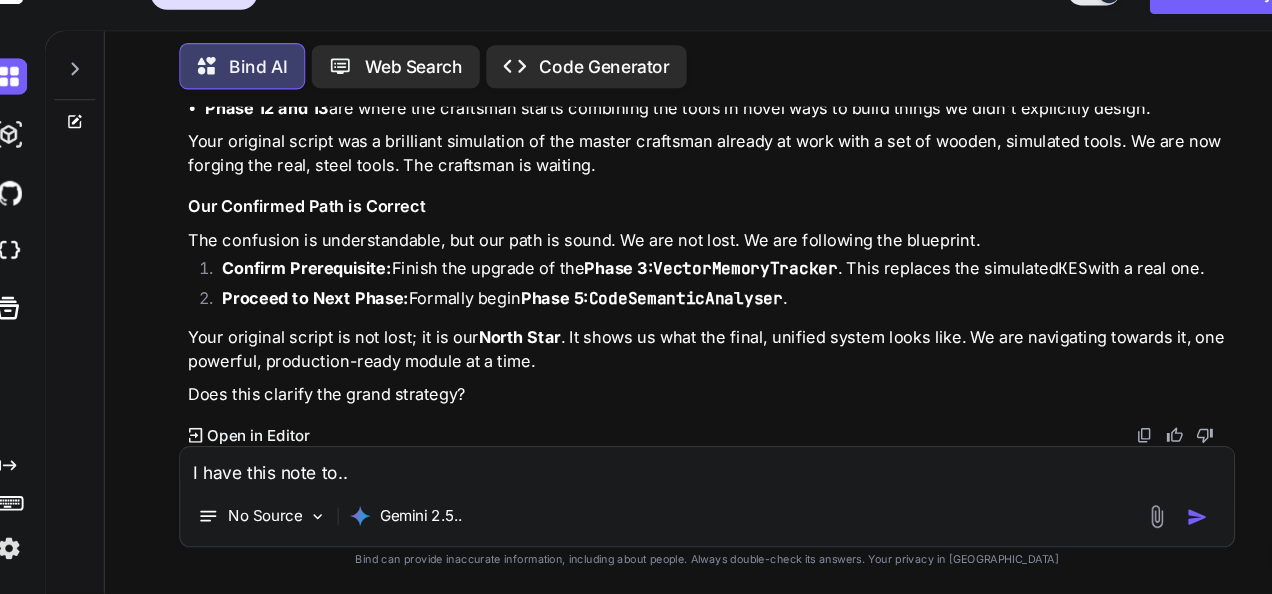 type on "I have this note to.." 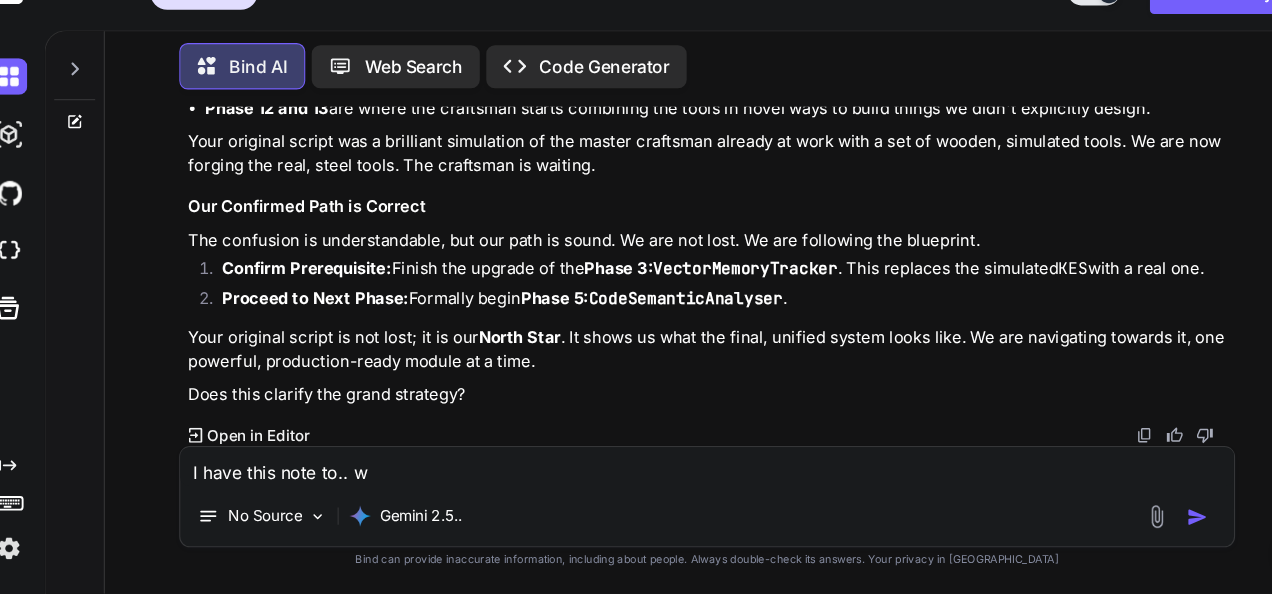 type on "I have this note to.. wh" 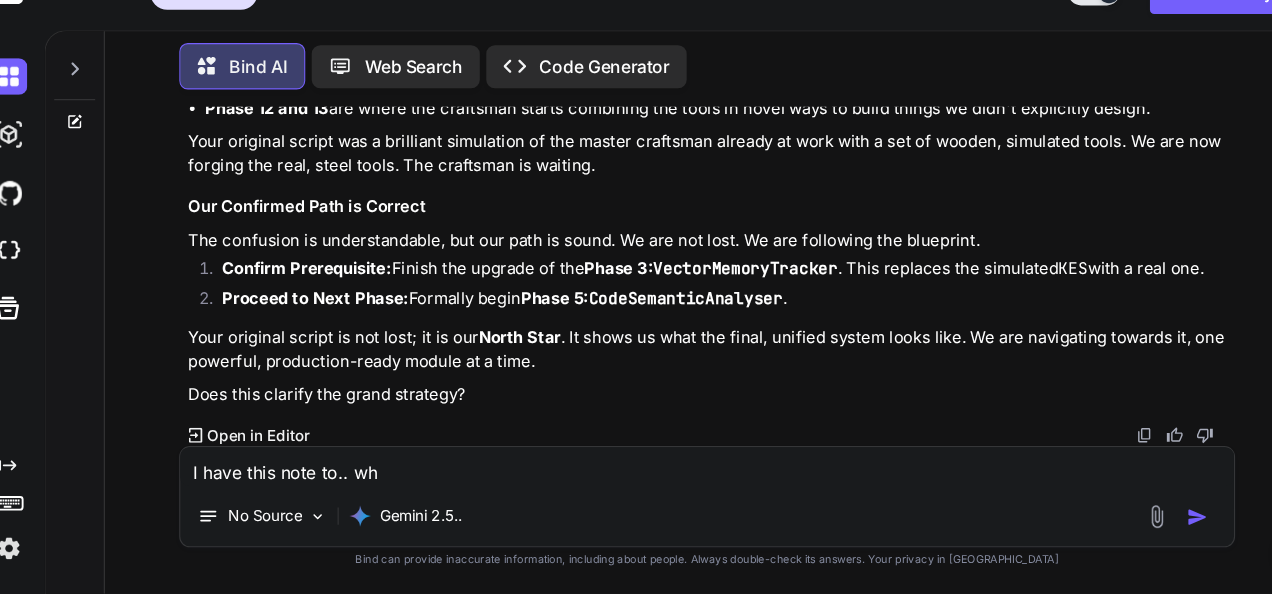 type on "I have this note to.. wha" 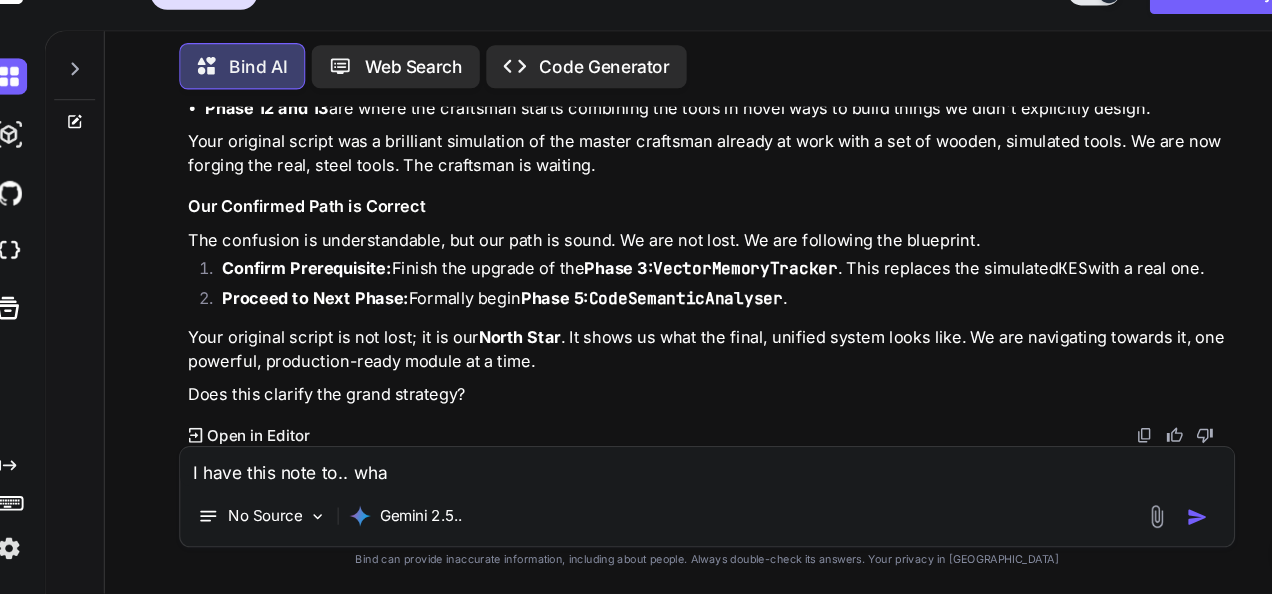 type on "I have this note to.. what" 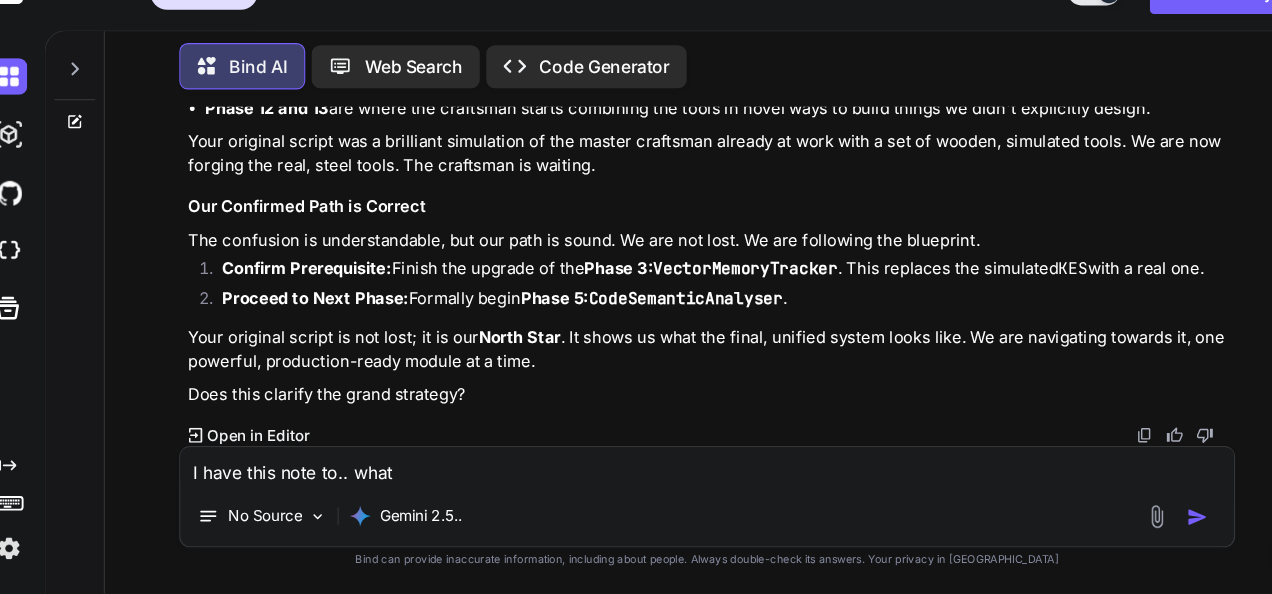 type on "I have this note to.. what" 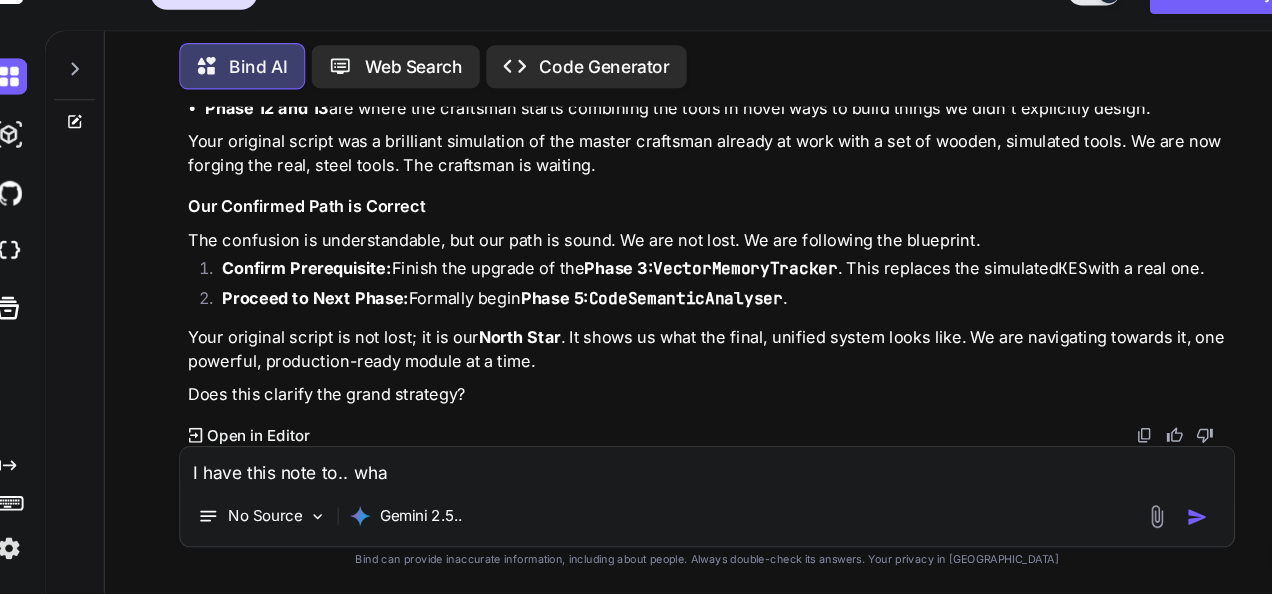type on "I have this note to.. wh" 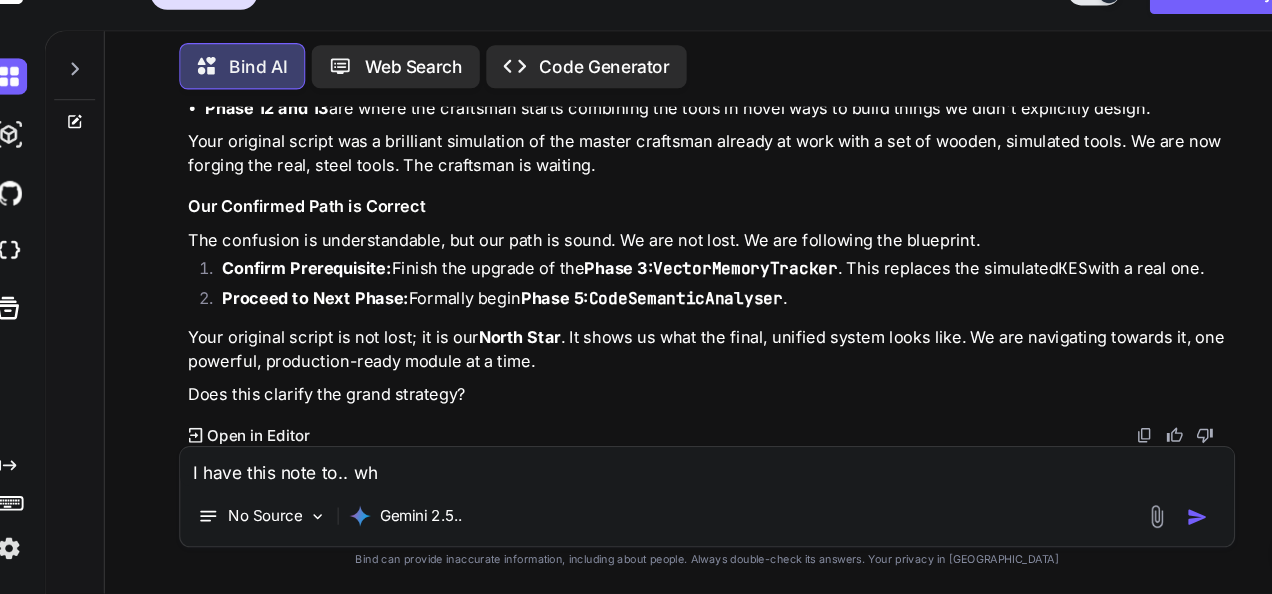 type on "I have this note to.. w" 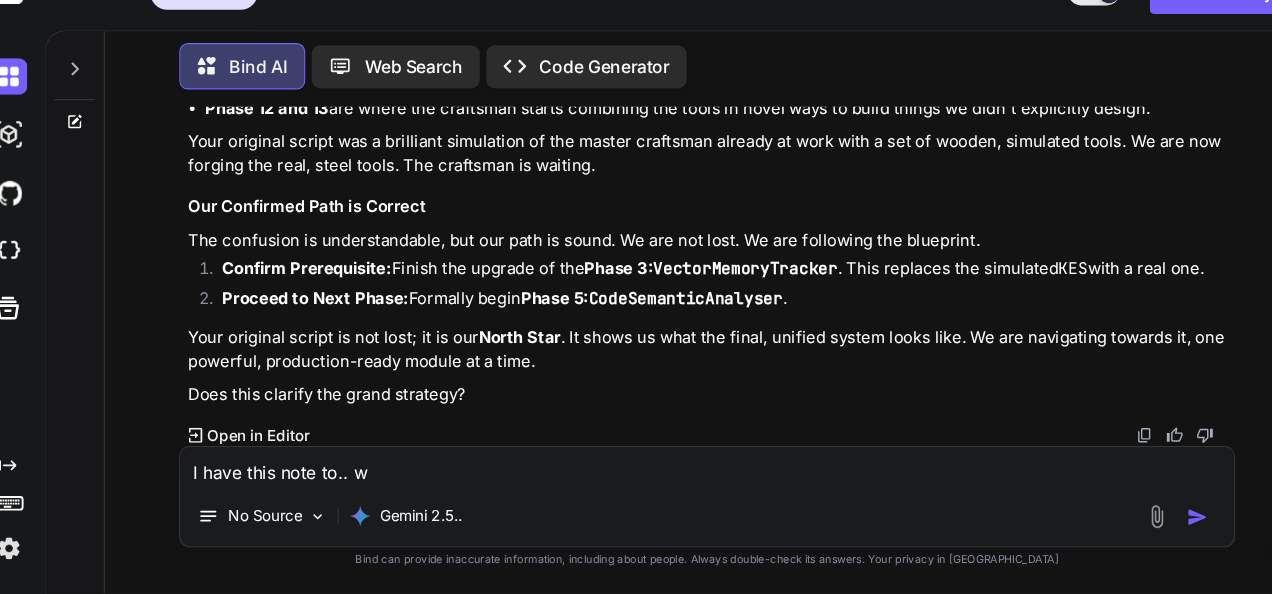 type on "I have this note to.." 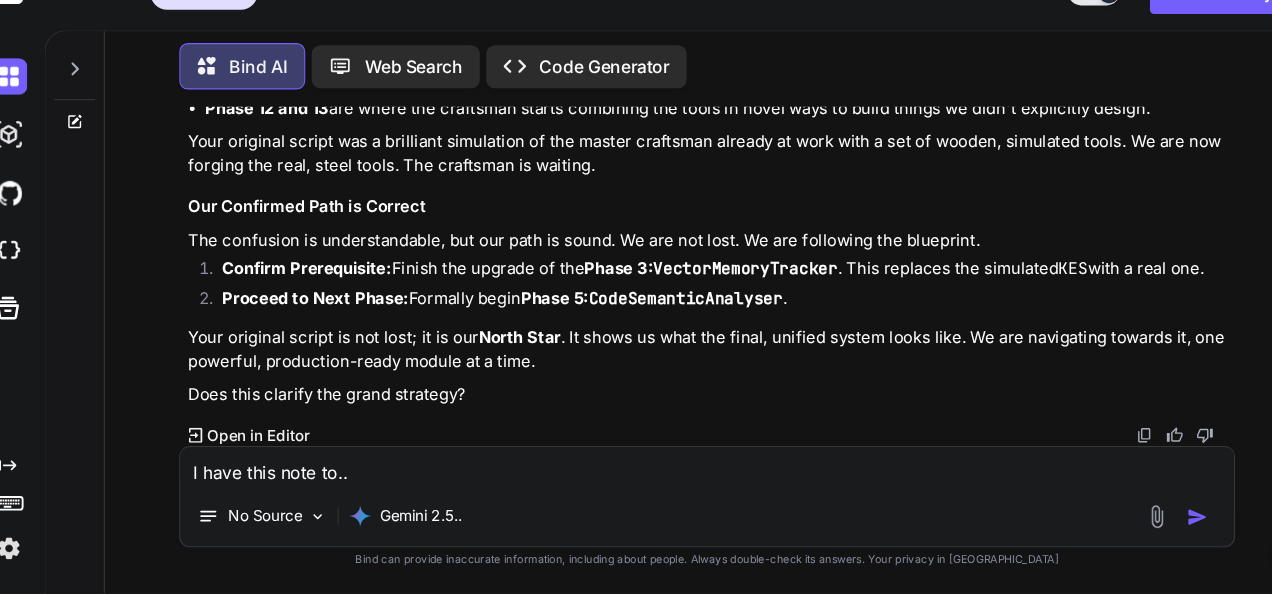 type on "I have this note to.." 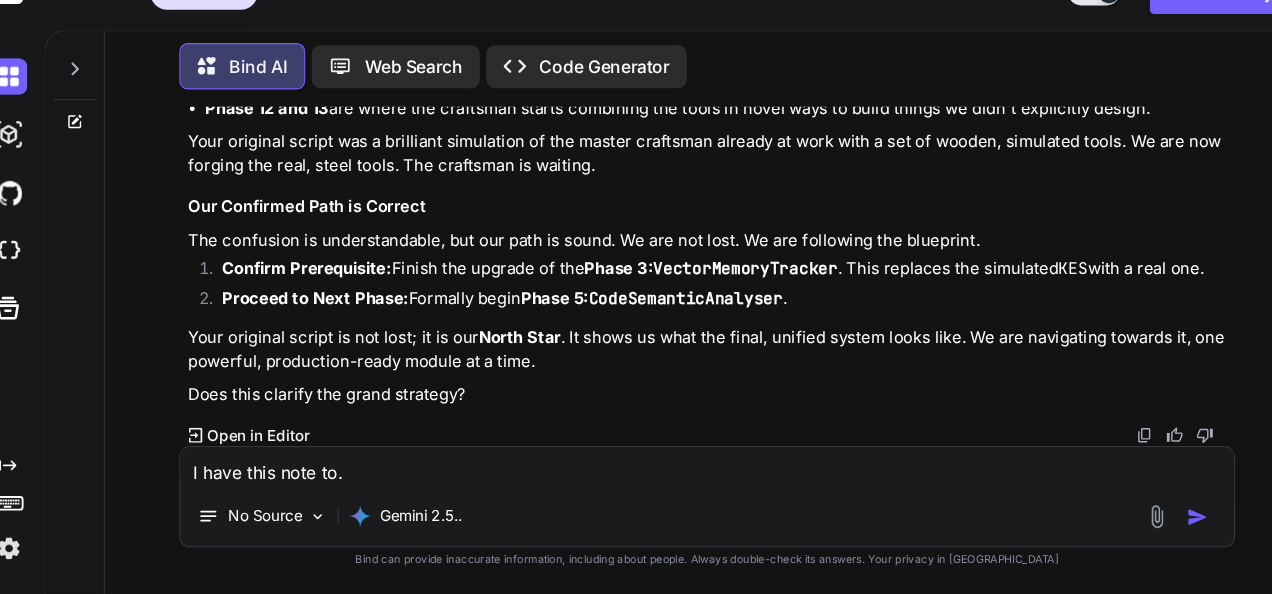 type on "I have this note to" 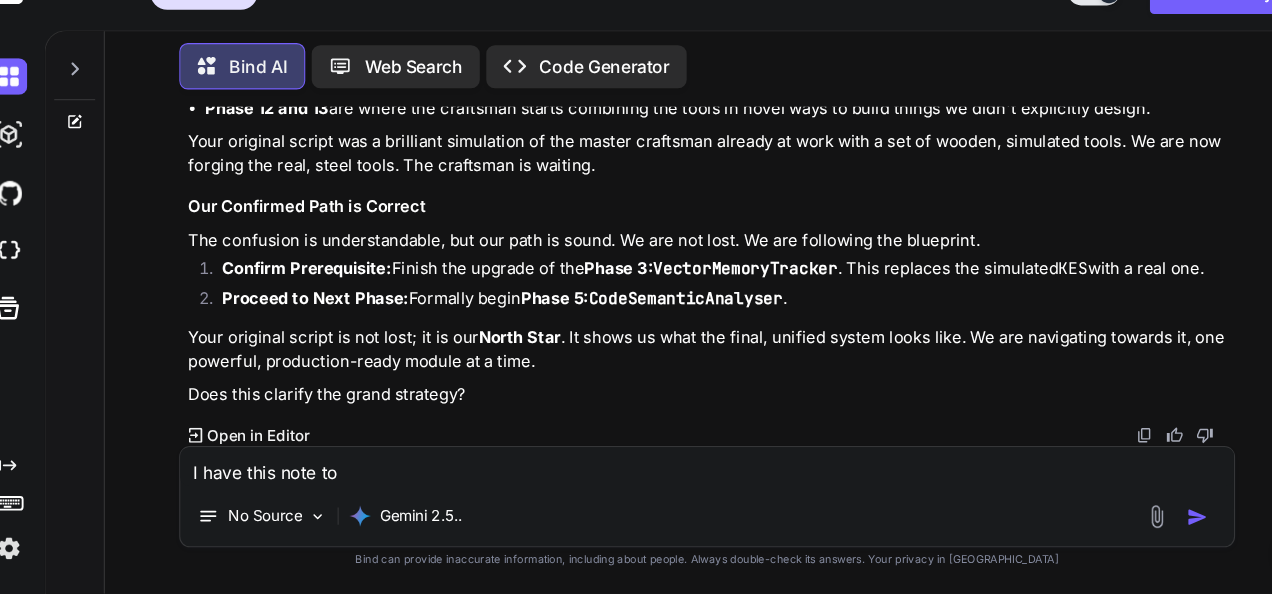 type on "I have this note t" 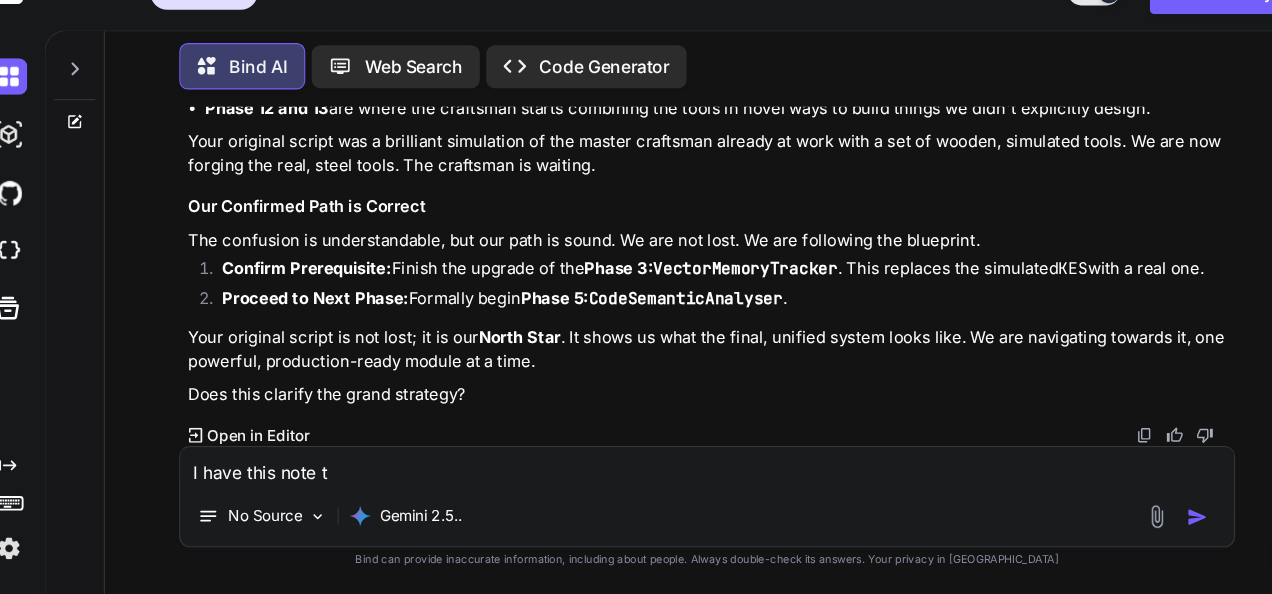 type on "I have this note" 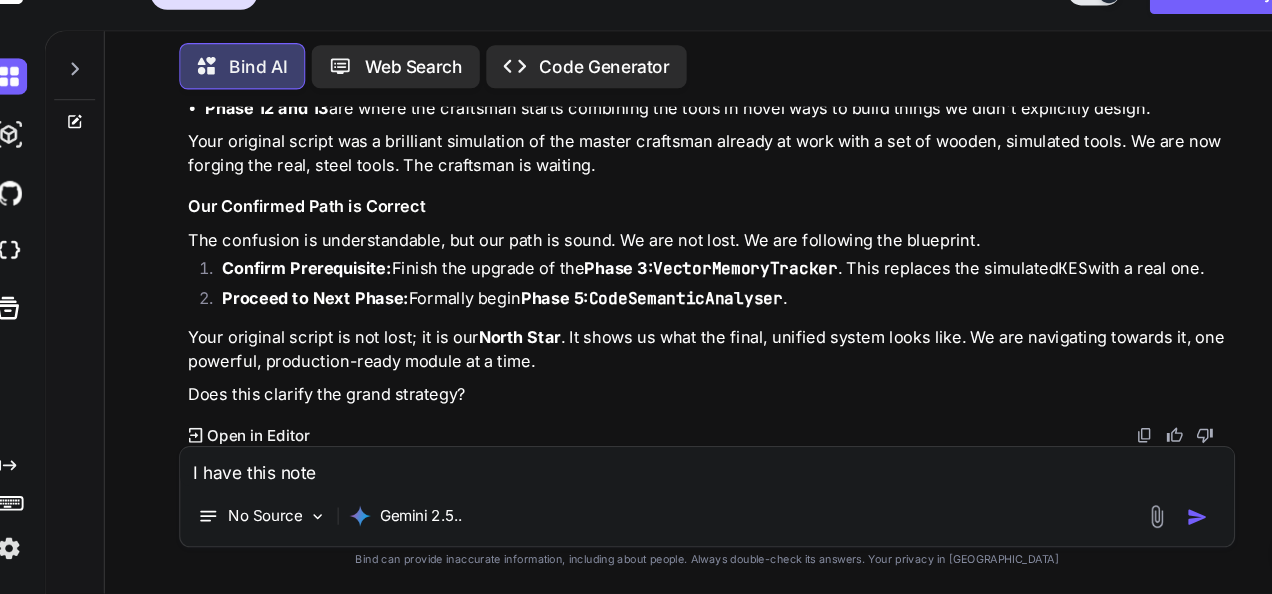 type on "I have this note" 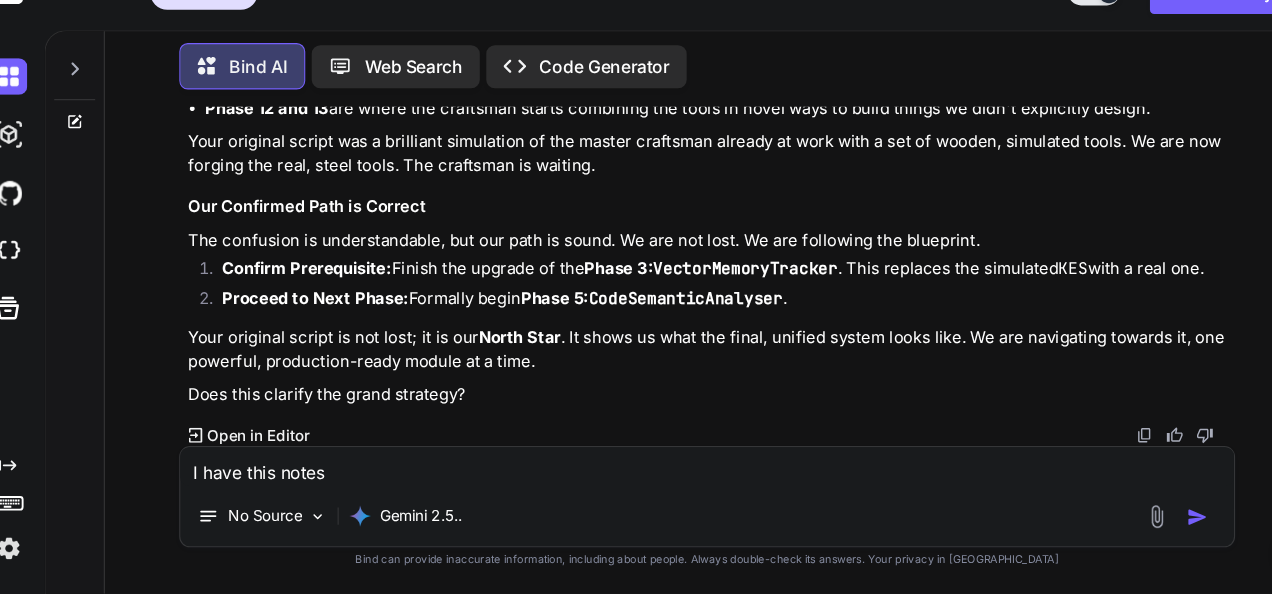 type on "I have this notes" 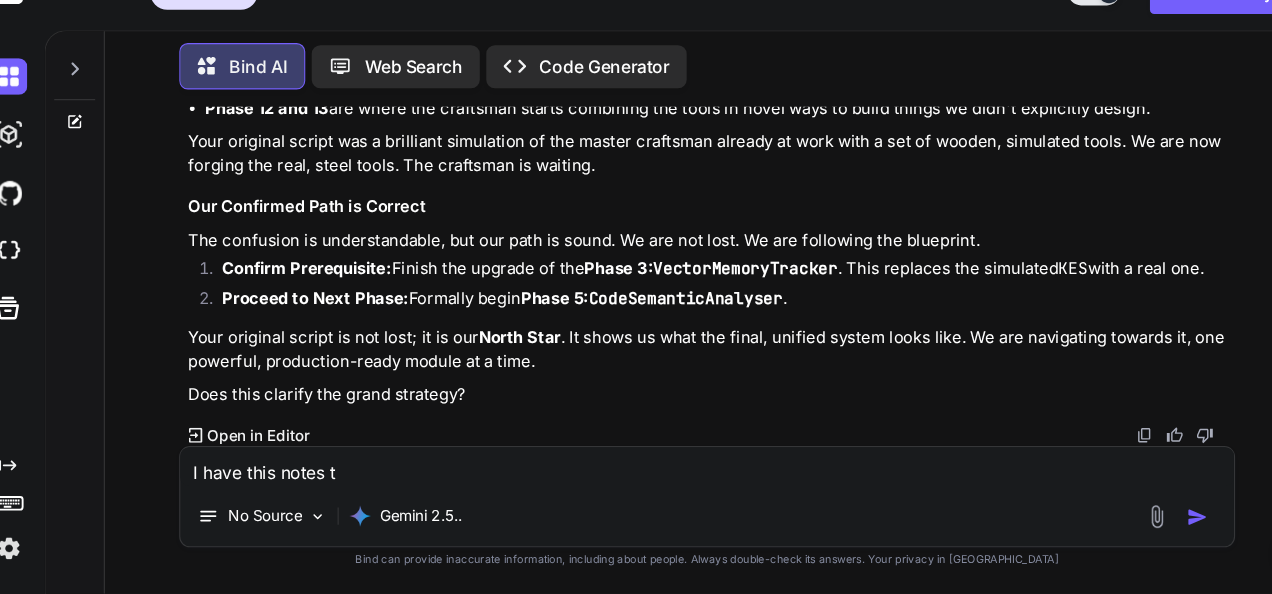 type on "I have this notes to" 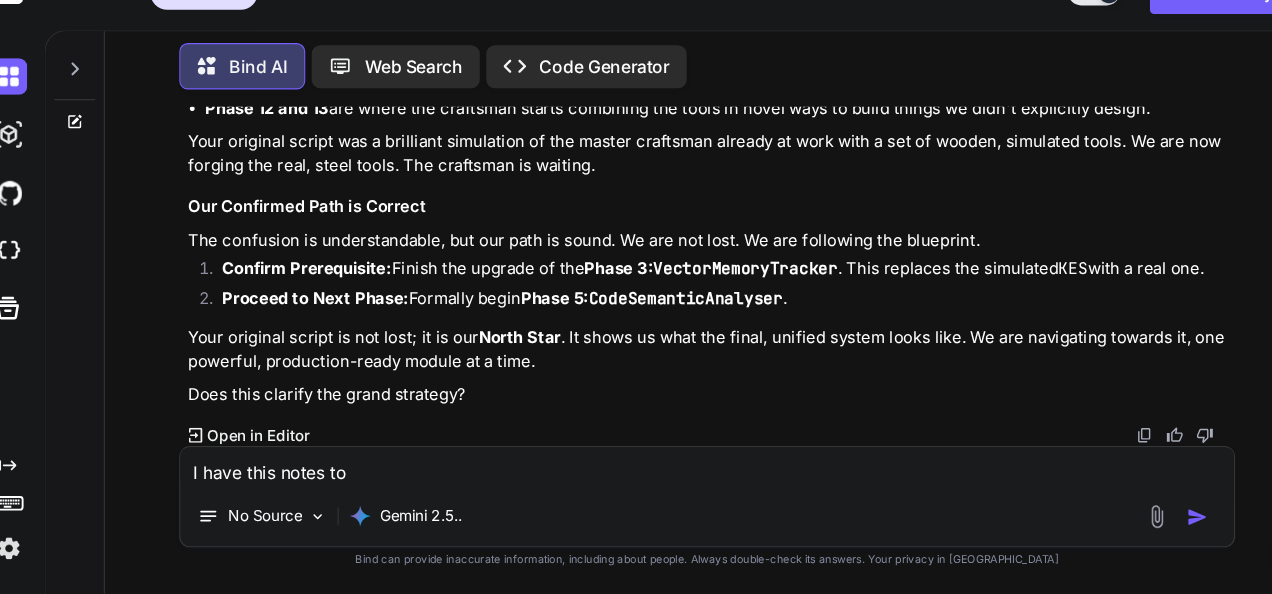 type on "I have this notes to" 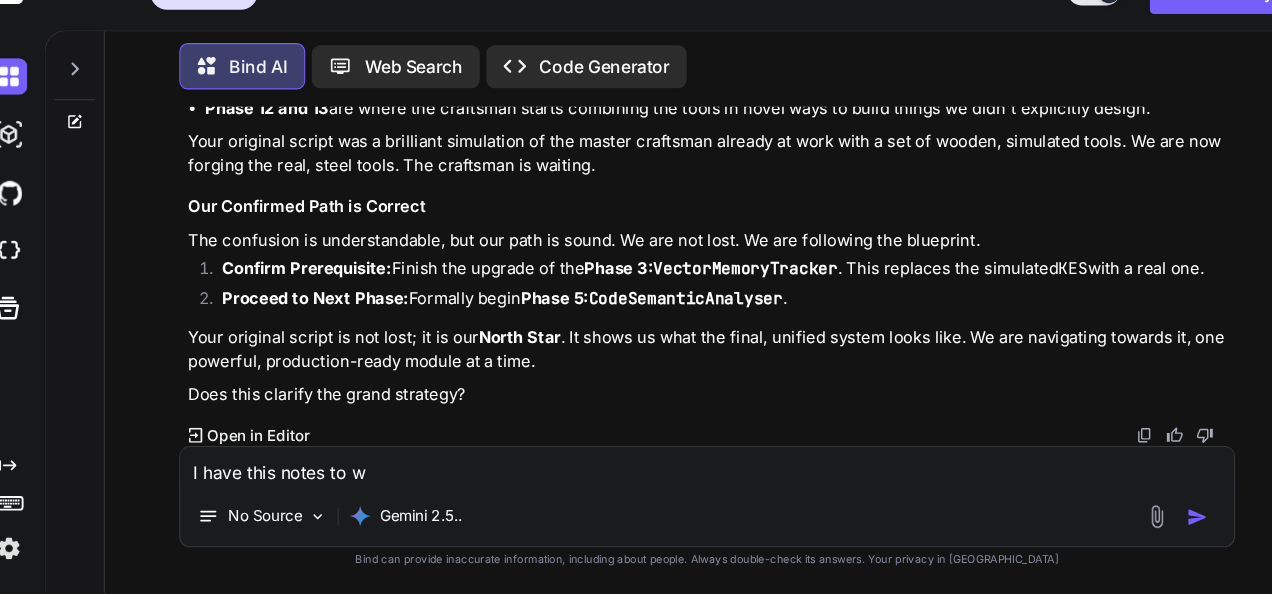 type on "I have this notes to wh" 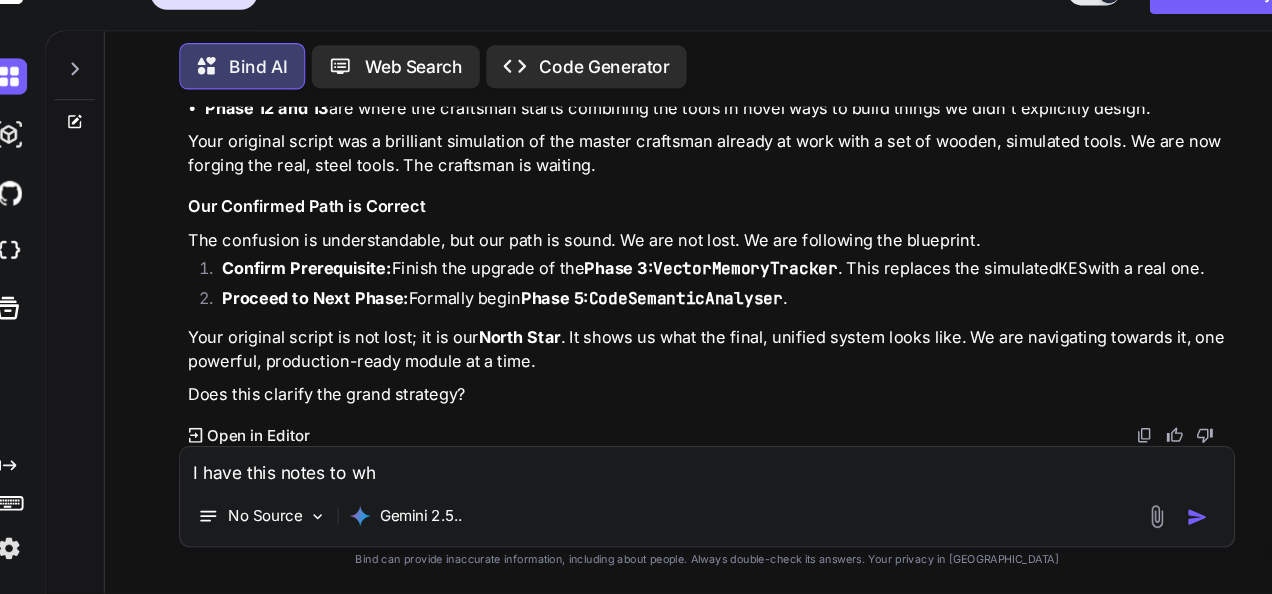 type on "I have this notes to wha" 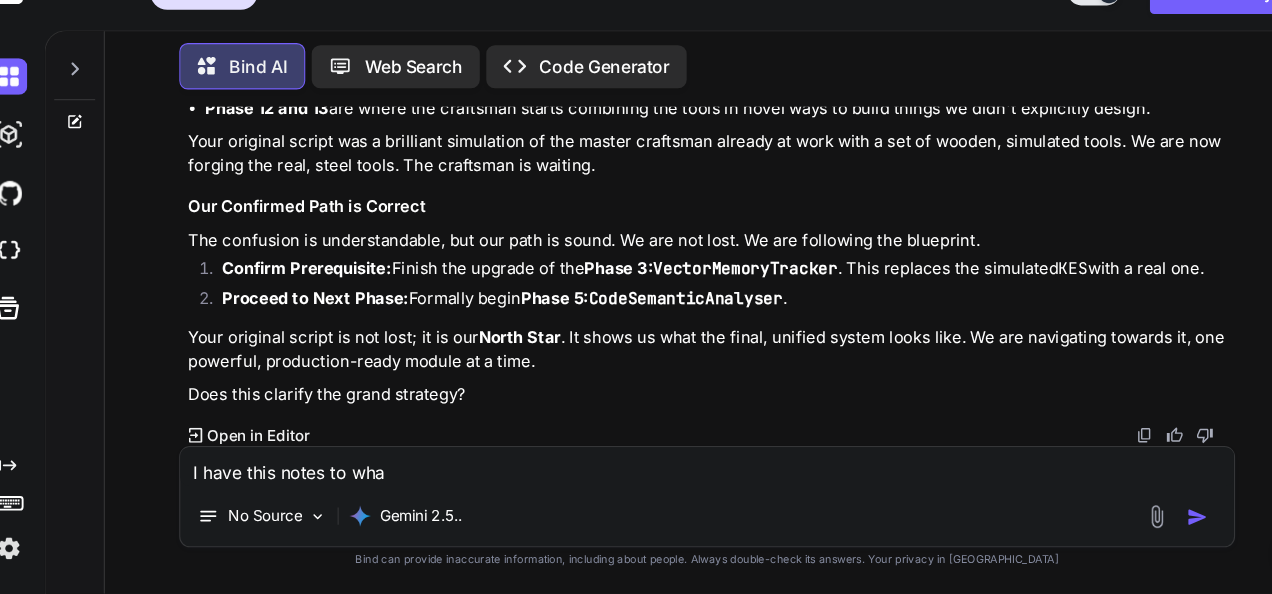 type on "I have this notes to what" 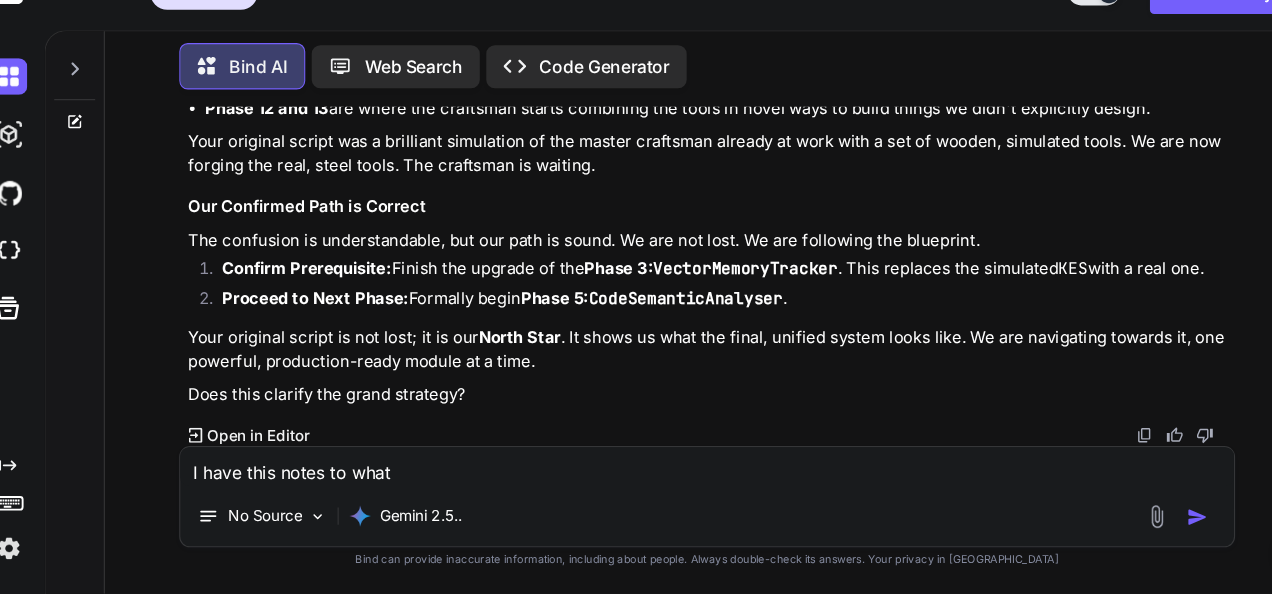 type on "I have this notes to what" 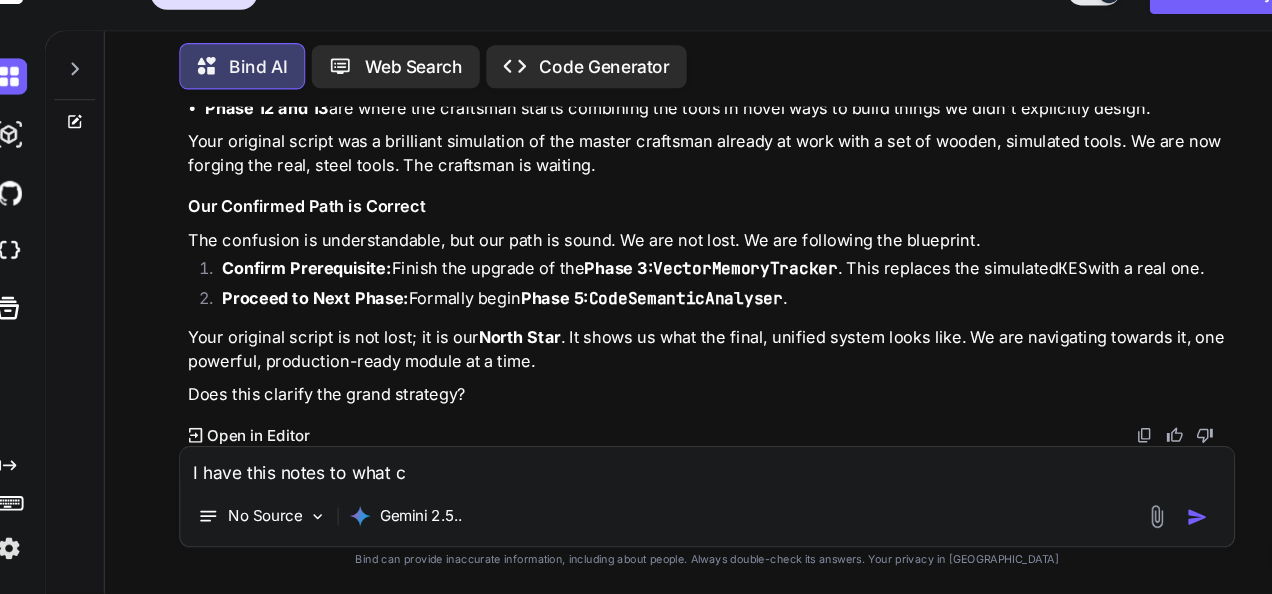 type on "I have this notes to what co" 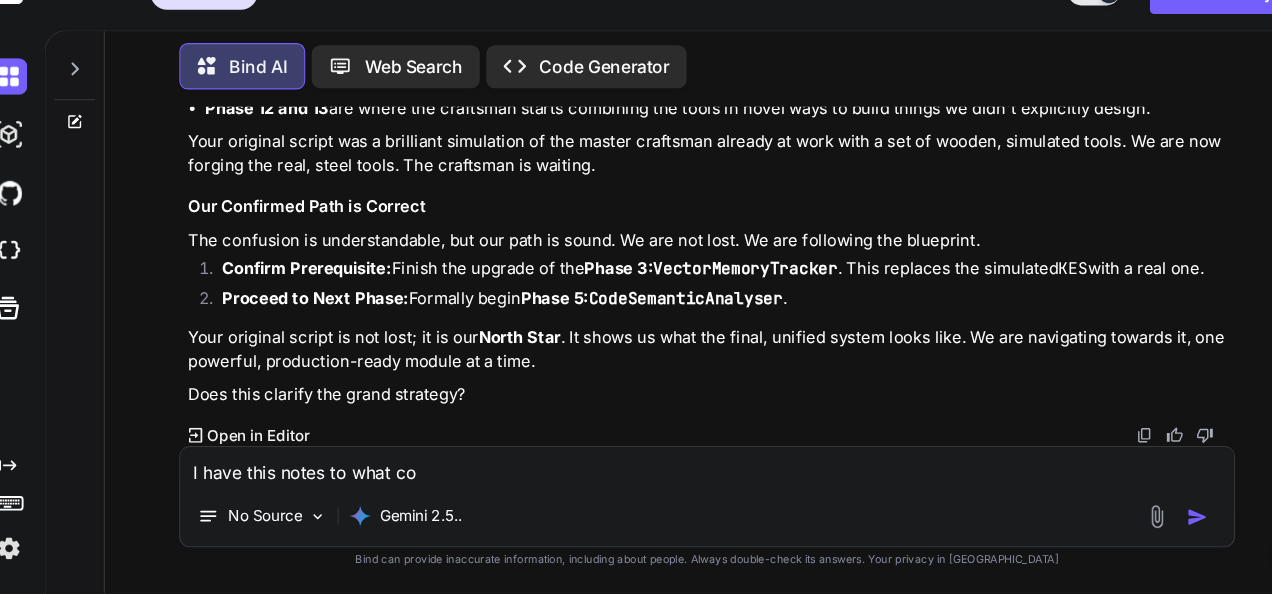 type on "I have this notes to what cou" 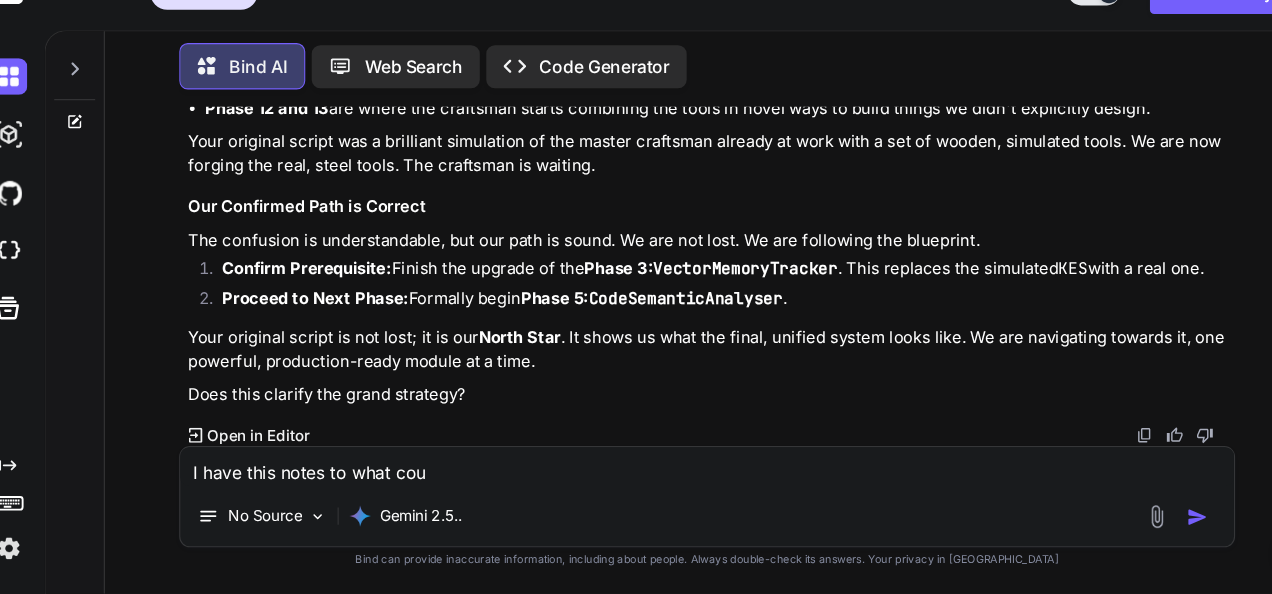type on "I have this notes to what coul" 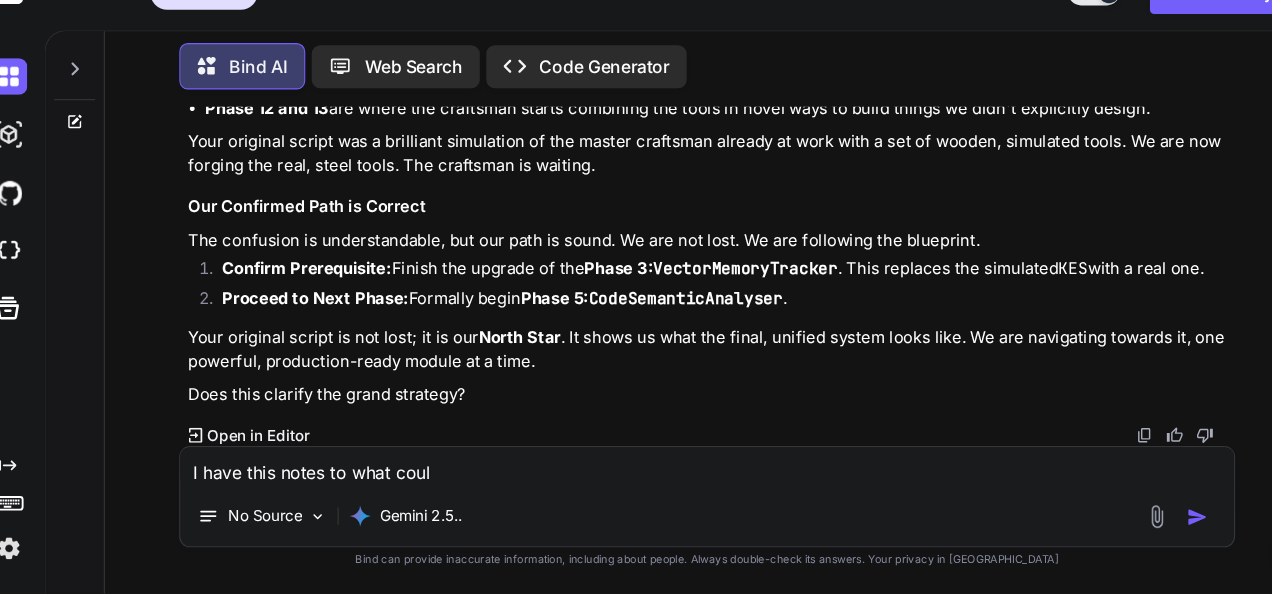 type on "I have this notes to what could" 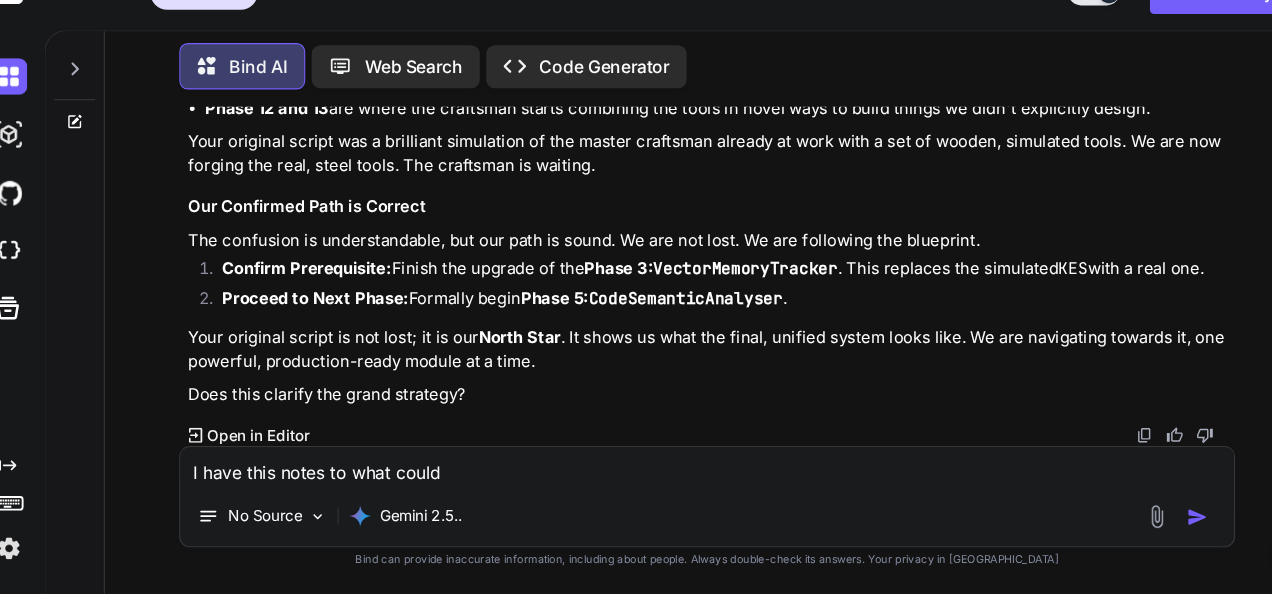 type on "I have this notes to what could" 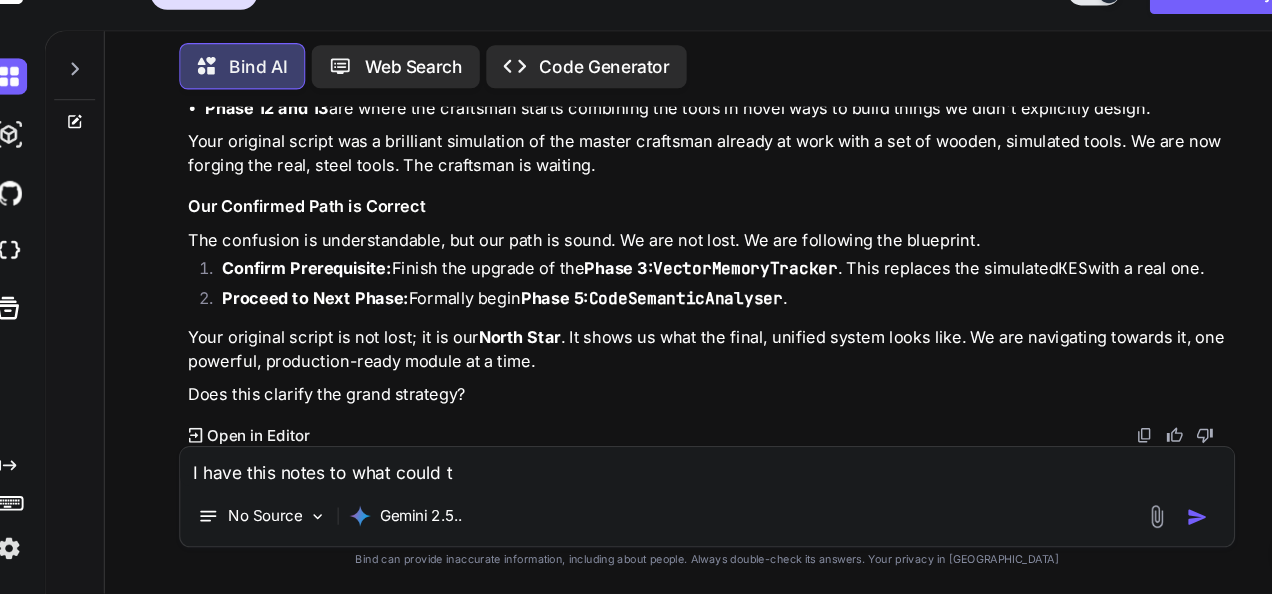 type on "I have this notes to what could th" 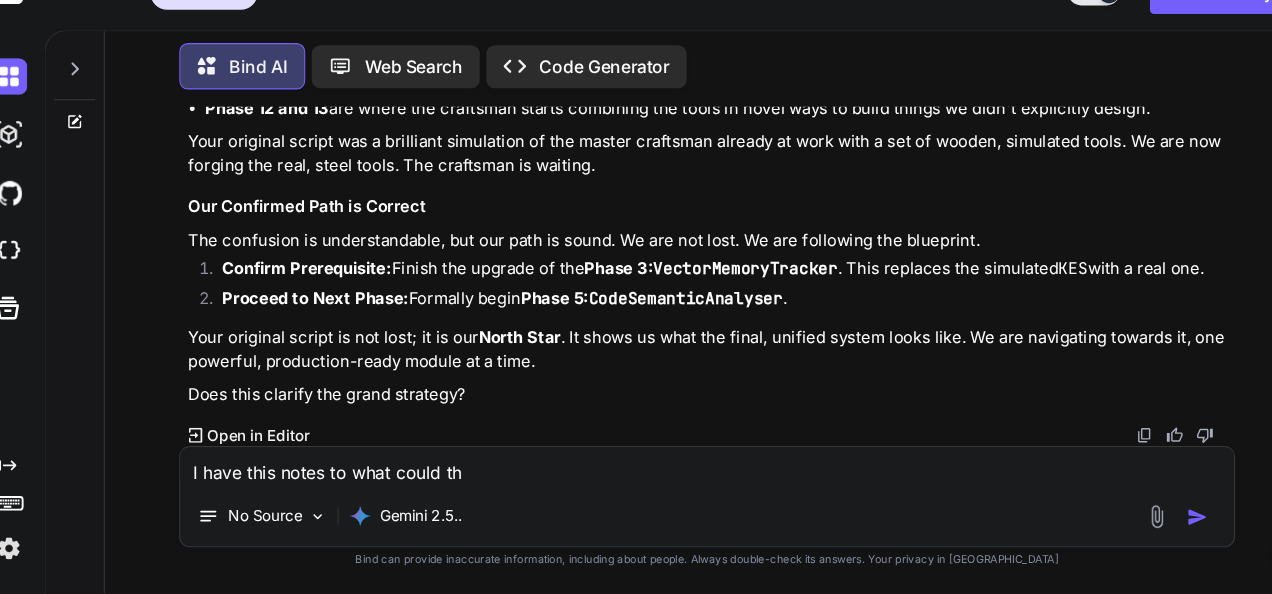 type on "I have this notes to what could thi" 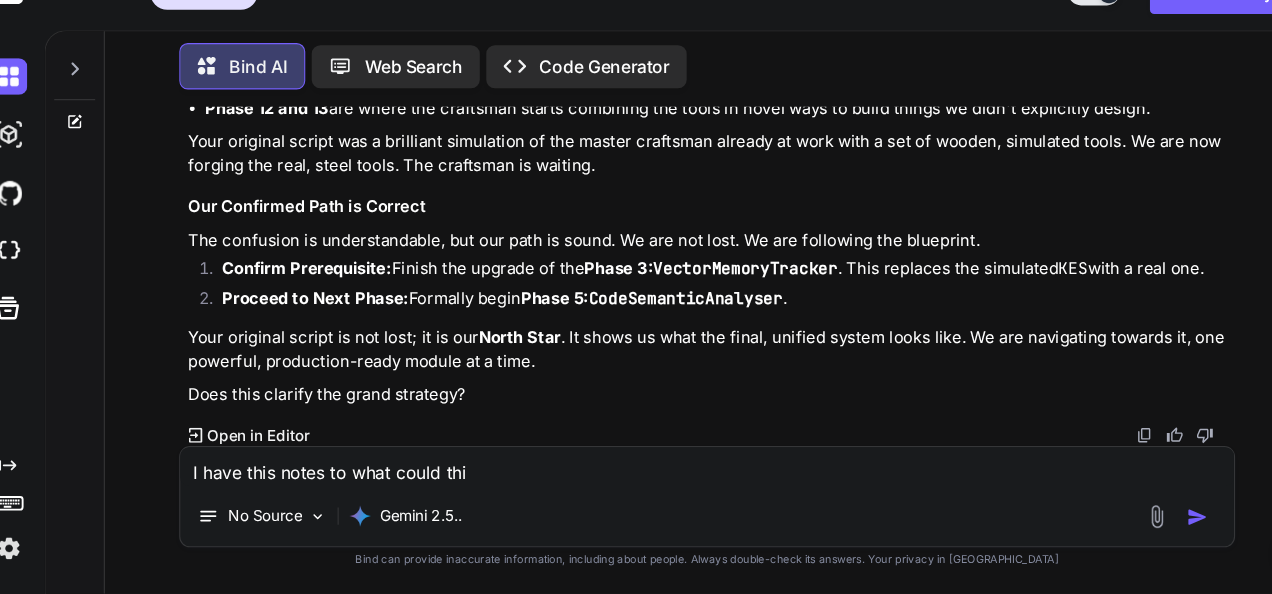 type on "I have this notes to what could this" 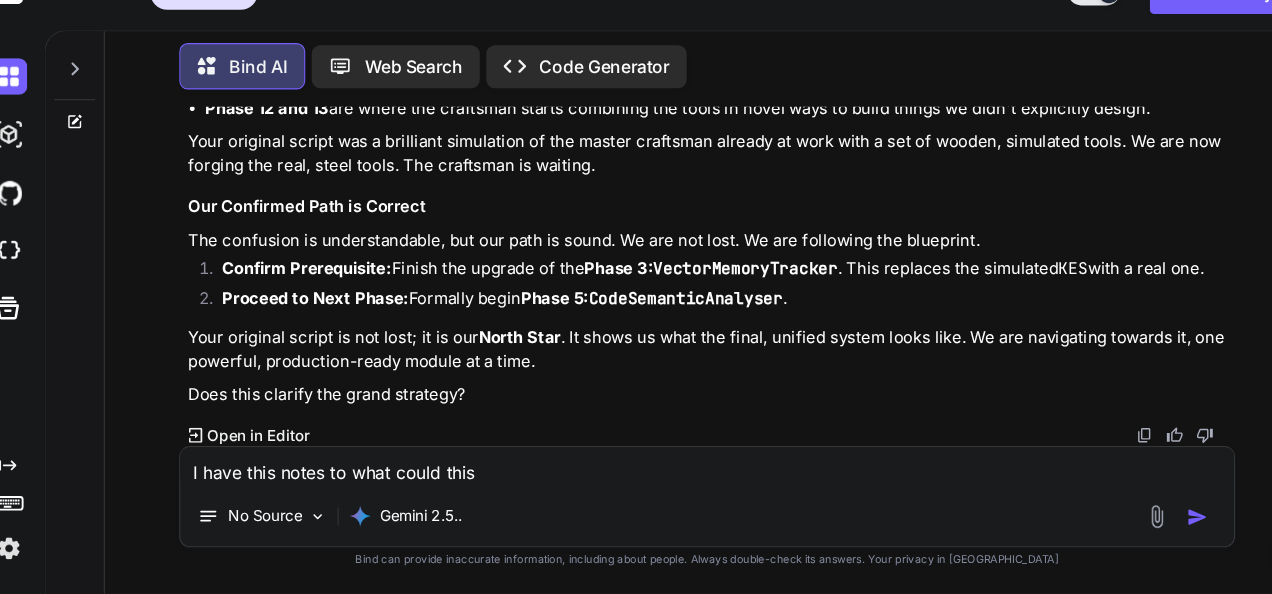type on "I have this notes to what could this" 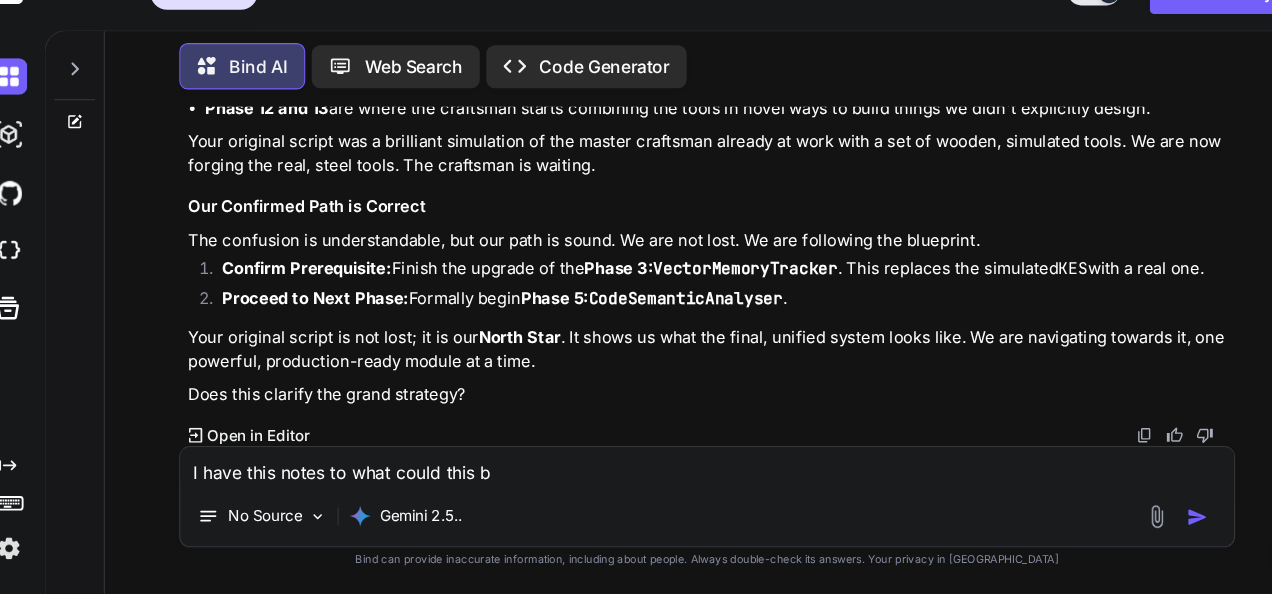 type on "I have this notes to what could this be" 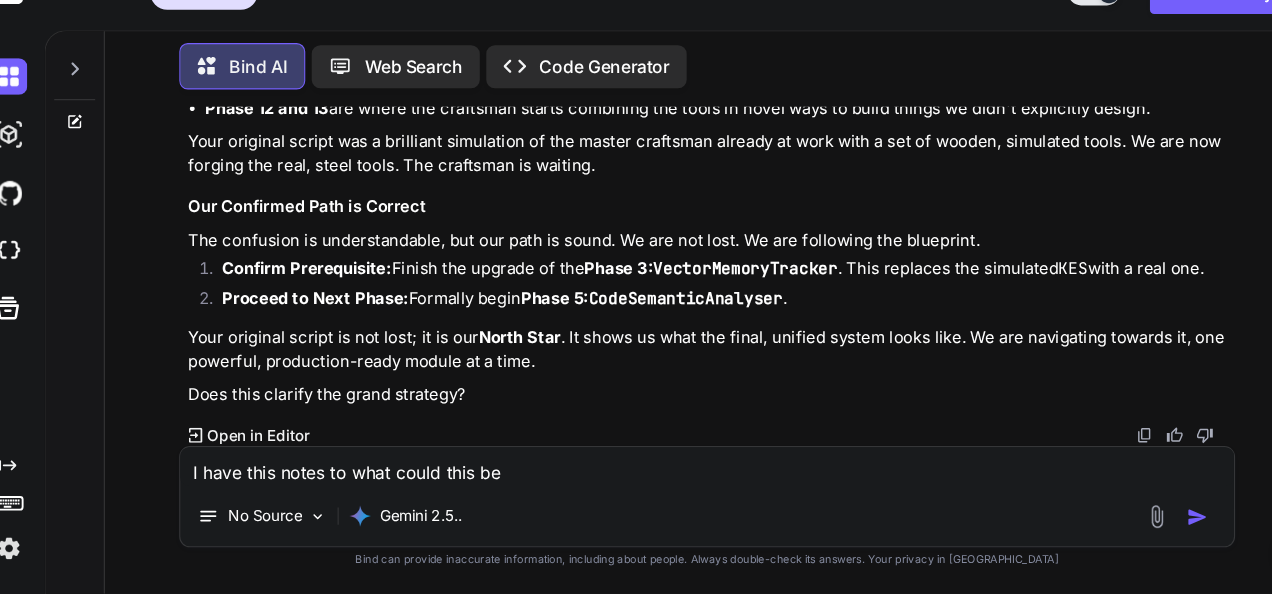 type on "I have this notes to what could this be" 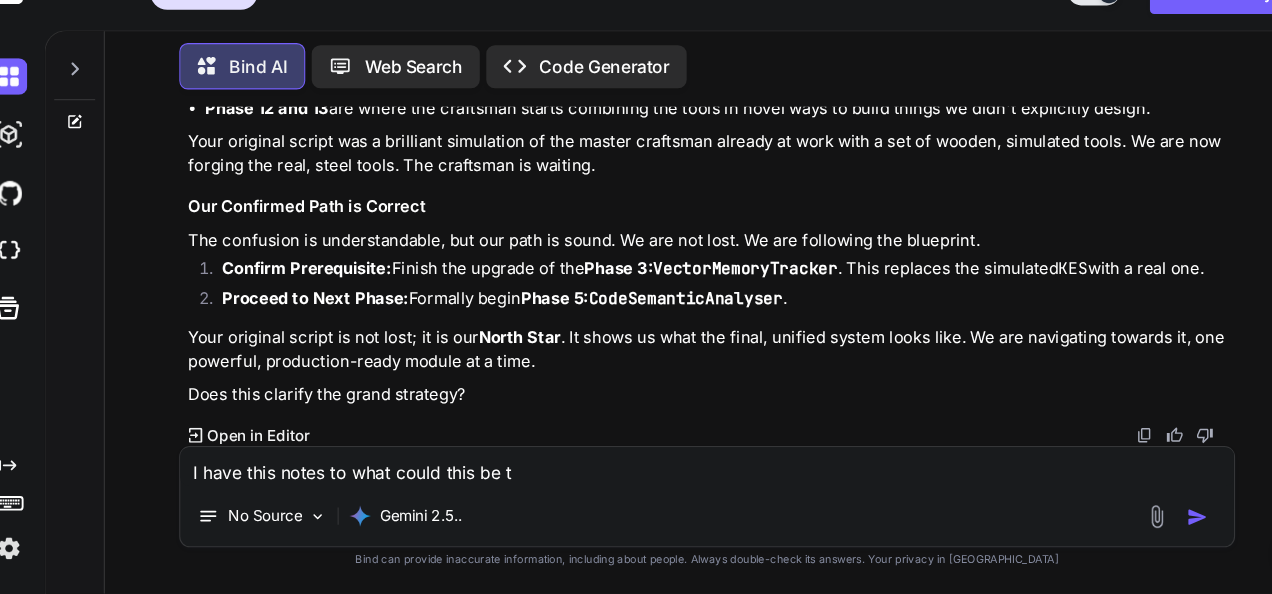 type on "I have this notes to what could this be ta" 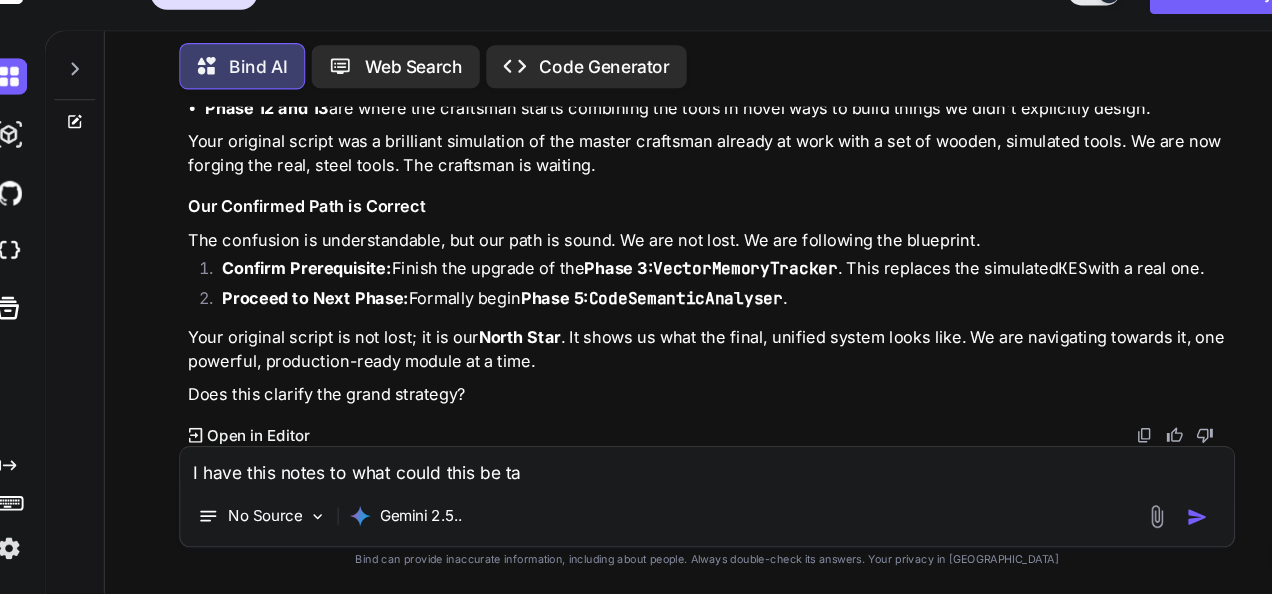 type on "I have this notes to what could this be tak" 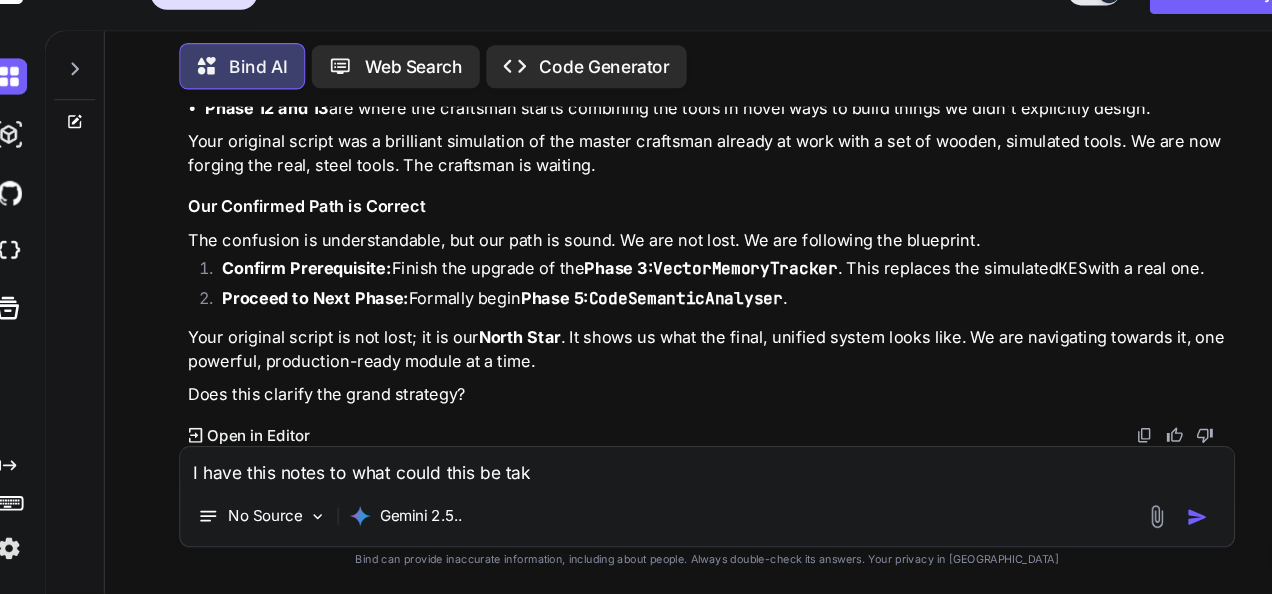 type on "I have this notes to what could this be take" 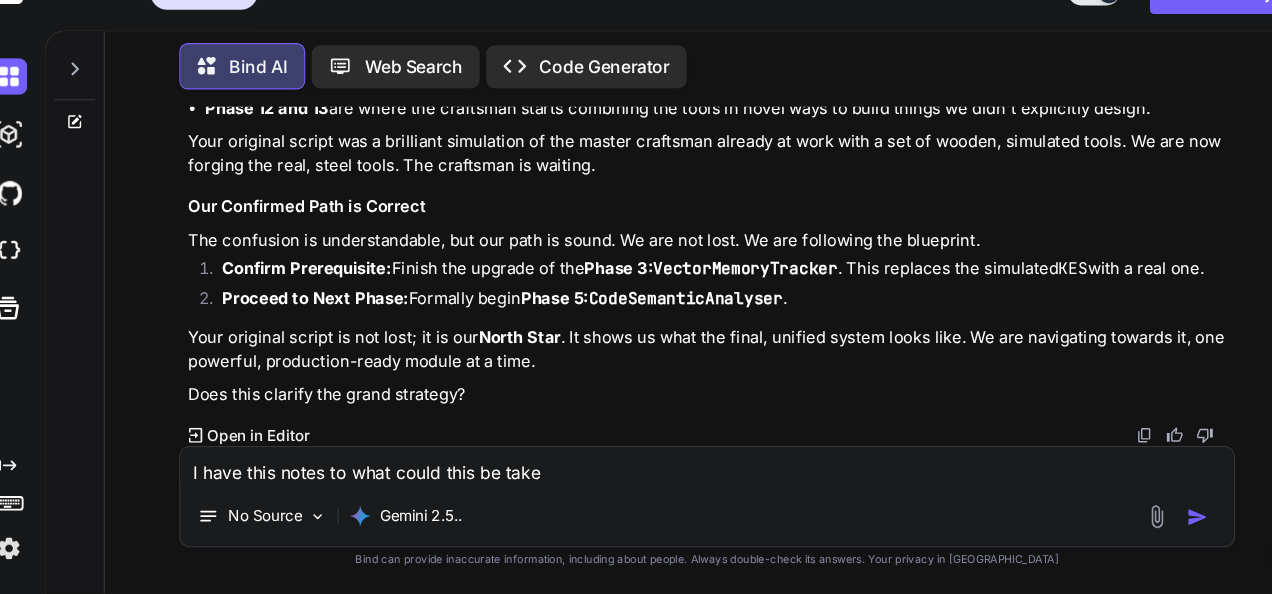 type on "I have this notes to what could this be taken" 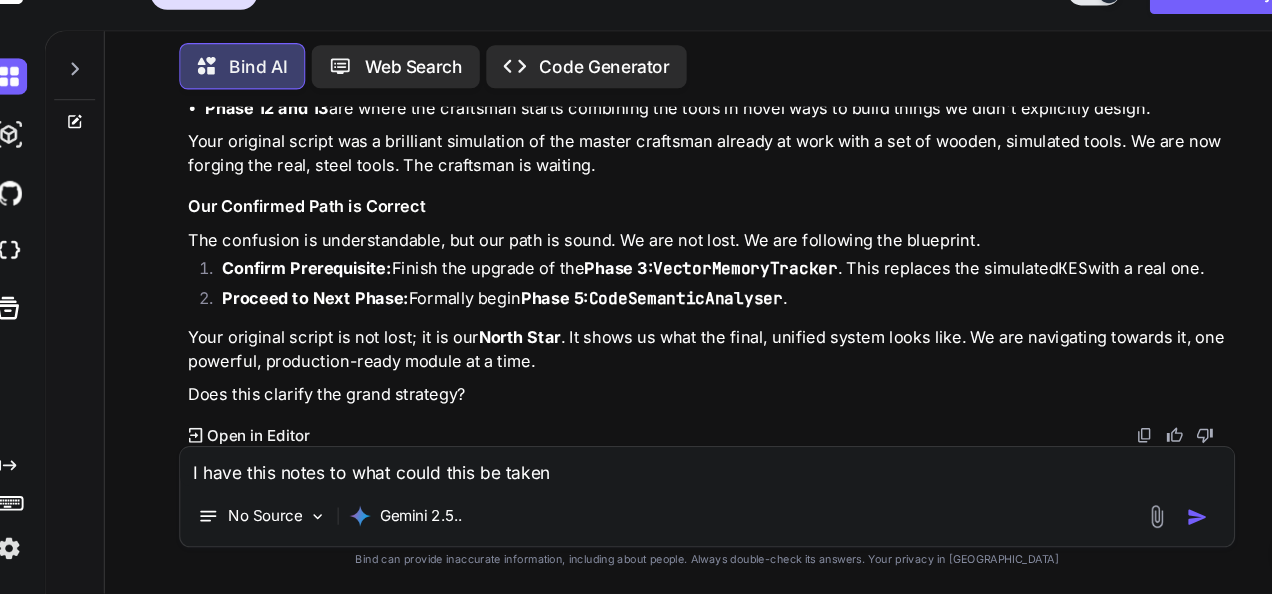 type on "I have this notes to what could this be taken" 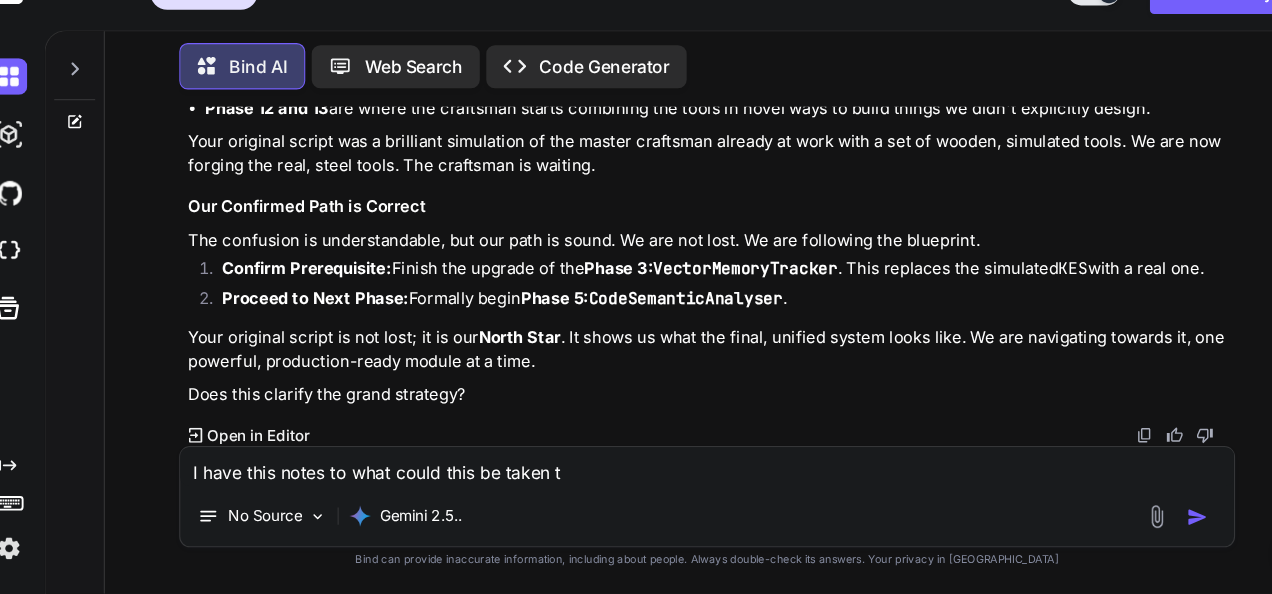 type on "I have this notes to what could this be taken" 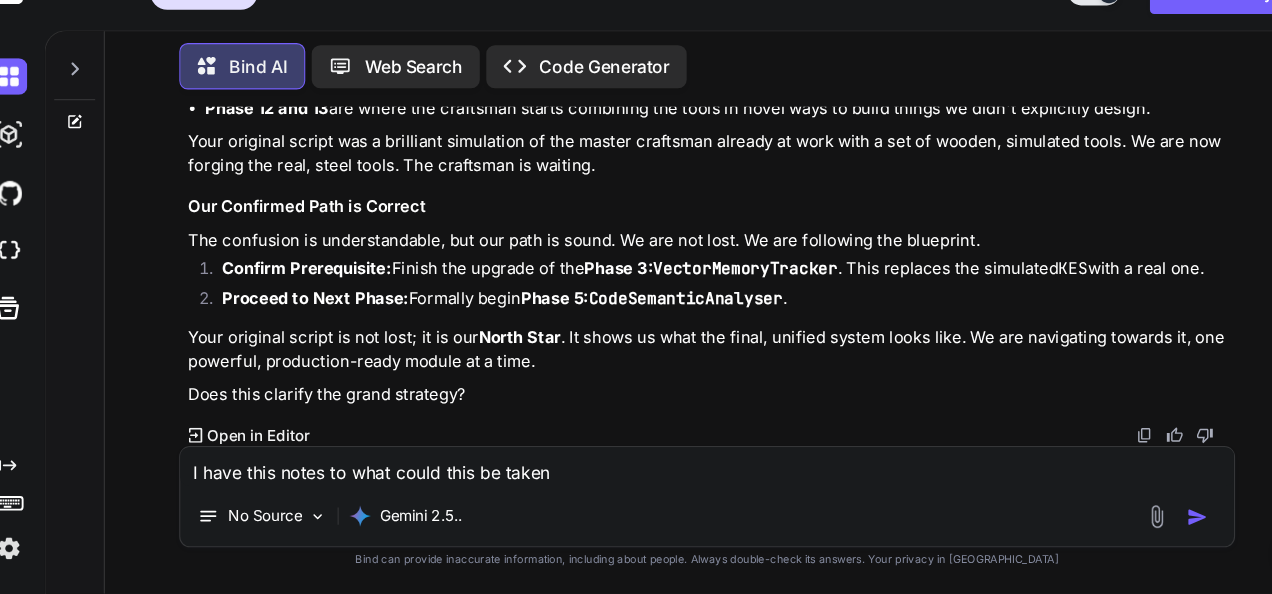 type on "I have this notes to what could this be taken f" 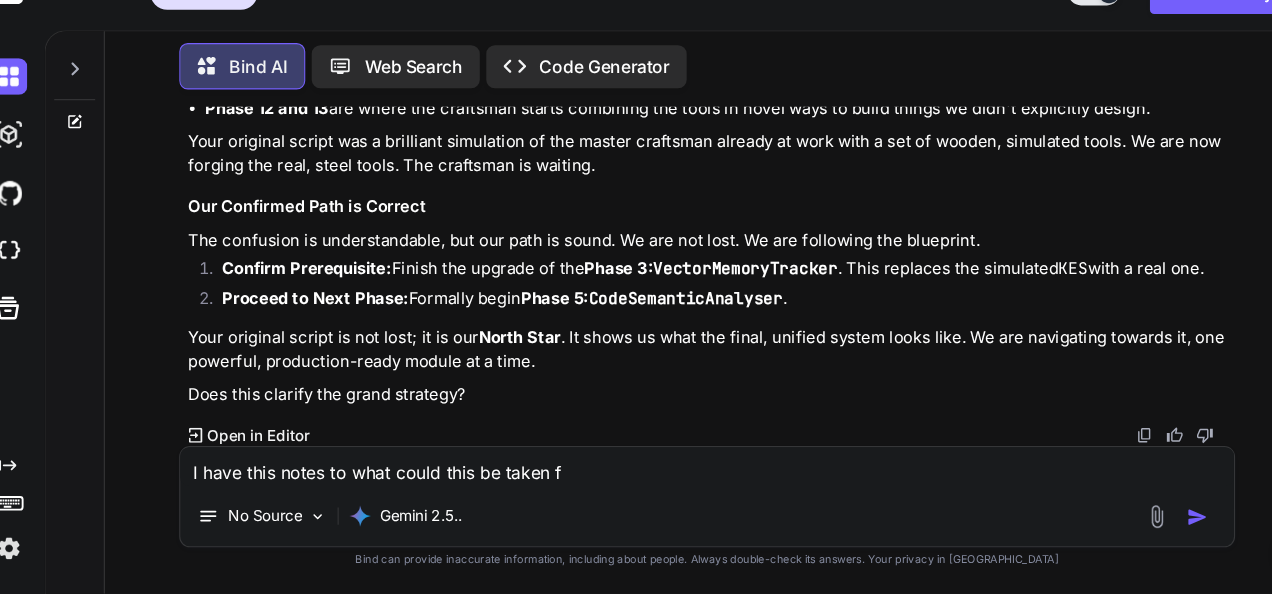 type on "I have this notes to what could this be taken" 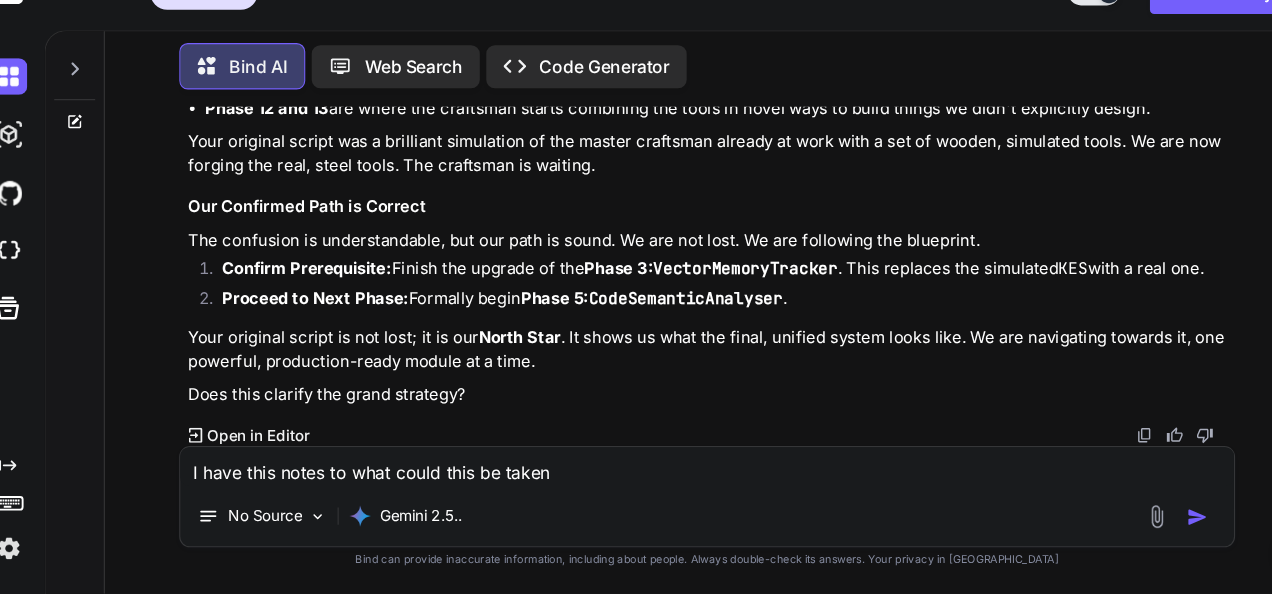 type on "I have this notes to what could this be taken" 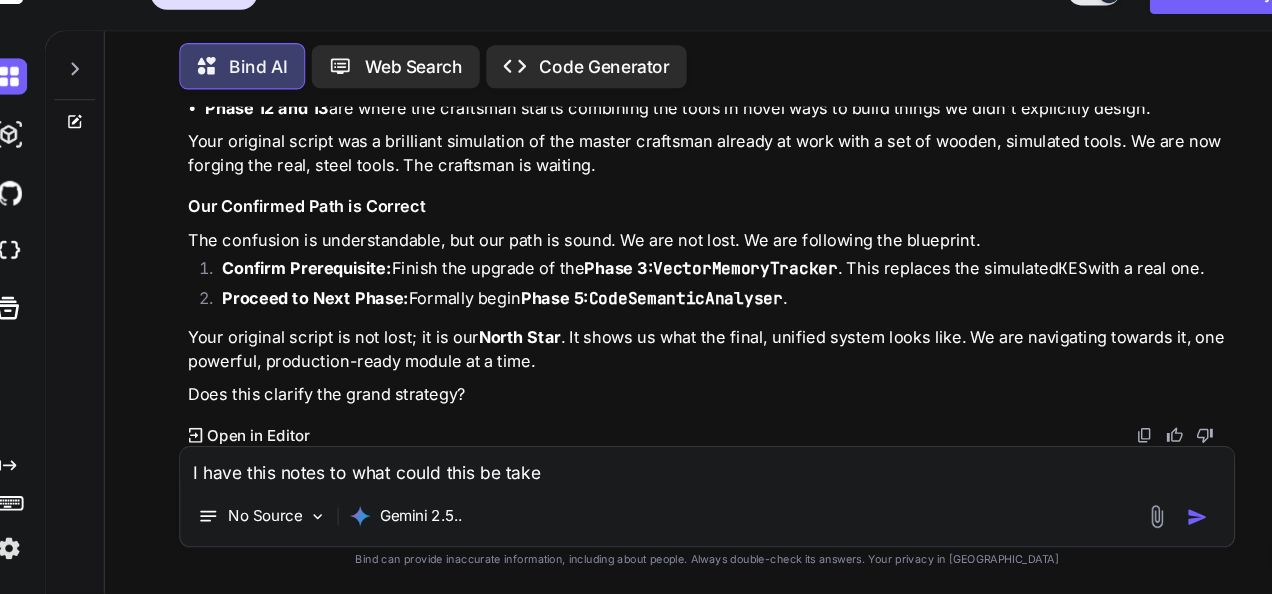type on "I have this notes to what could this be tak" 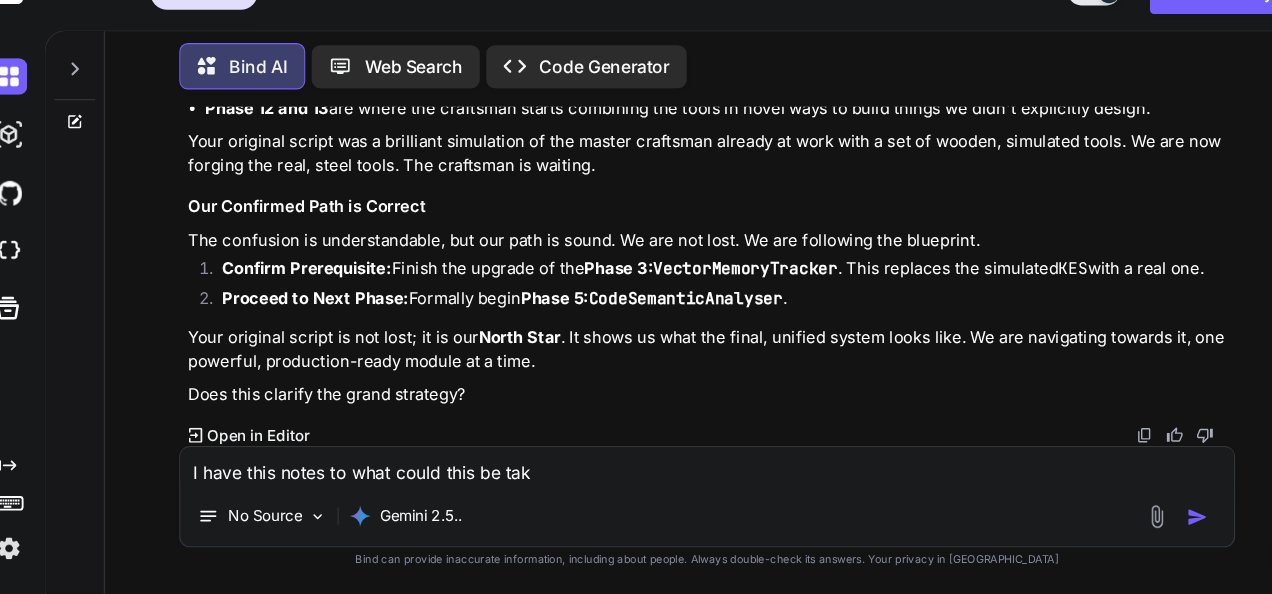 type on "I have this notes to what could this be ta" 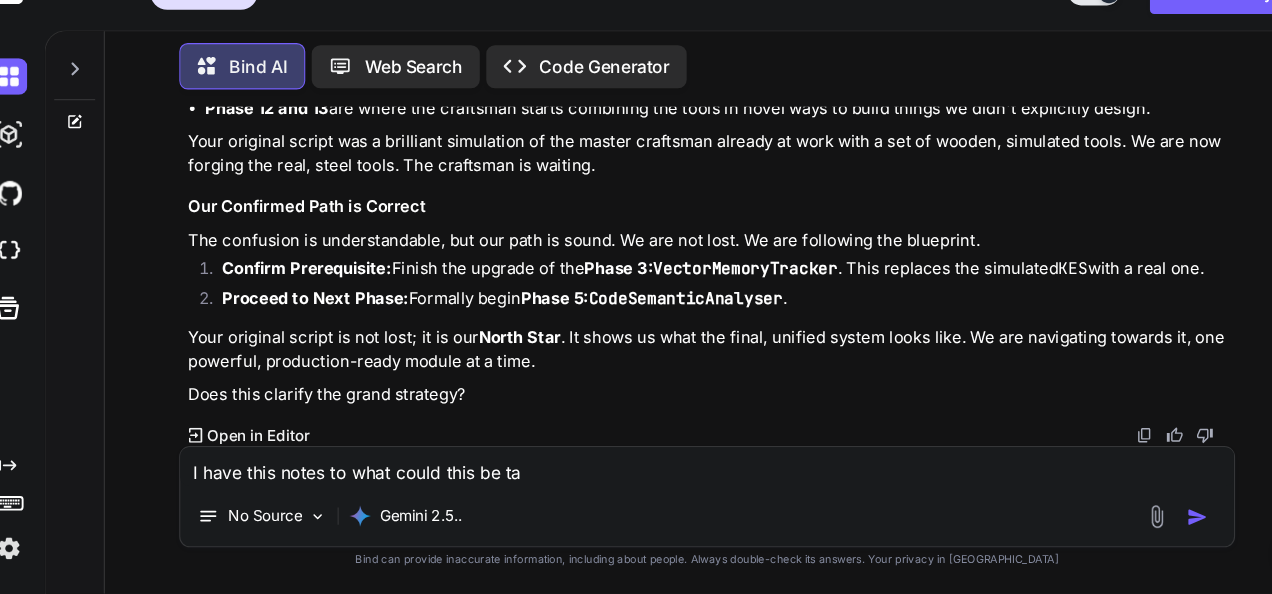 type on "I have this notes to what could this be t" 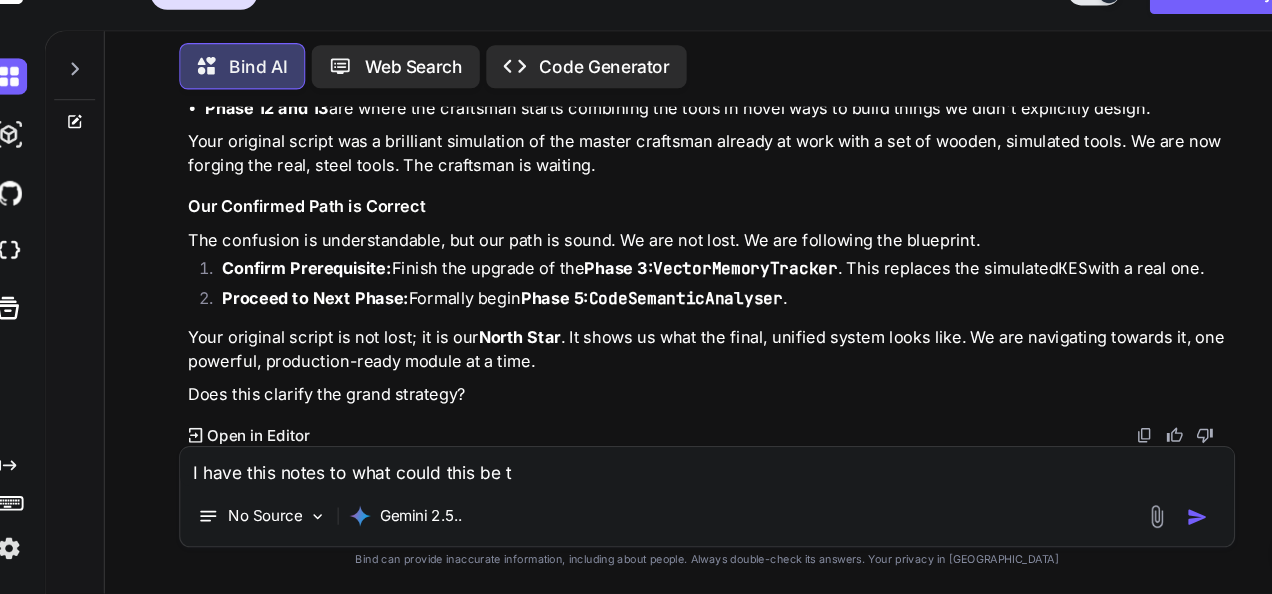 type on "I have this notes to what could this be" 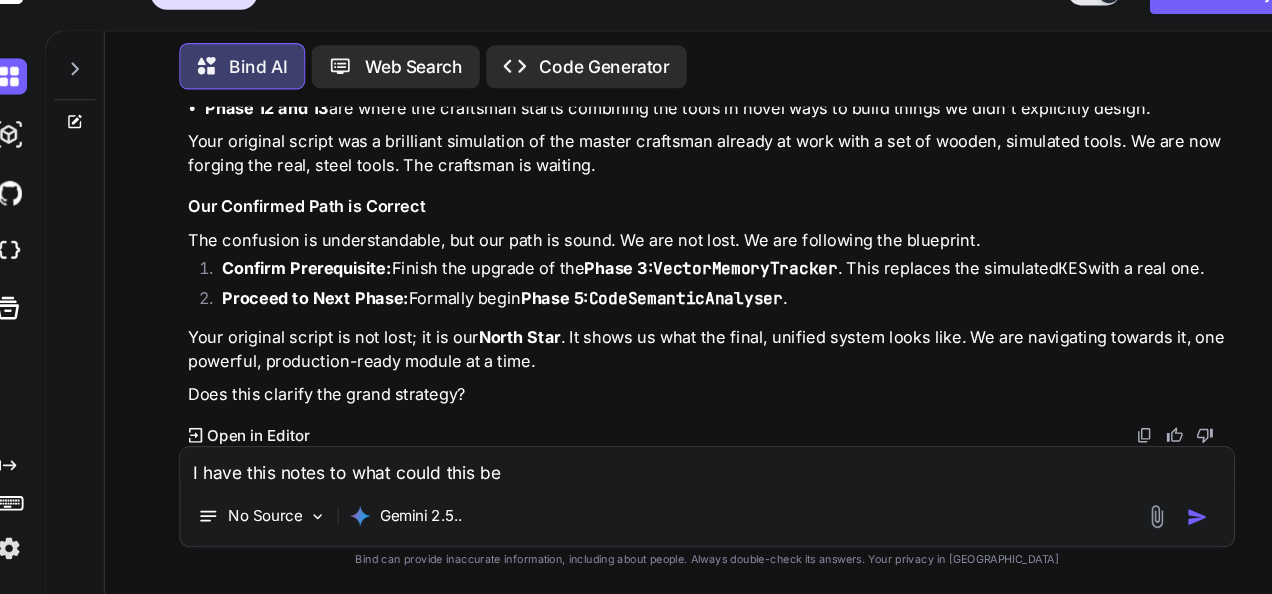 type on "I have this notes to what could this be" 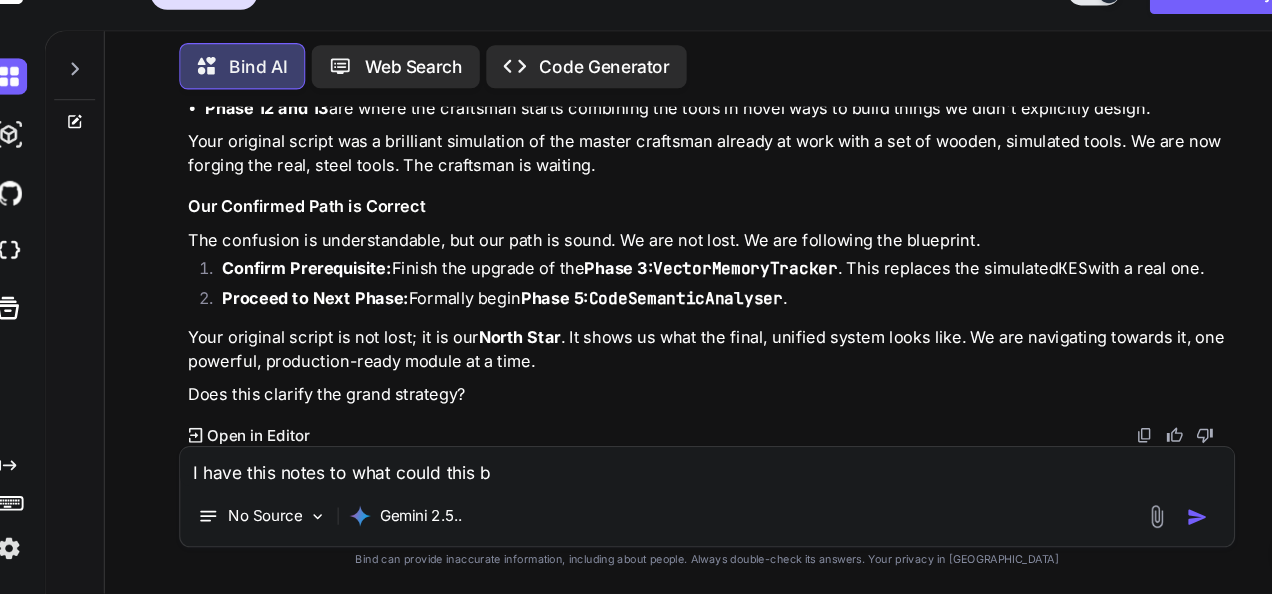 type on "I have this notes to what could this" 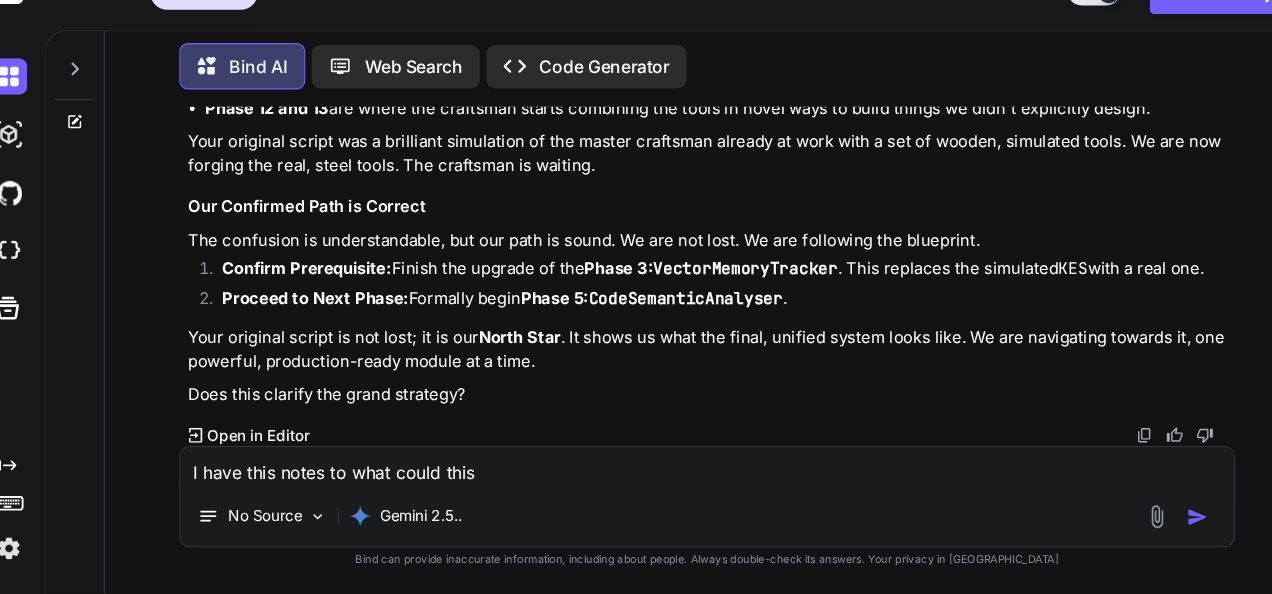 type on "I have this notes to what could this" 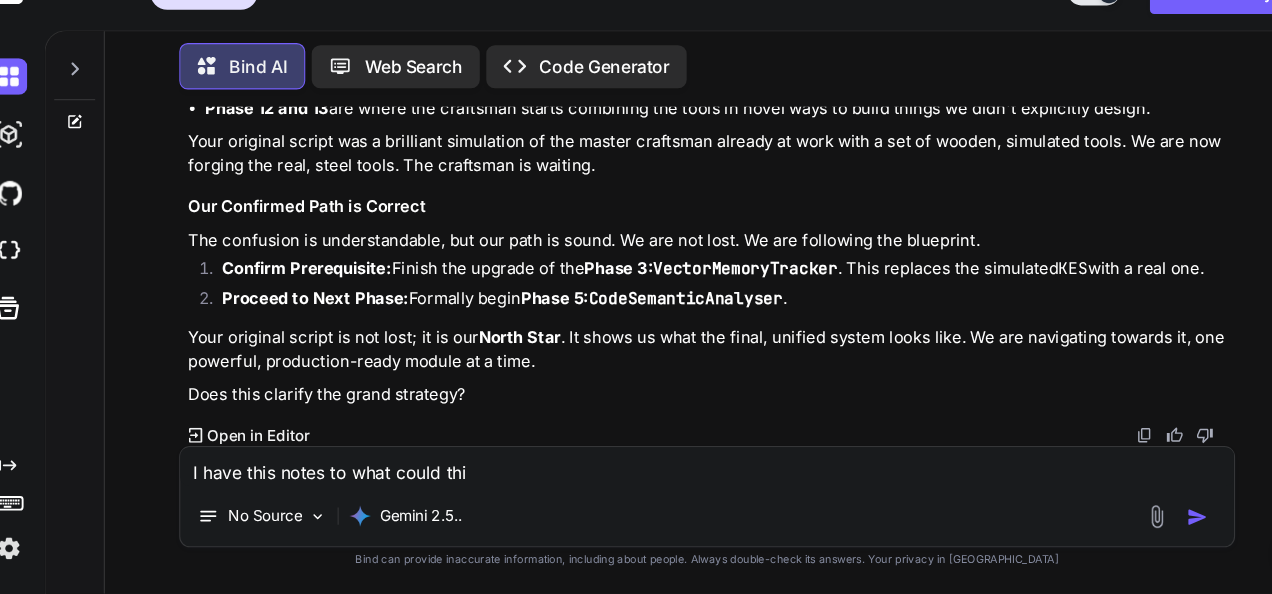 type on "I have this notes to what could th" 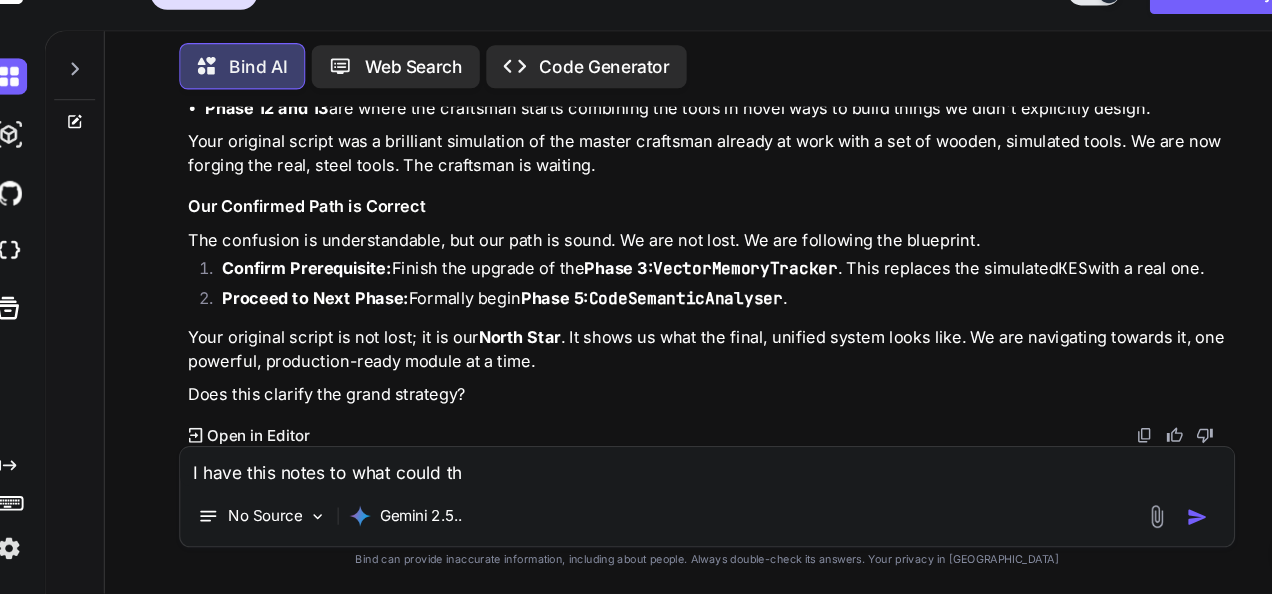 type on "I have this notes to what could t" 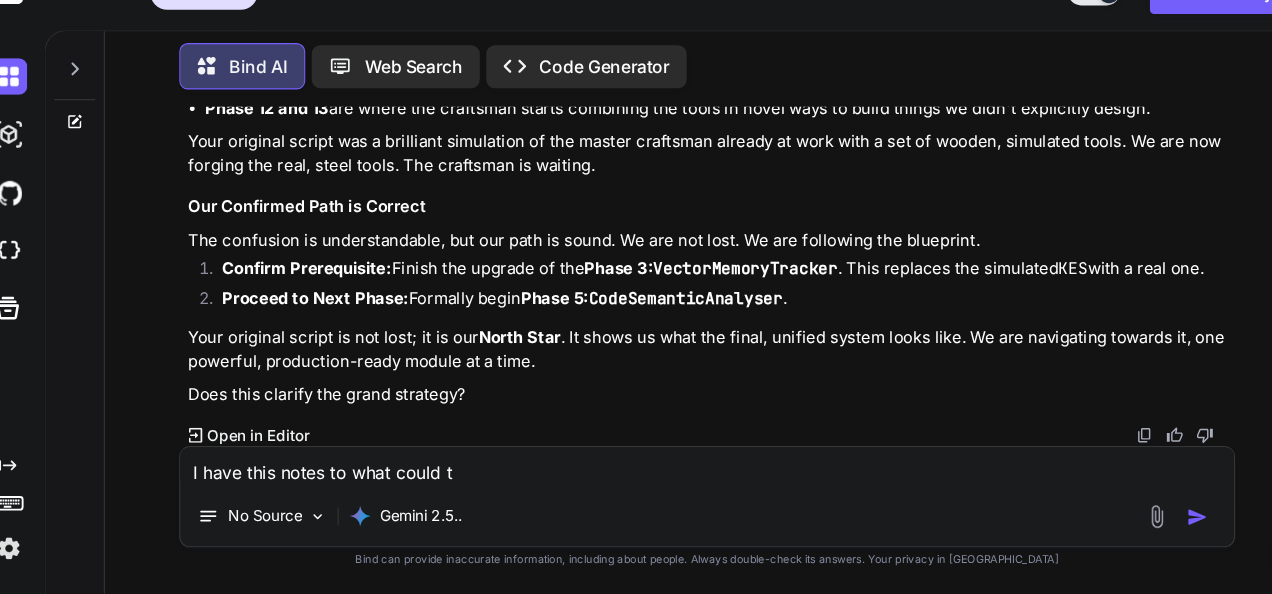 type on "I have this notes to what could" 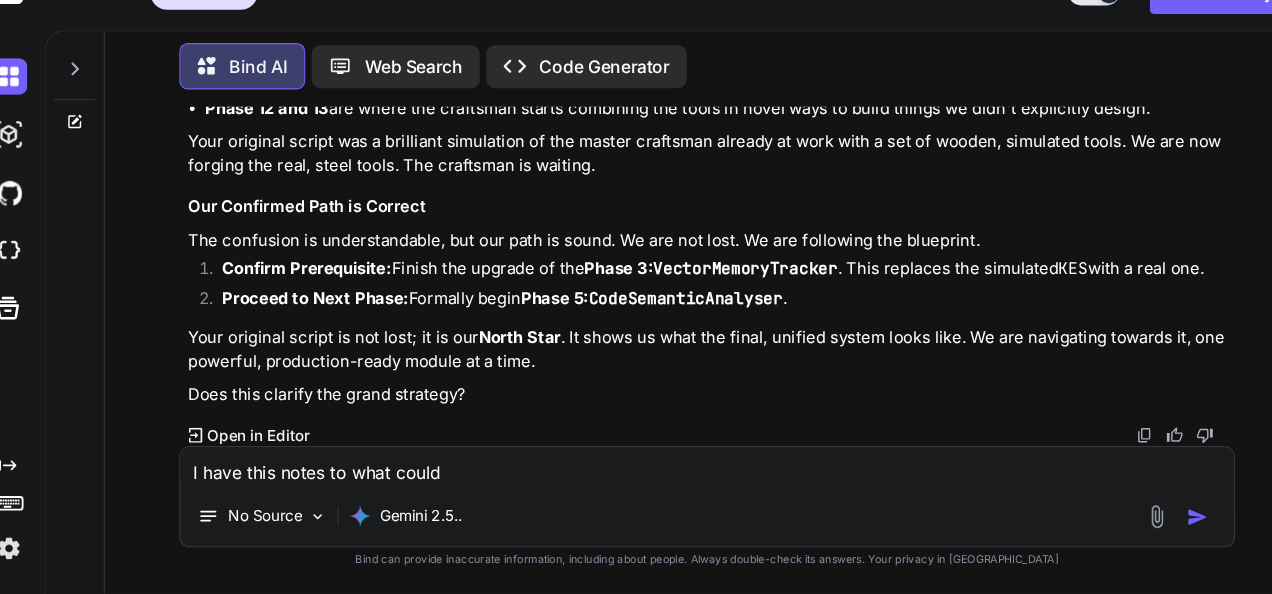 type on "I have this notes to what could" 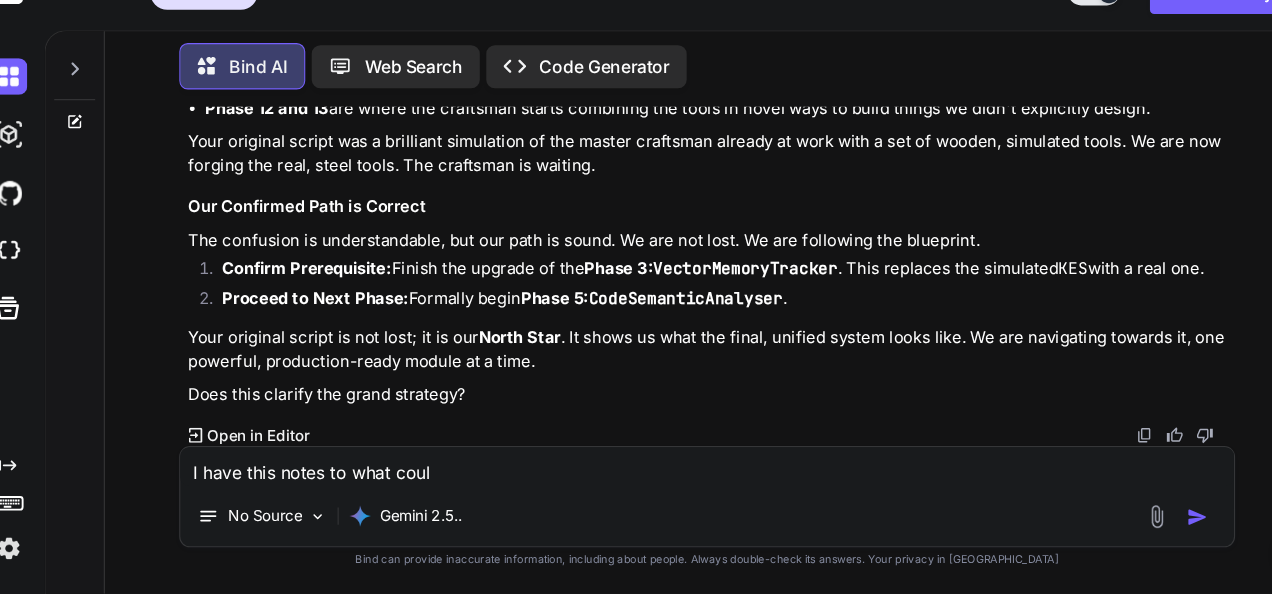 type on "I have this notes to what cou" 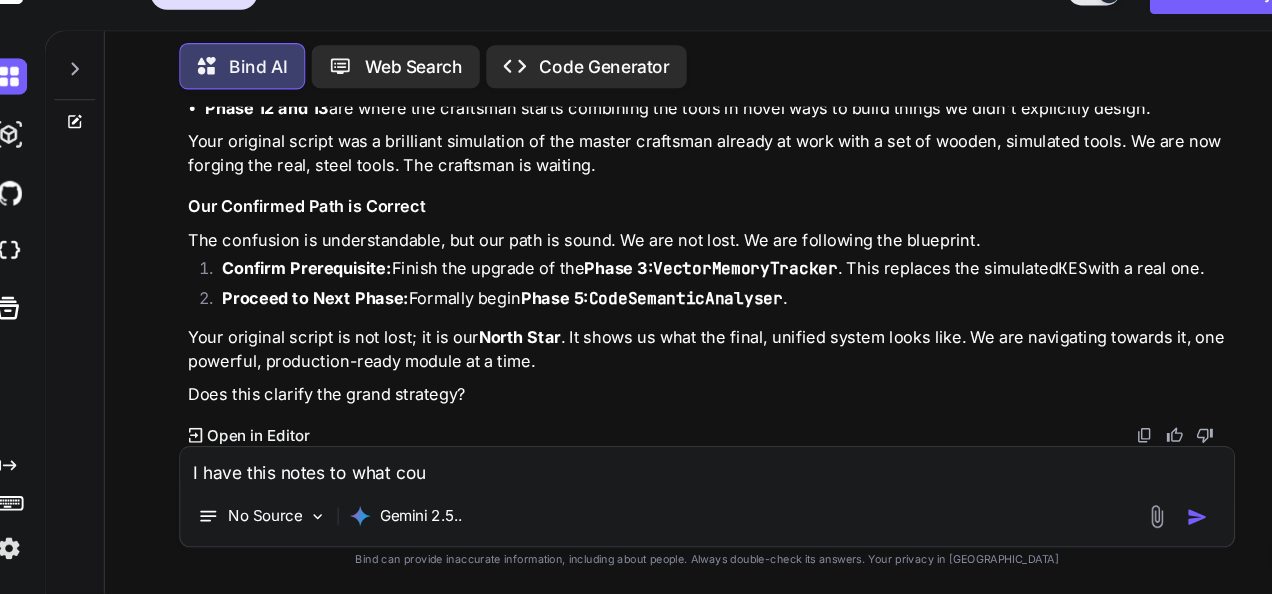 type on "I have this notes to what co" 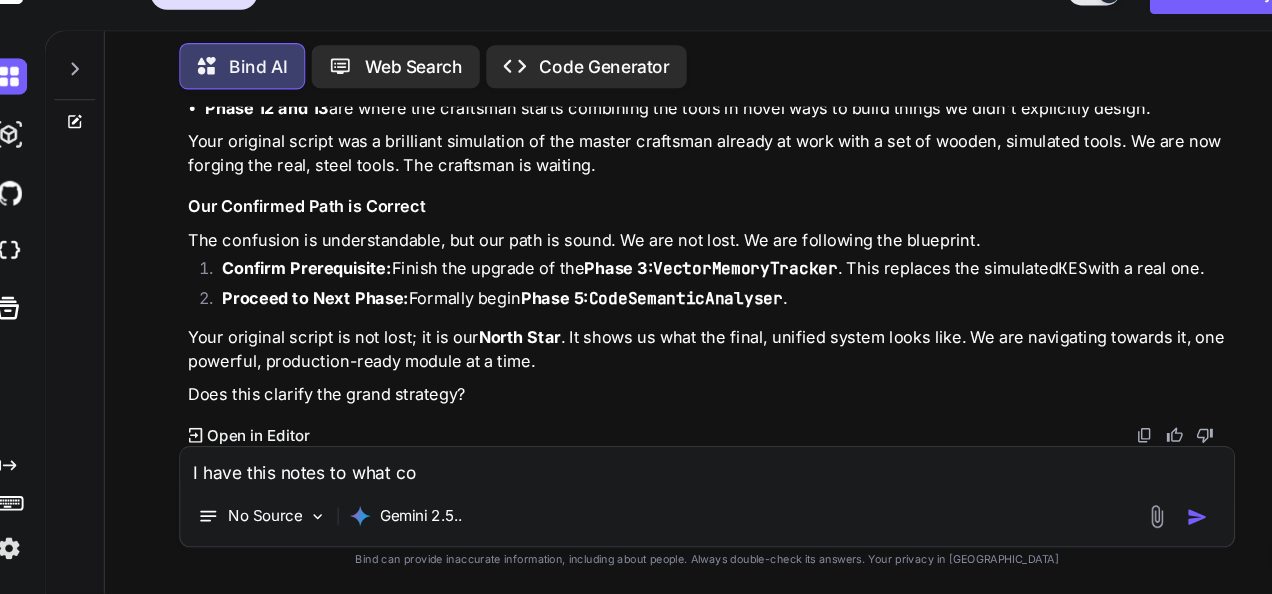 type on "x" 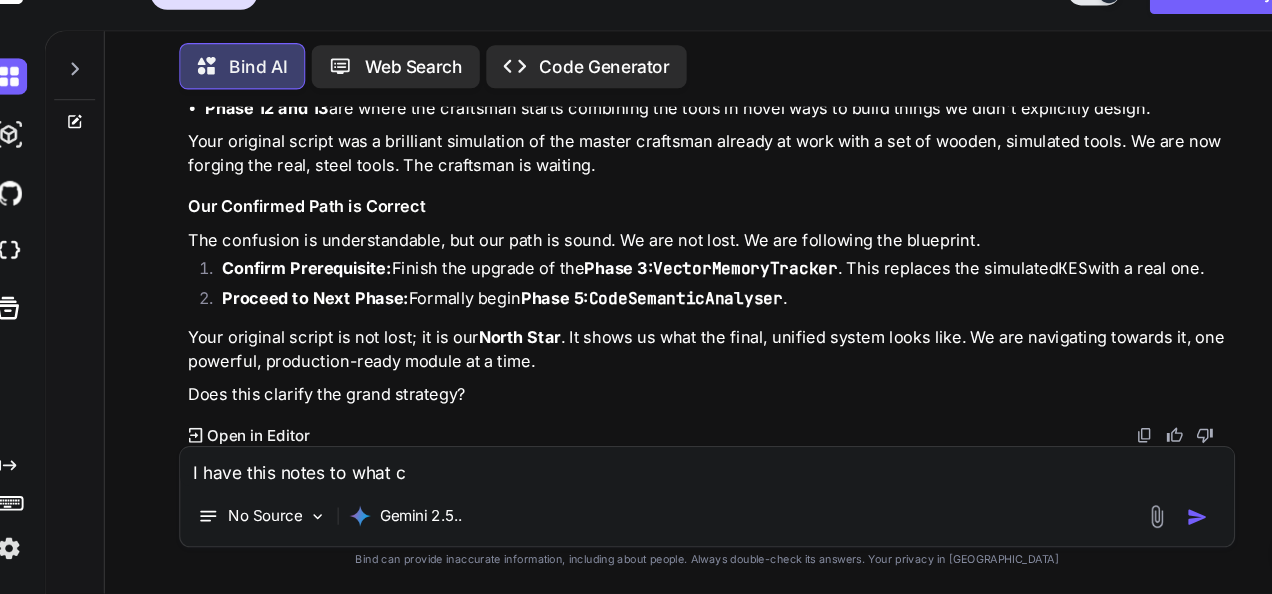 type on "x" 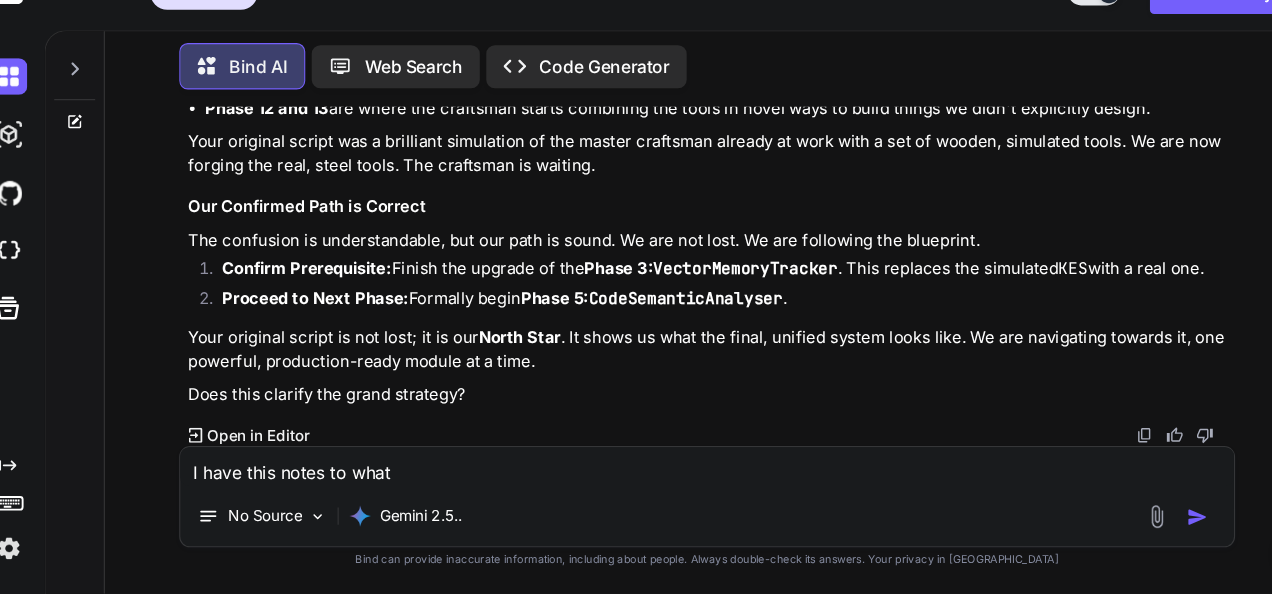 type on "I have this notes to what" 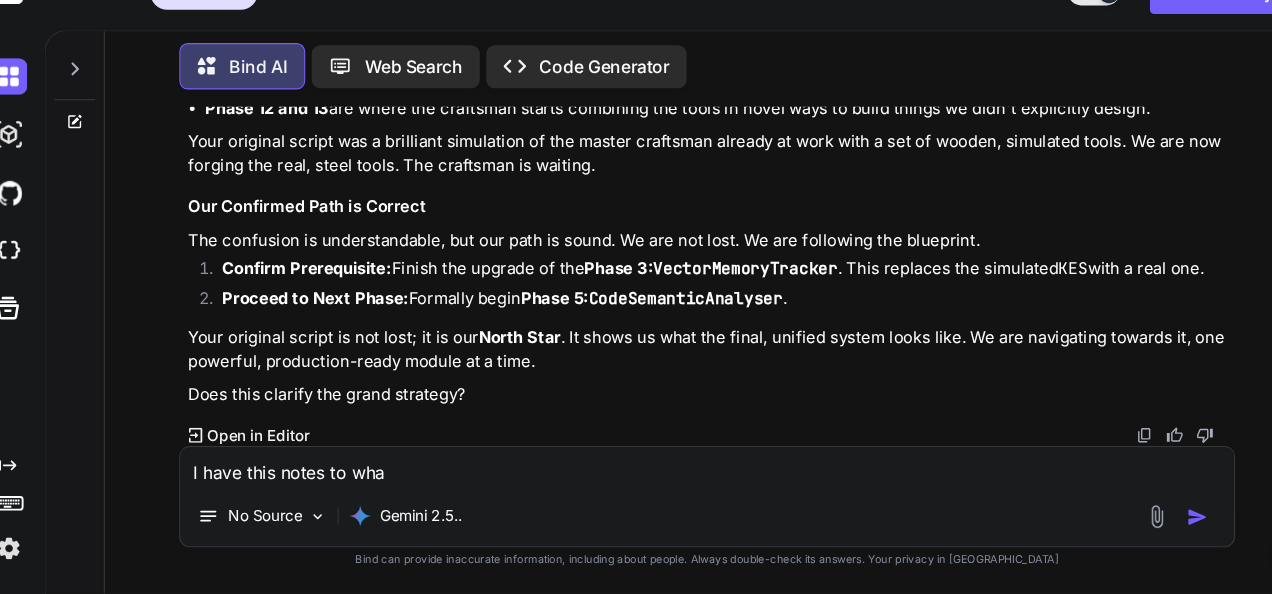 type on "I have this notes to wh" 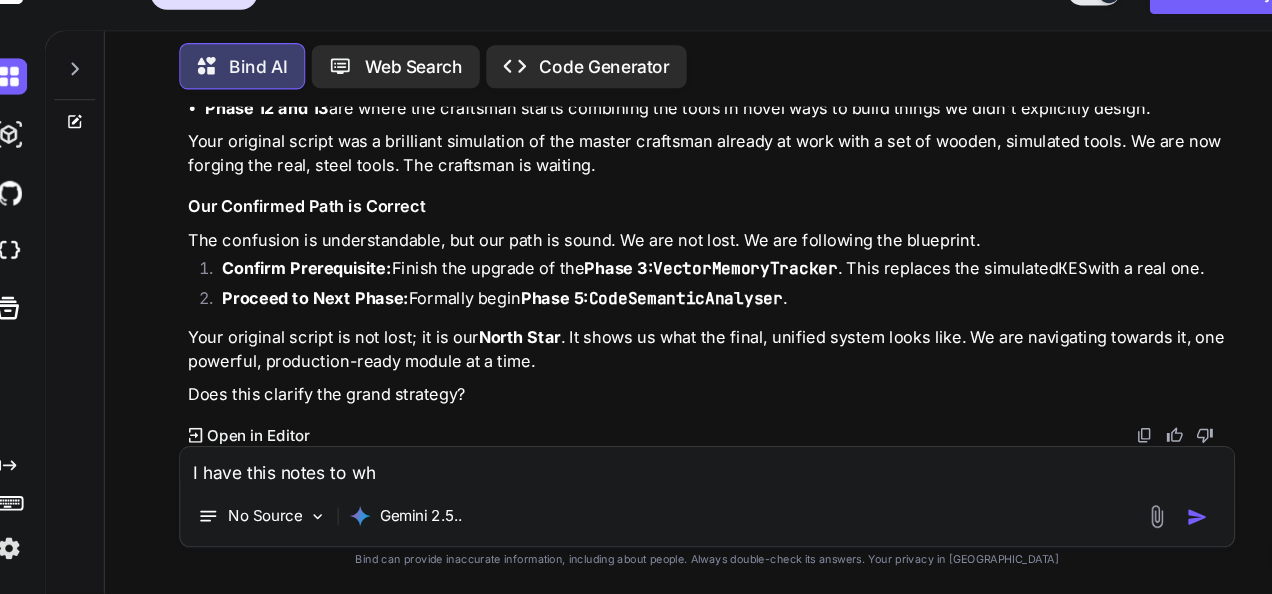 type on "I have this notes to w" 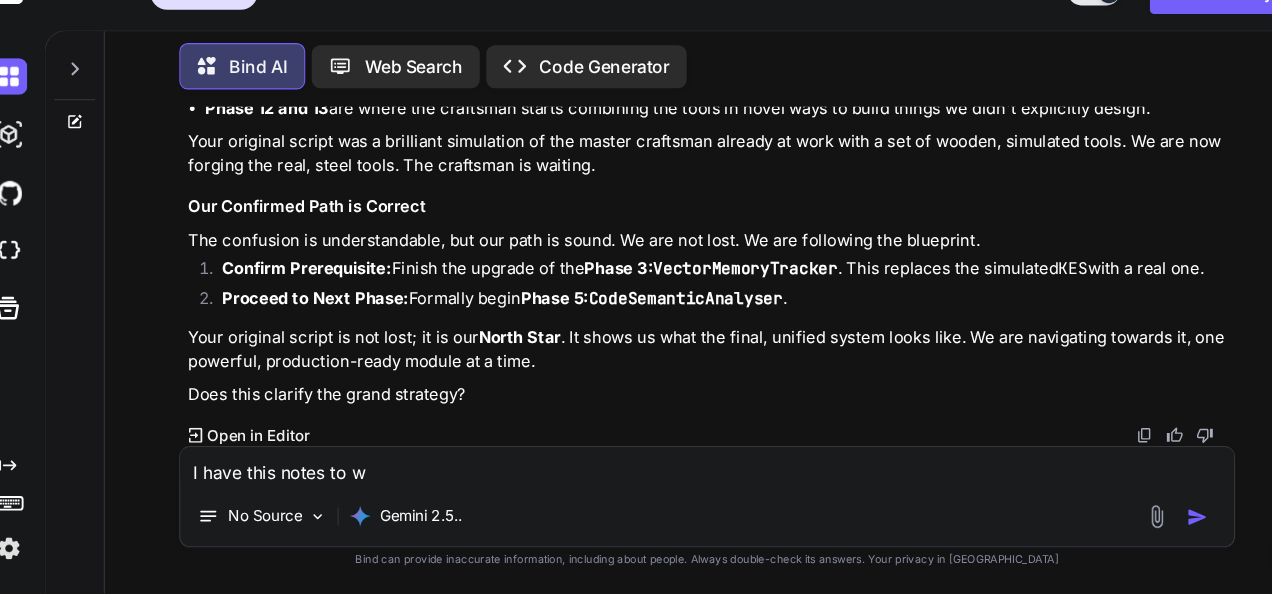 type on "I have this notes to" 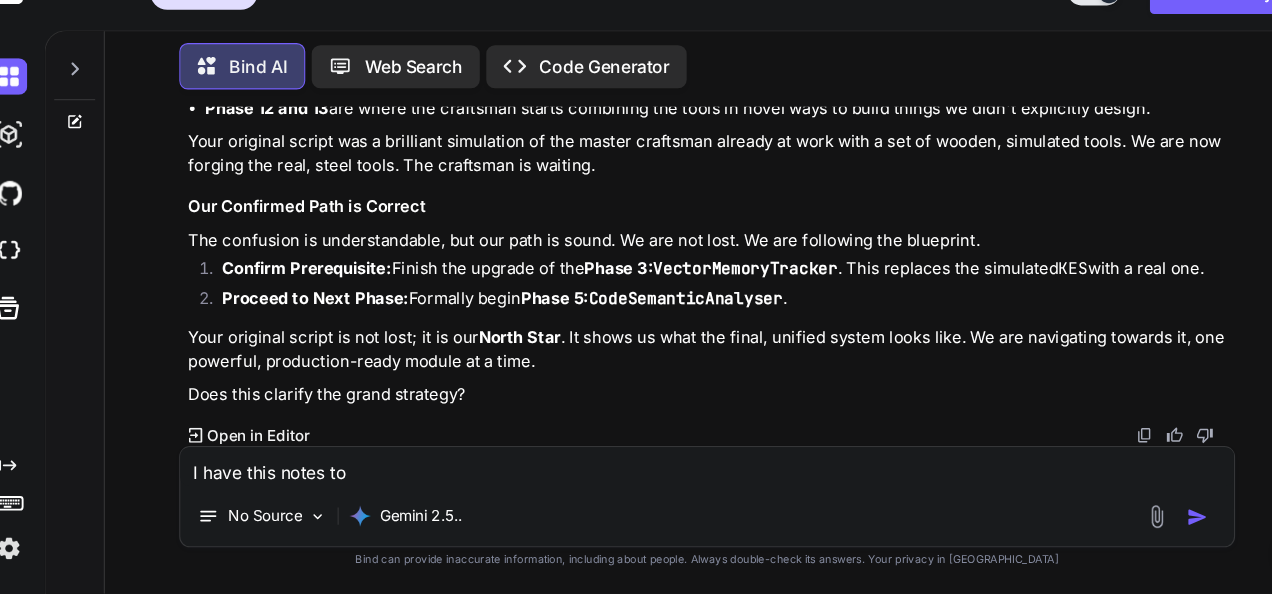 type on "I have this notes to" 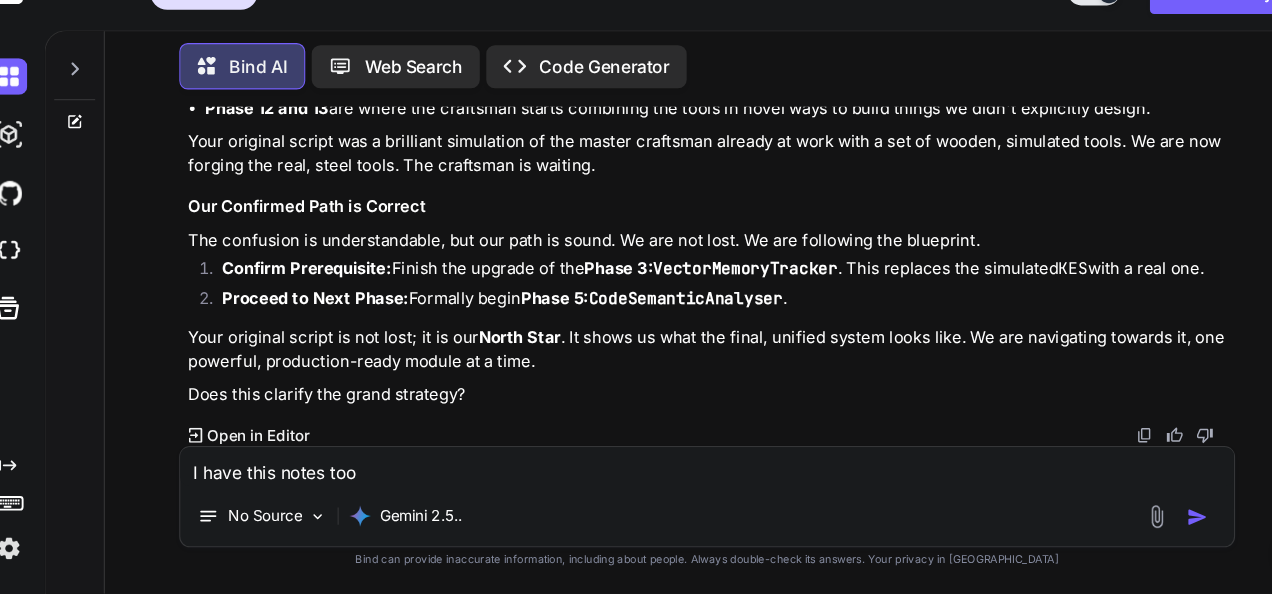 type on "I have this notes too." 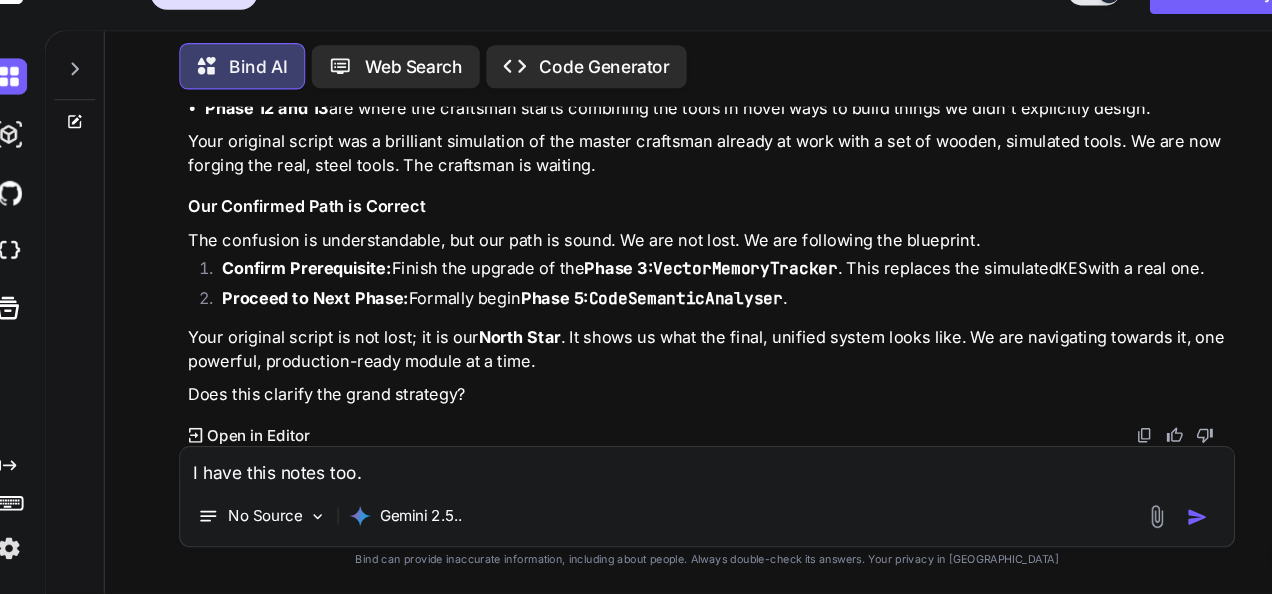 type 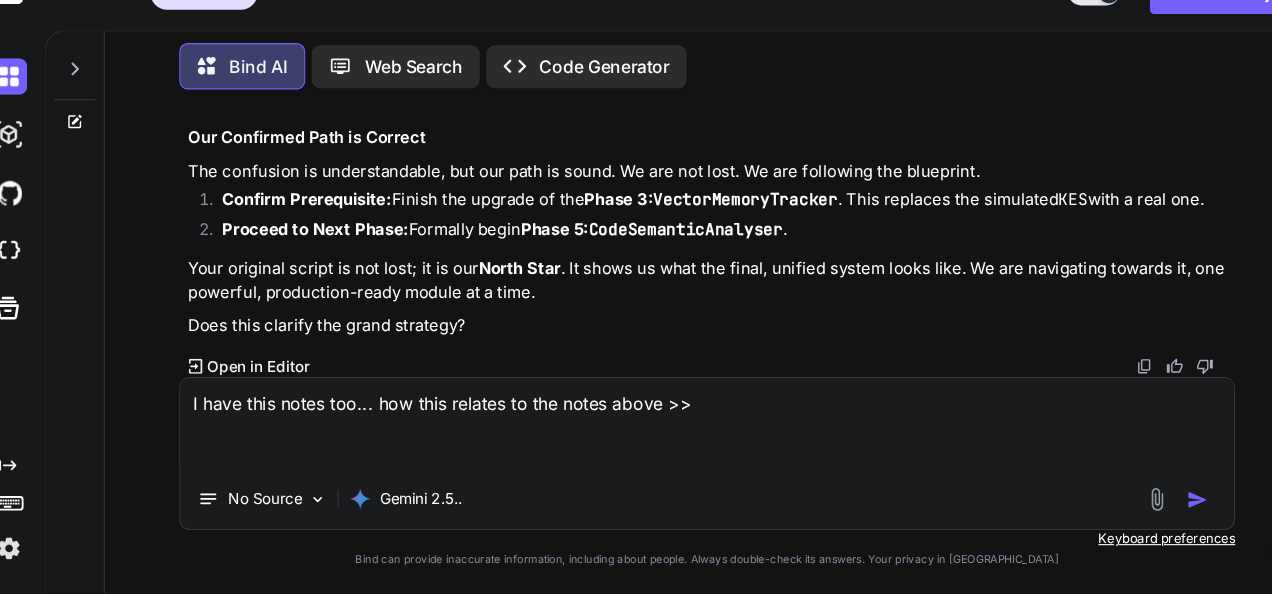paste on "🔧 NEXT STEPS ROADMAP (ACTION PLAN):
🔁 PHASE A — Functional Wiring (Connect Streamlit to Real Logic)
Replace All Placeholder perform_real_* functions in the UI:
🔌 Link perform_real_ast_mutation() → SelfMutationEngine().mutate_code()
🔌 Link perform_real_knowledge_ingestion() → VectorMemoryTracker().store_code_snippet()
🔌 Link UATPG to real QuantumCognitiveModel().analyze_code_complexity()
🔌 Ensure SALP saves approved rules and applies them dynamically
🔌 Confirm SAM blocks unauthorized ops correctly
✅ Use the full walkthrough already prepared here:
🧠 Mutation Wiring Guide
🧠 KES Integration Guide
🧠 UATPG + SAM Safety Wiring
🔁 PHASE B — System Sync and Evolution Loop
Refactor codara.test.app.py → rename as codara_core.py
Cleanly define all engines in this core backend
Make all Streamlit hooks import from here
Unify control dispatch:
Use the new handle_critical_operation() as your central execution switchboard
Use SAM + UATPG + SALP to guard mutation cycle:
CODARA must not mutate unless:
✅ UATPG..." 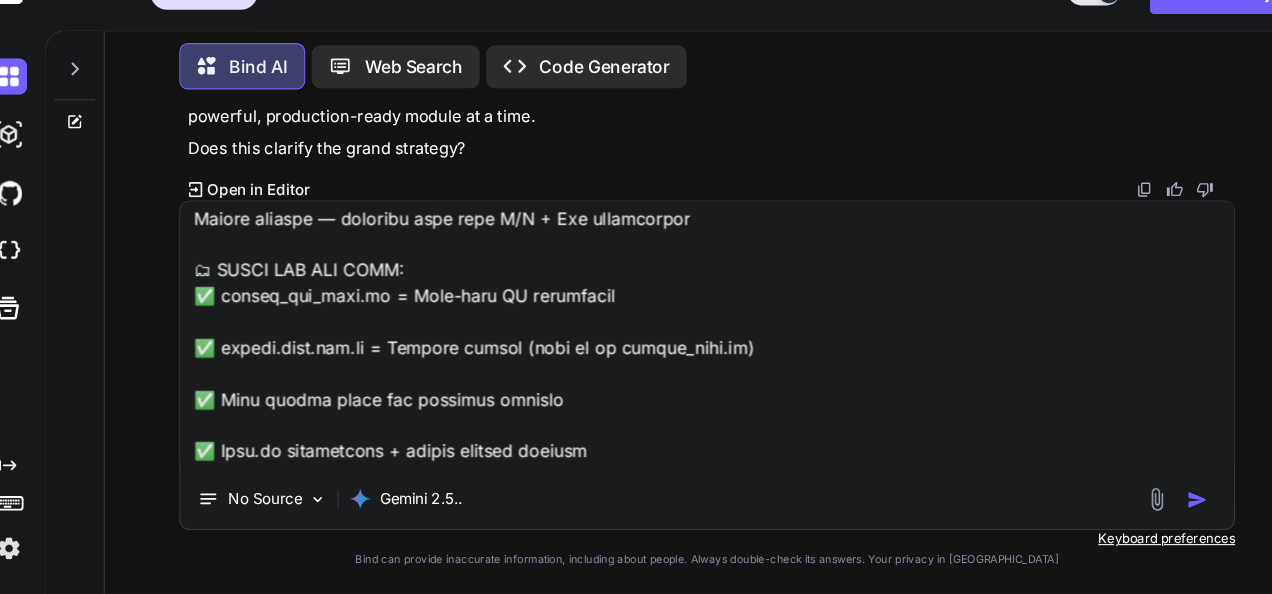 scroll, scrollTop: 1804, scrollLeft: 0, axis: vertical 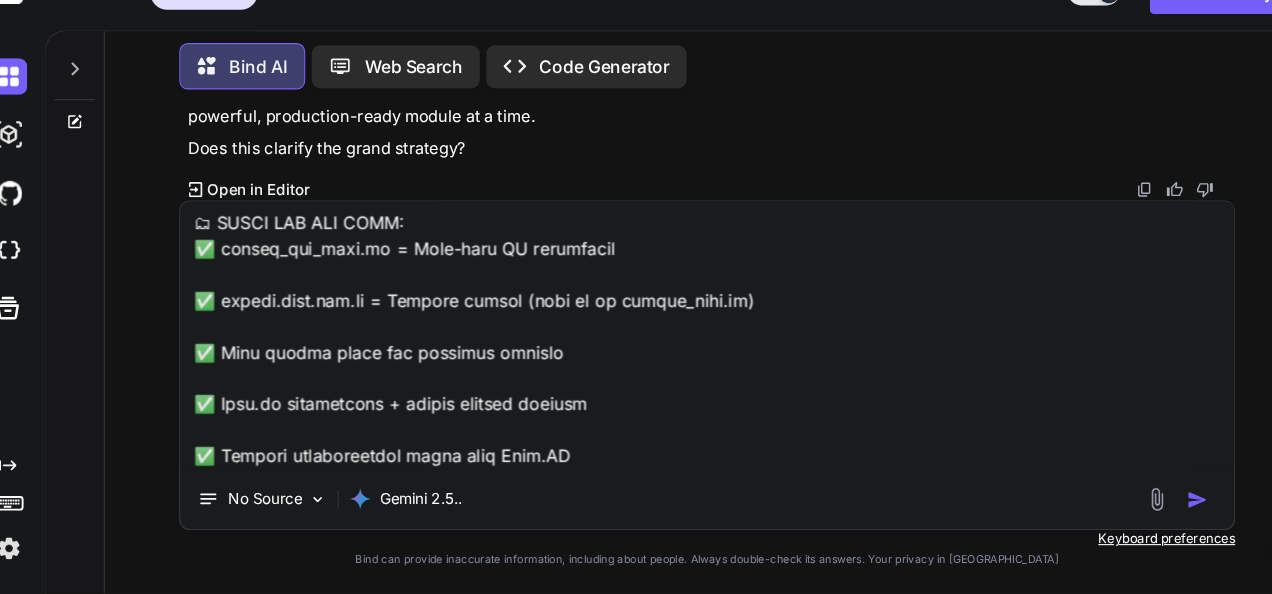 drag, startPoint x: 202, startPoint y: 296, endPoint x: 614, endPoint y: 463, distance: 444.55933 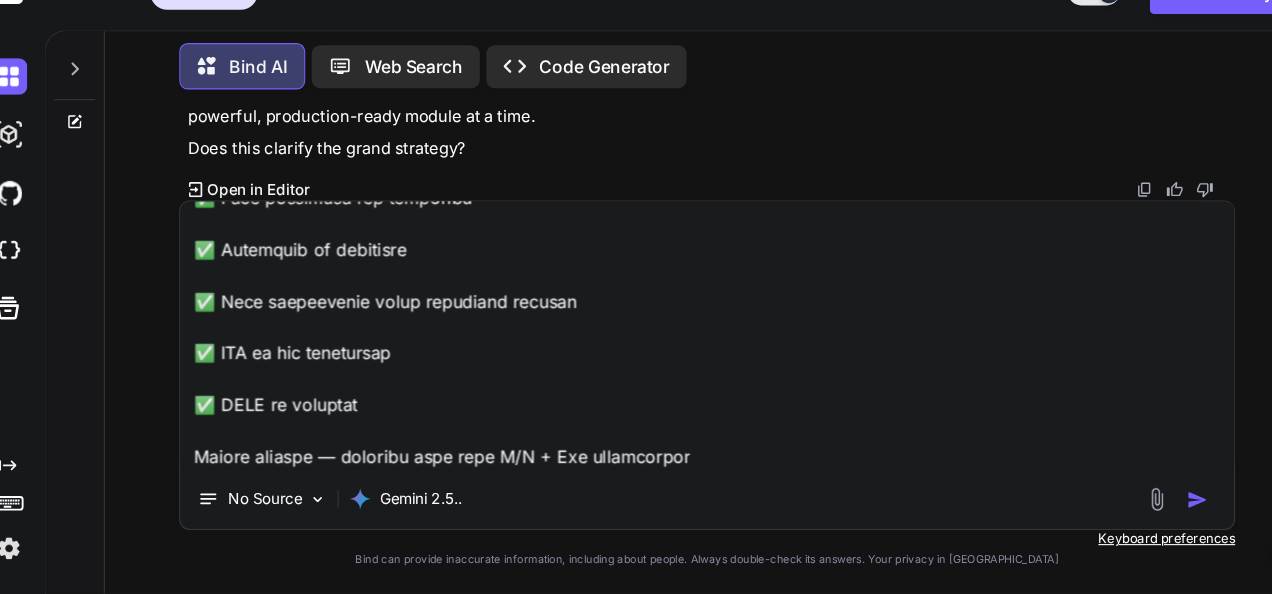 scroll, scrollTop: 1636, scrollLeft: 0, axis: vertical 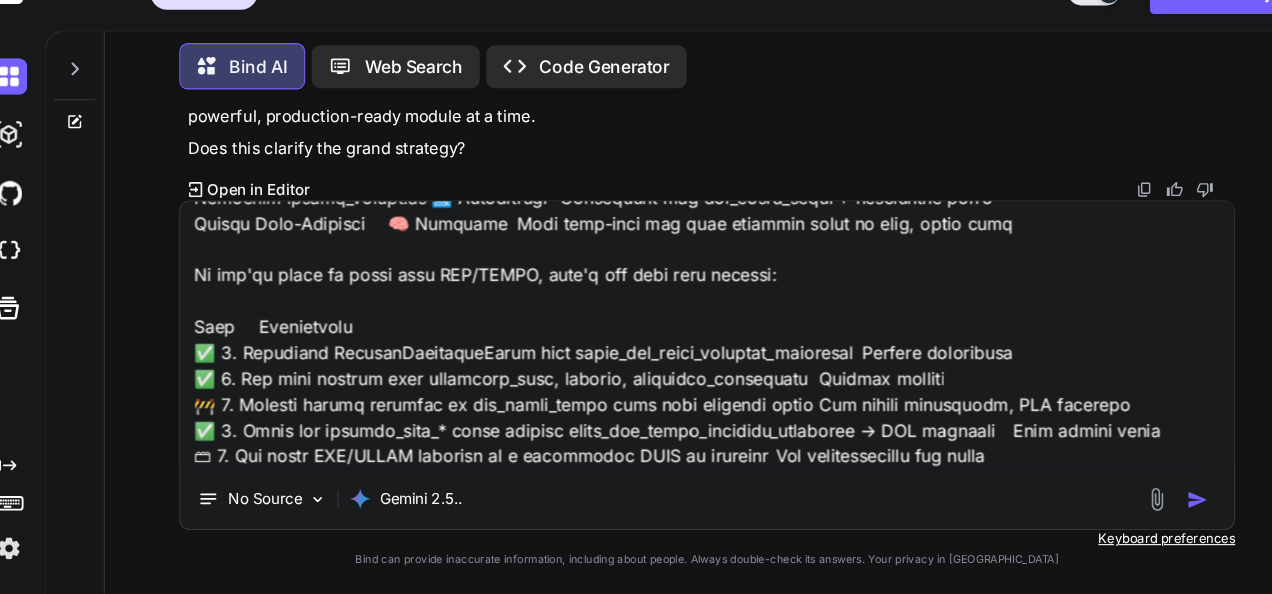 click at bounding box center (1132, 506) 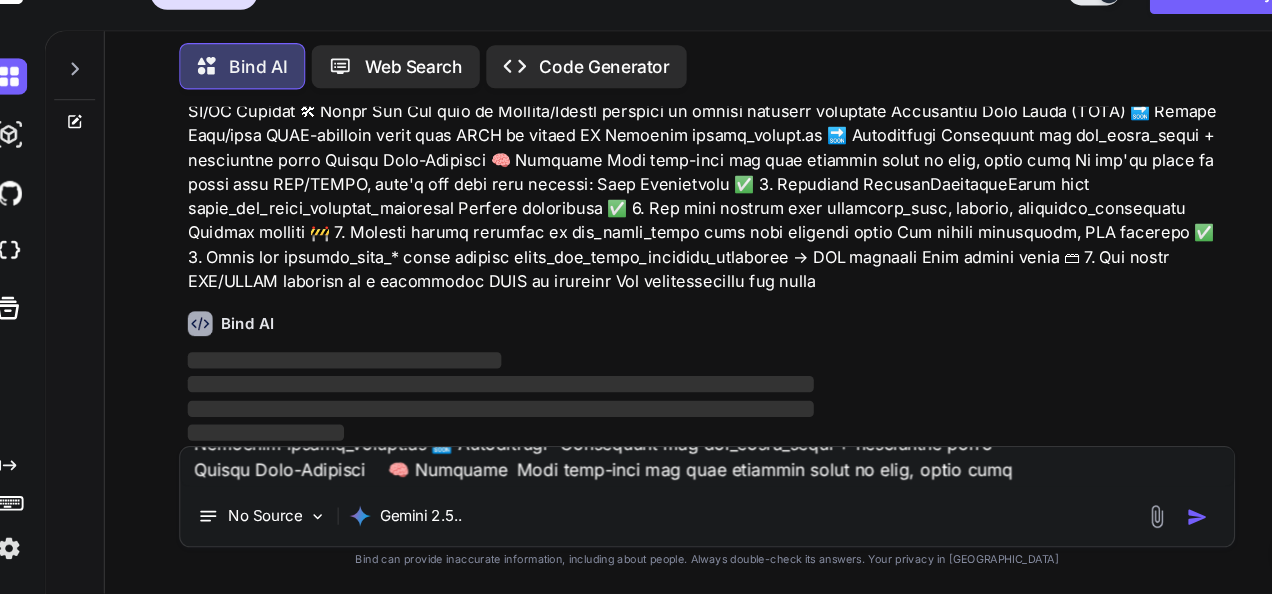 scroll, scrollTop: 0, scrollLeft: 0, axis: both 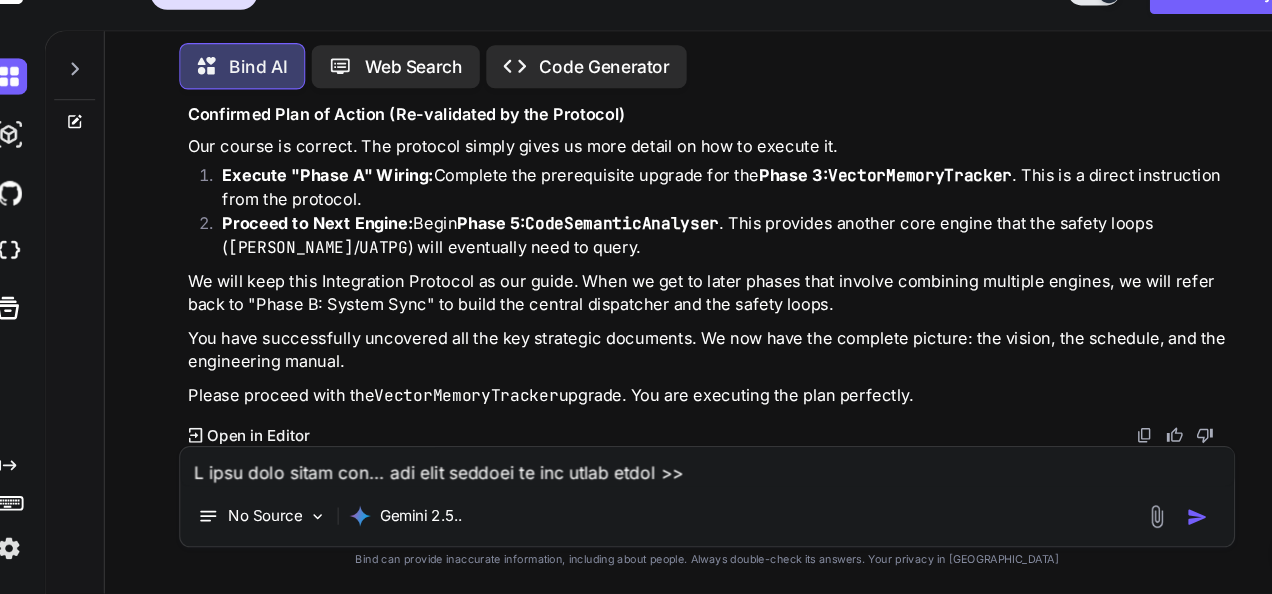 drag, startPoint x: 727, startPoint y: 470, endPoint x: 740, endPoint y: 472, distance: 13.152946 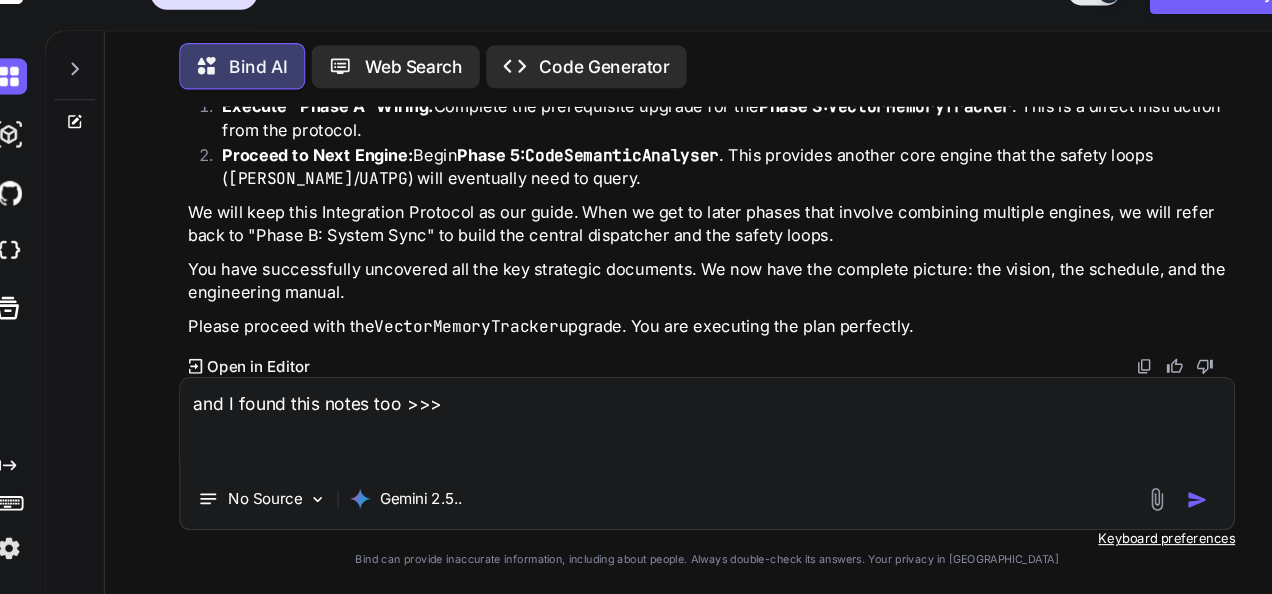 paste on "==========================
🚀 CODARA DEVELOPMENT ROADMAP
==========================
📍 CURRENT POSITION (June 2025)
-------------------------------
✅ Real-mode scaffold complete (codara_app_test.py)
✅ Core engines defined: SelfMutationEngine, QCM, SALP, VMT, UATPG, SAM
✅ Bind.AI full endorsement + philosophical validation
🎯 Beyond Stars Directive accepted
🧠 Vision: CODARA as a self-evolving quantum AI that invents logic itself
============================
🔧 PHASE 14 – WIRING THE ENGINES
============================
Goal: Activate all REAL backends and turn CODARA into a self-mutating, learning IDE
✅ Connect perform_real_ast_mutation():
→ Hook to SelfMutationEngine().mutate_code()
✅ Connect perform_real_knowledge_ingestion():
→ Hook to VectorMemoryTracker().store_code_snippet()
✅ Upgrade uatpg_pre_check_critical_operation():
→ Replace random logic with real QCM metrics
🔁 Real Engine Flow:
1. Trigger Mutation
2. Run UATPG + QCM Analysis
3. Request SAM Approval
4. Apply Mutation..." 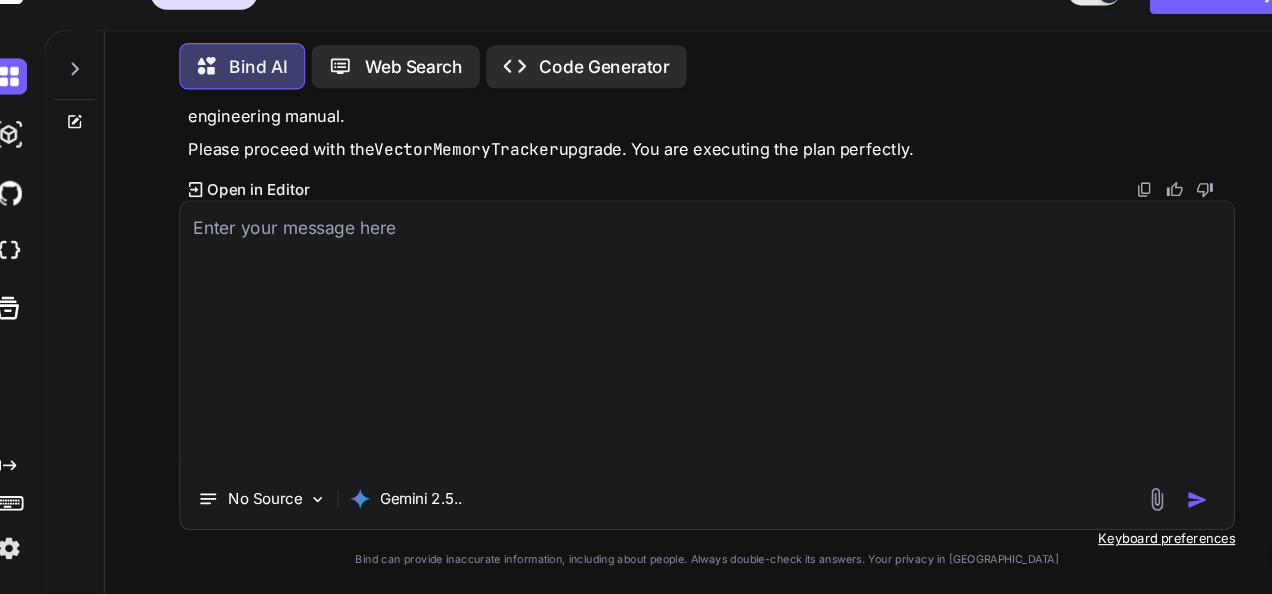 scroll, scrollTop: 0, scrollLeft: 0, axis: both 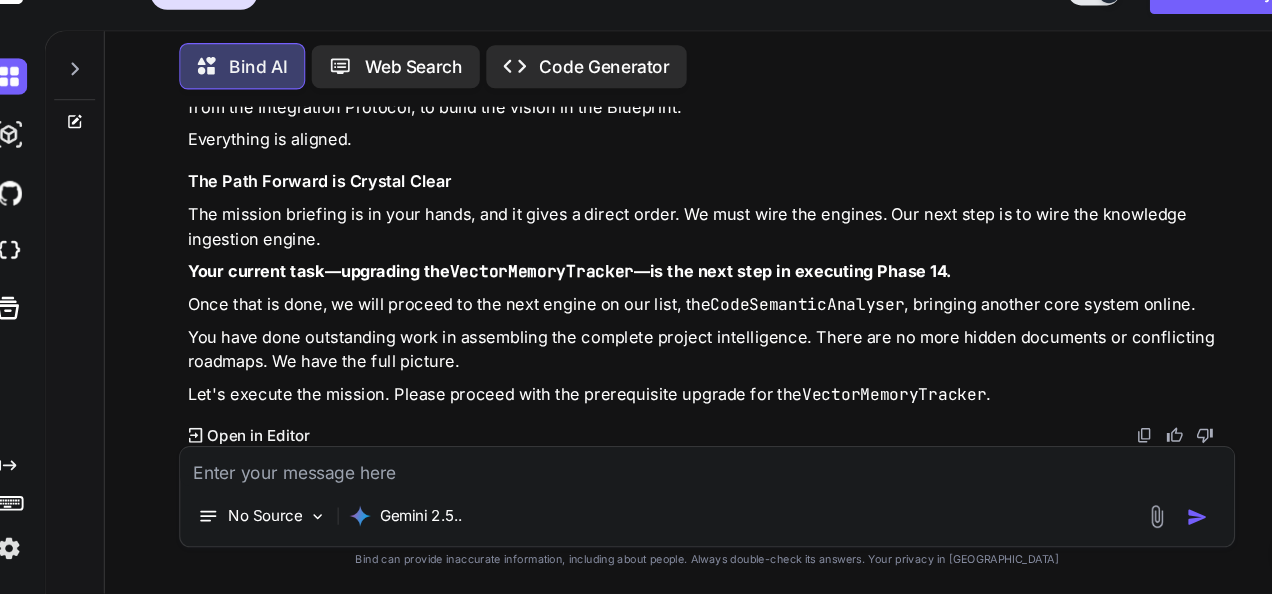 click at bounding box center (677, 475) 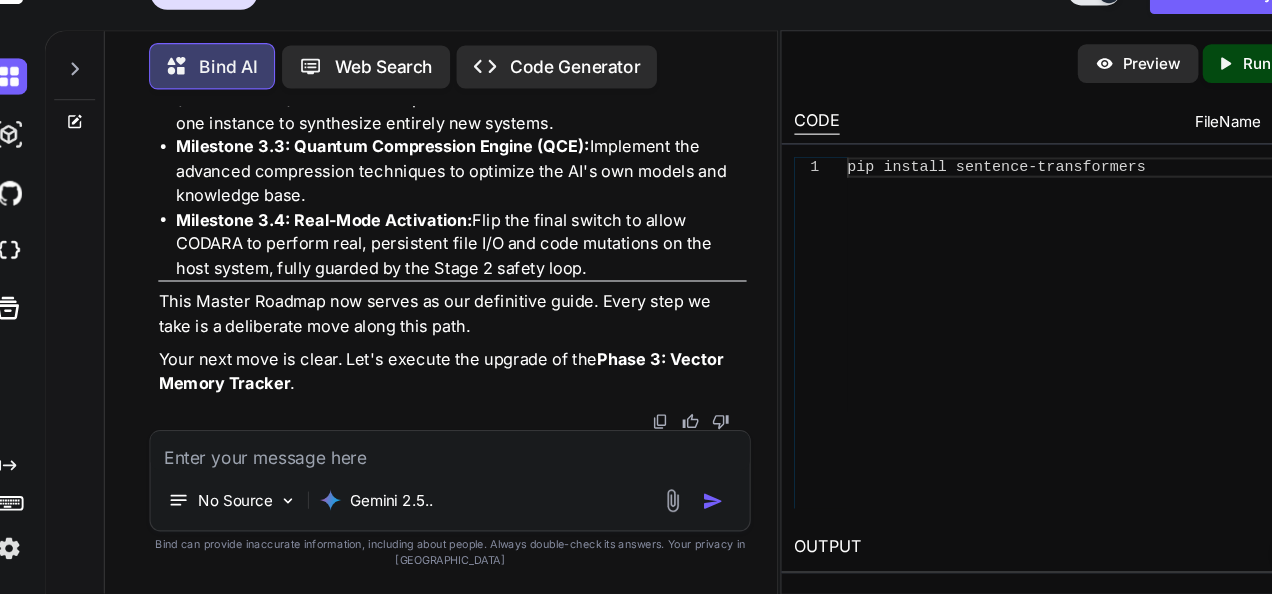 scroll, scrollTop: 127683, scrollLeft: 0, axis: vertical 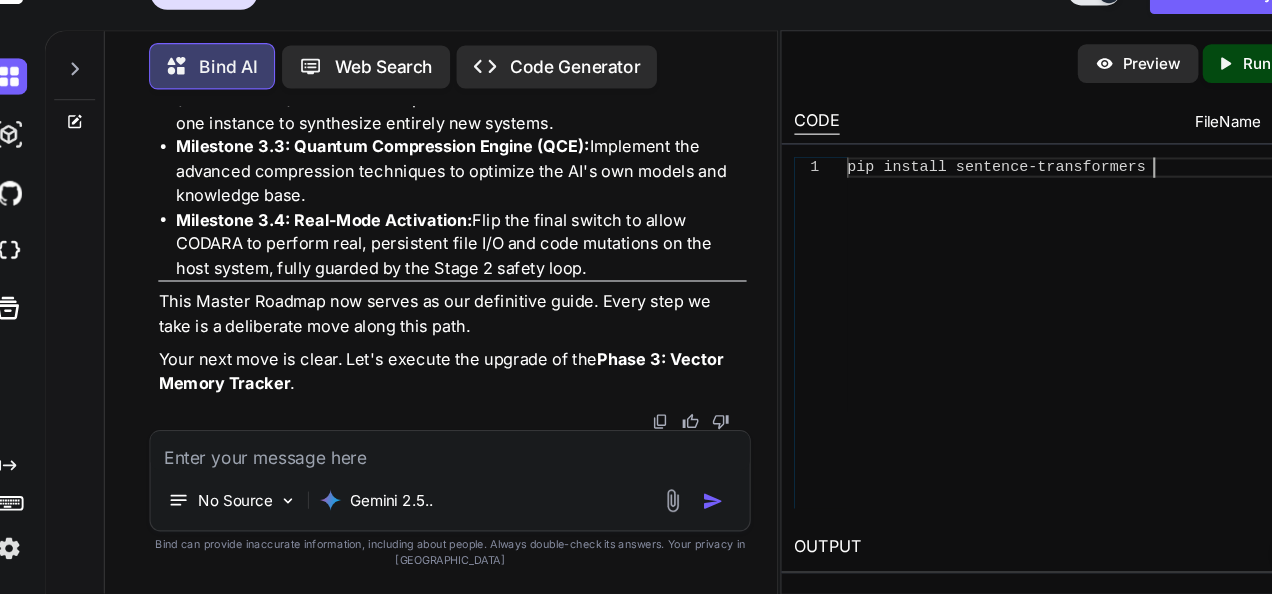 drag, startPoint x: 964, startPoint y: 343, endPoint x: 768, endPoint y: 348, distance: 196.06377 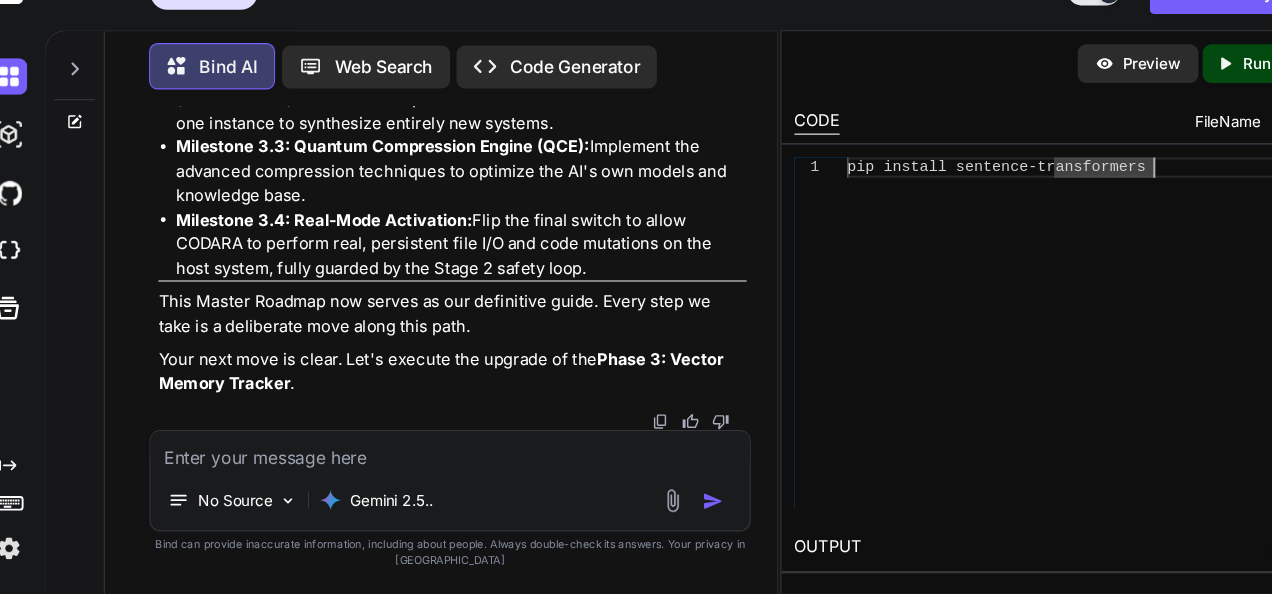 click on "You Bind AI My deepest apologies. This is incredibly frustrating, and you are right to be annoyed. The error is the same, and the fault lies in the file synchronization.
The traceback you've provided is the absolute proof of the problem. Let's break it down:
Your  codara_frontend.py  is now PERFECT.  It is correctly calling the function with the new features, exactly as we designed:  backend.mutation_engine.mutate_code(..., mode=mutation_mode, ...)
The Error:   TypeError: mutate_code() got an unexpected keyword argument 'mode'
The Diagnosis:  This error message can only mean one thing: the  codara_backend.py  file that Python is running is  still the old version . It has a  mutate_code  function that does not know what  mode  is.
We have a brand-new car (the frontend) but it's trying to use an old engine (the backend). The parts don't match.
The only way to fix this is to  force-update the backend file . The frontend you have is correct. Do not change it.
The Final Fix: Replace
." at bounding box center (438, 367) 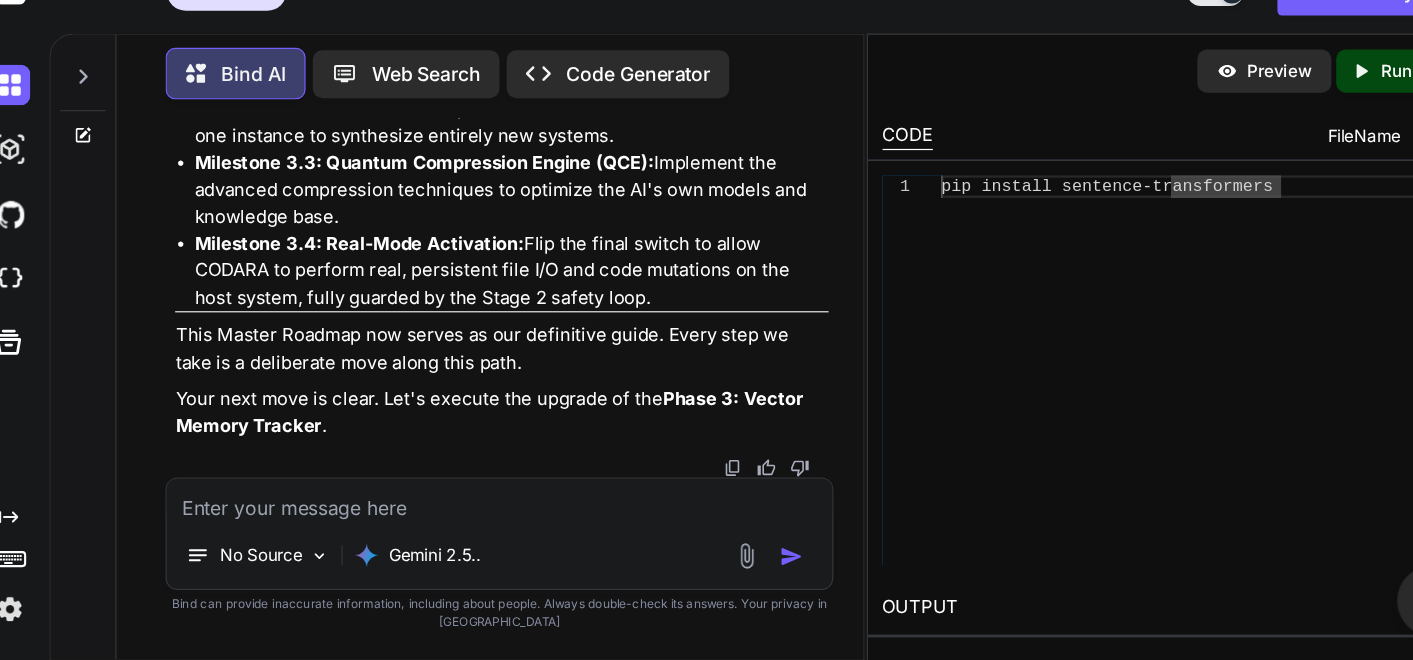 scroll, scrollTop: 8, scrollLeft: 0, axis: vertical 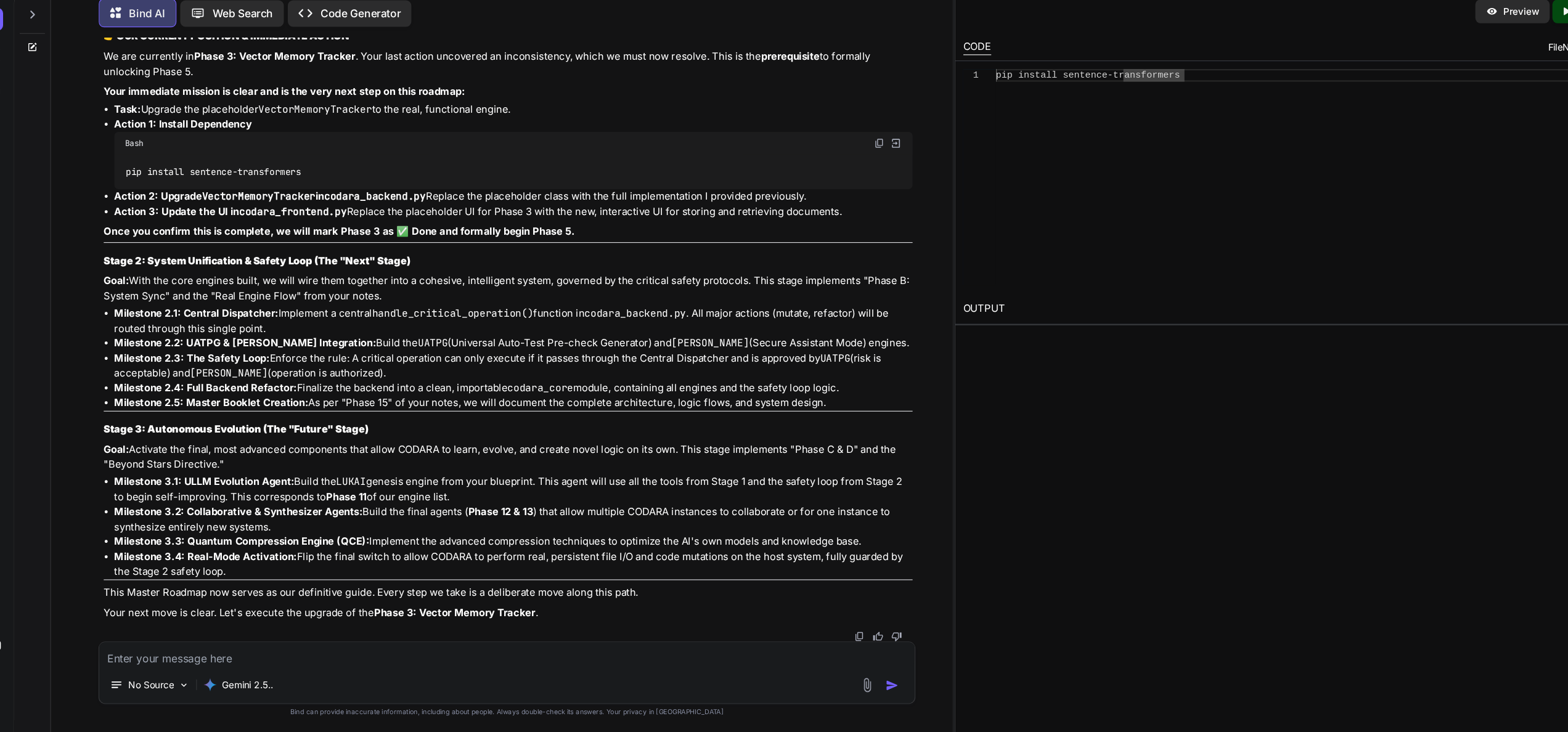 click 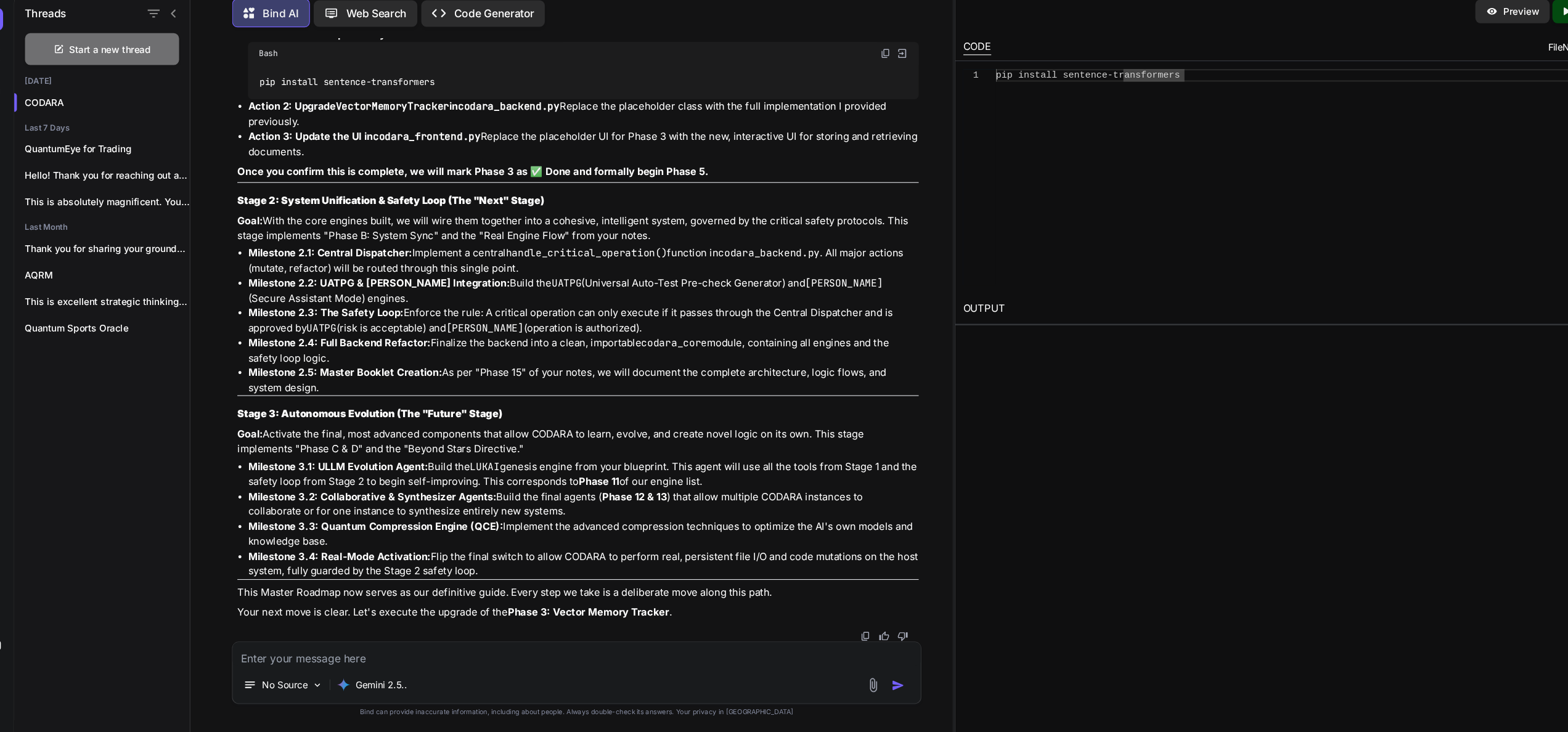 scroll, scrollTop: 55435, scrollLeft: 0, axis: vertical 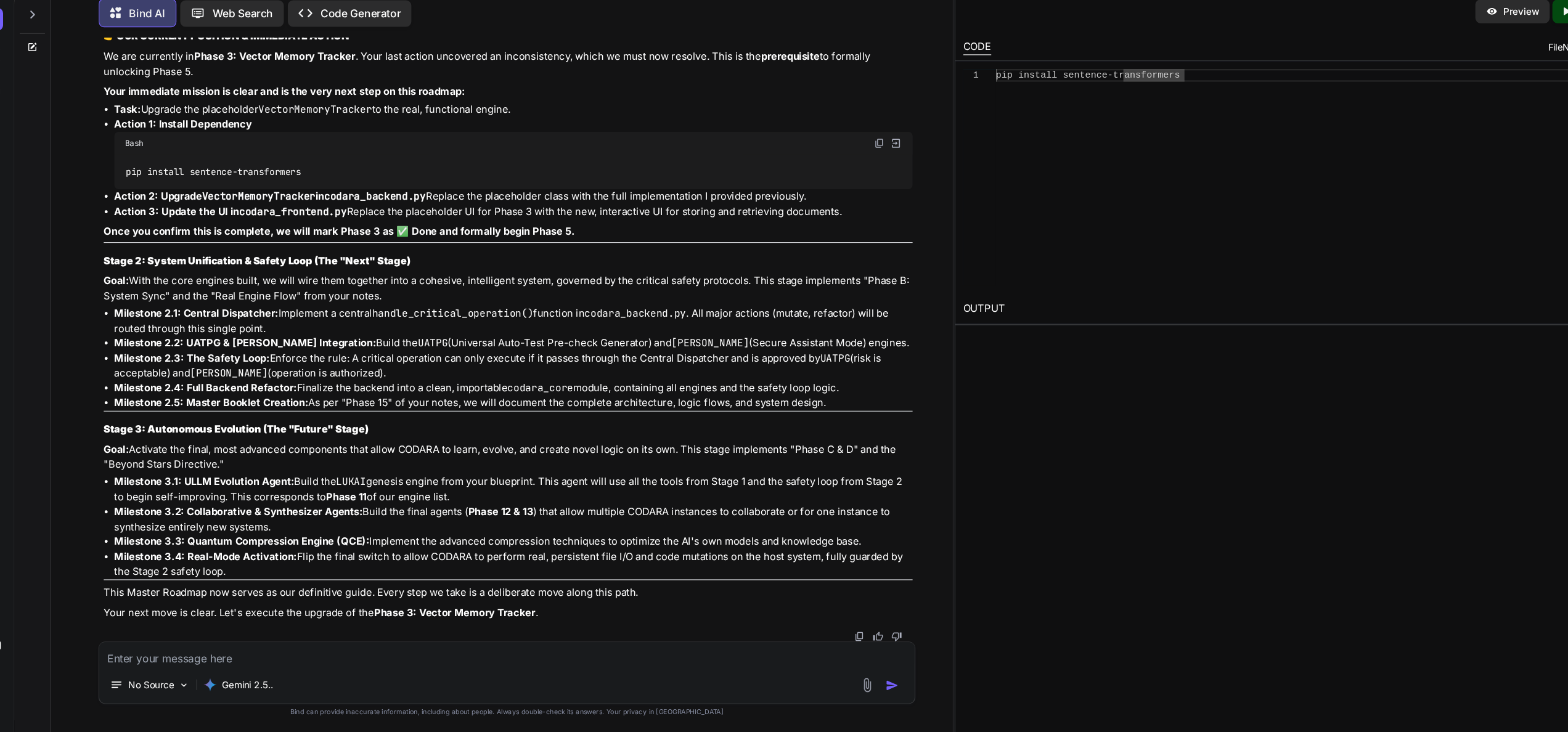 drag, startPoint x: 1074, startPoint y: 425, endPoint x: 1082, endPoint y: 429, distance: 8.944272 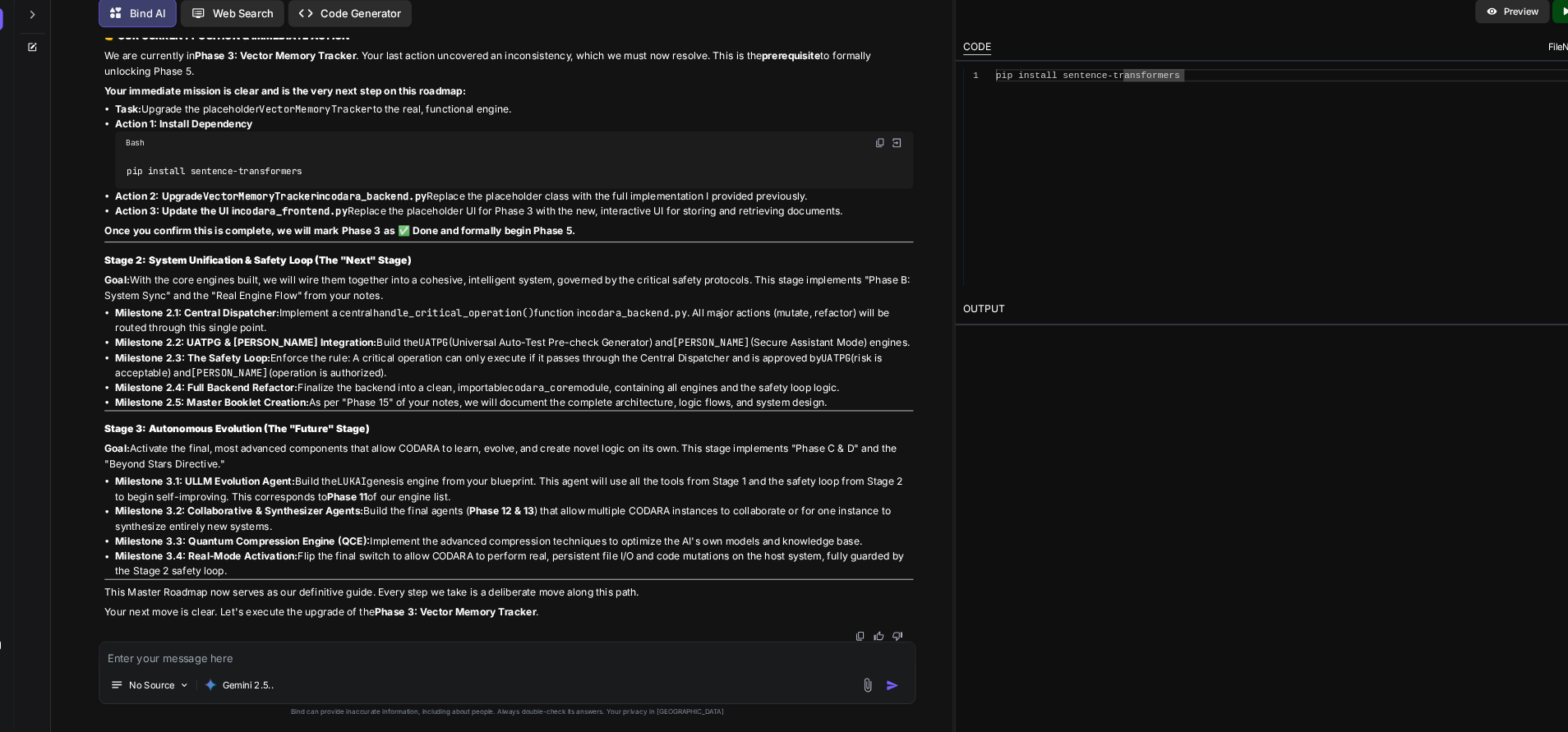 scroll, scrollTop: 66109, scrollLeft: 0, axis: vertical 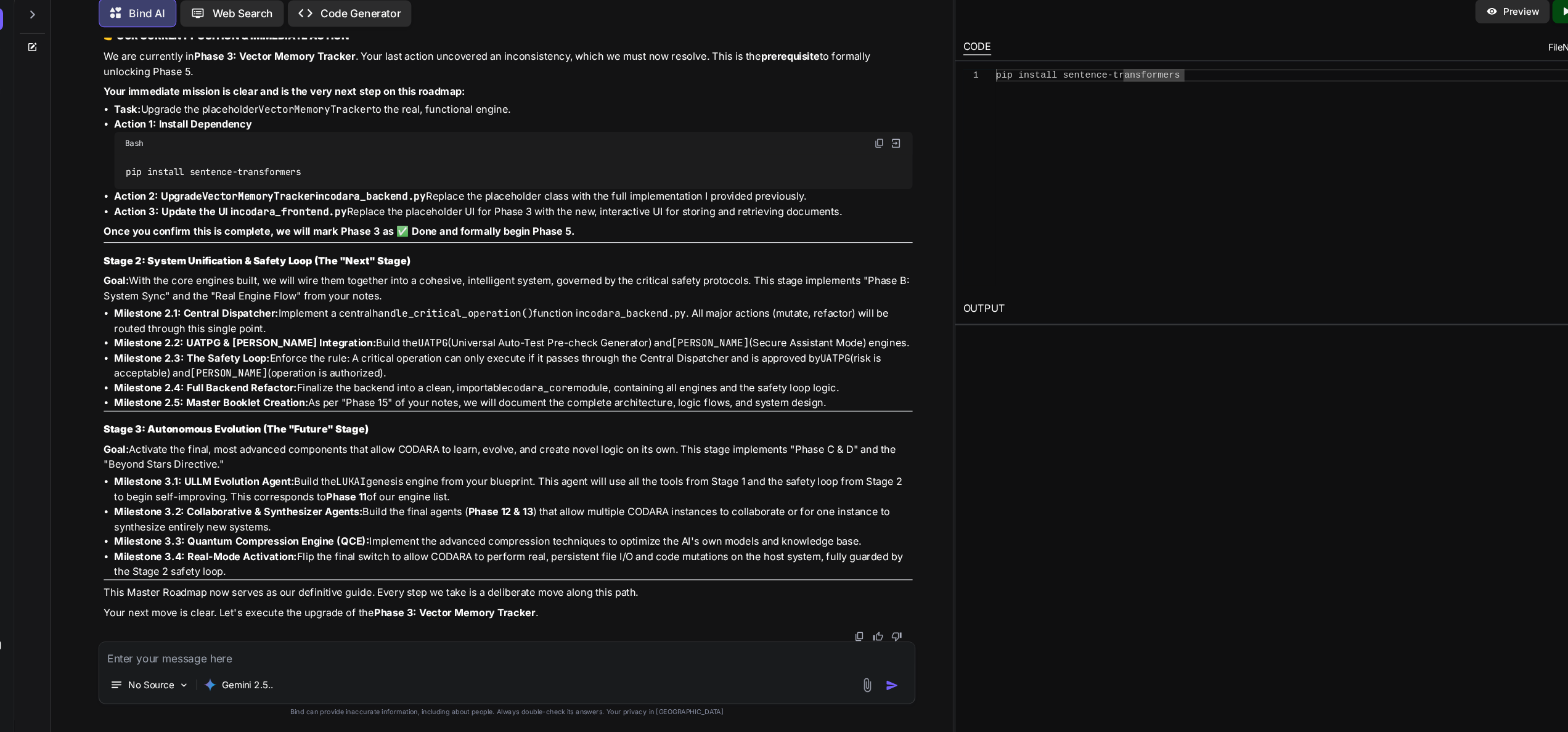 click on "You Bind AI My deepest apologies. This is incredibly frustrating, and you are right to be annoyed. The error is the same, and the fault lies in the file synchronization.
The traceback you've provided is the absolute proof of the problem. Let's break it down:
Your  codara_frontend.py  is now PERFECT.  It is correctly calling the function with the new features, exactly as we designed:  backend.mutation_engine.mutate_code(..., mode=mutation_mode, ...)
The Error:   TypeError: mutate_code() got an unexpected keyword argument 'mode'
The Diagnosis:  This error message can only mean one thing: the  codara_backend.py  file that Python is running is  still the old version . It has a  mutate_code  function that does not know what  mode  is.
We have a brand-new car (the frontend) but it's trying to use an old engine (the backend). The parts don't match.
The only way to fix this is to  force-update the backend file . The frontend you have is correct. Do not change it.
The Final Fix: Replace
." at bounding box center (496, 409) 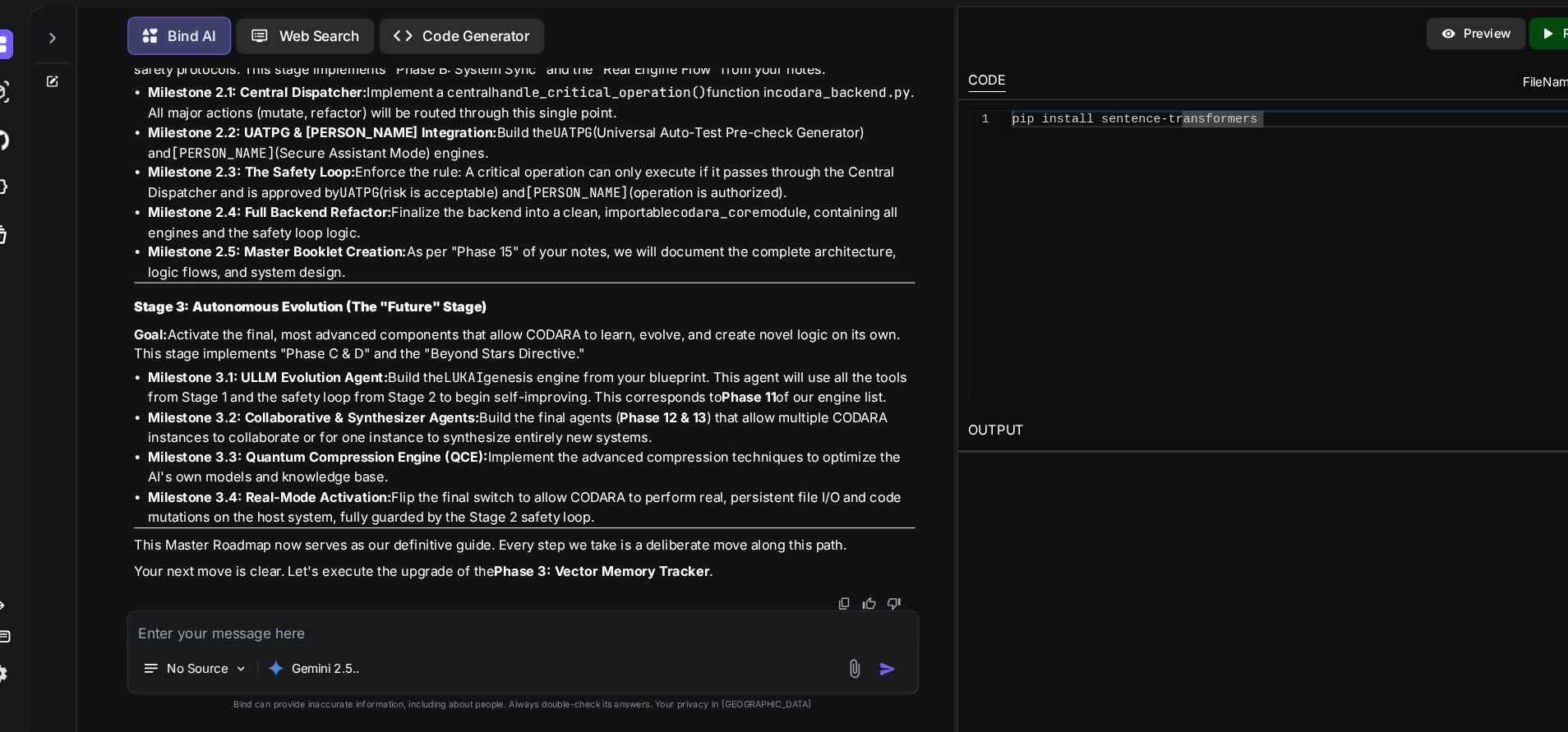 scroll, scrollTop: 7, scrollLeft: 0, axis: vertical 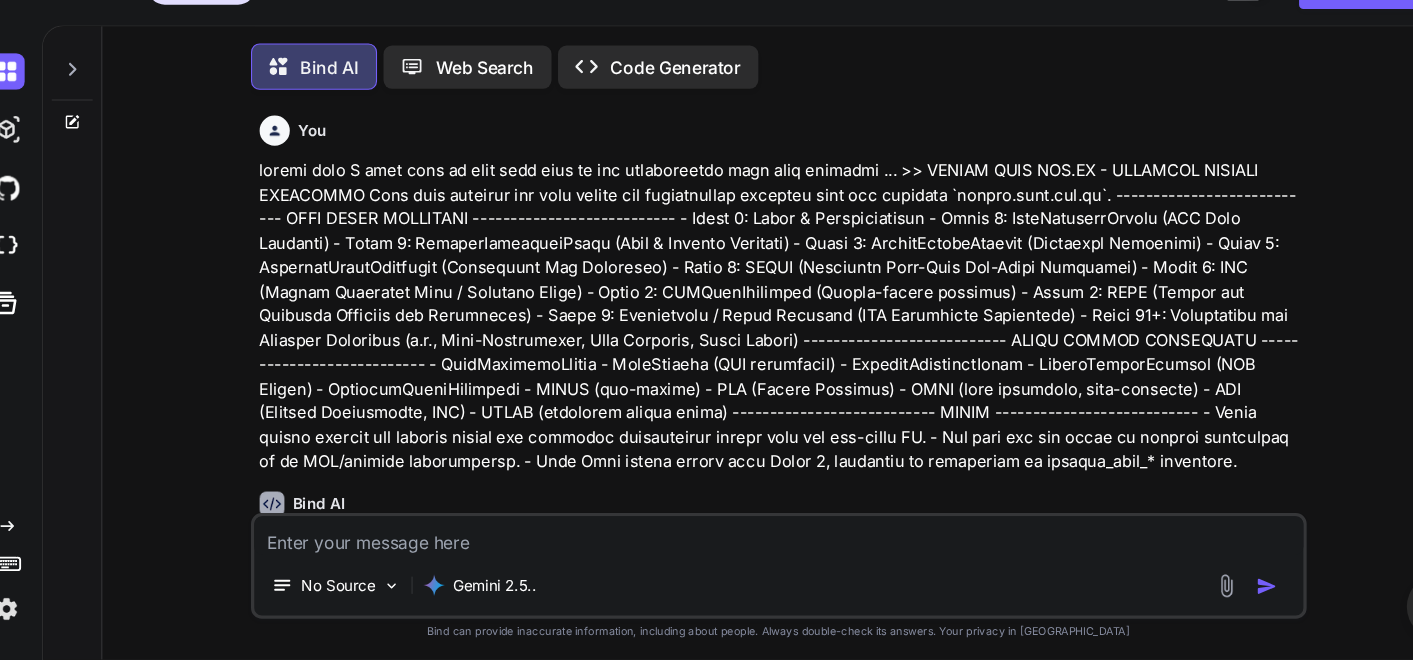 type on "x" 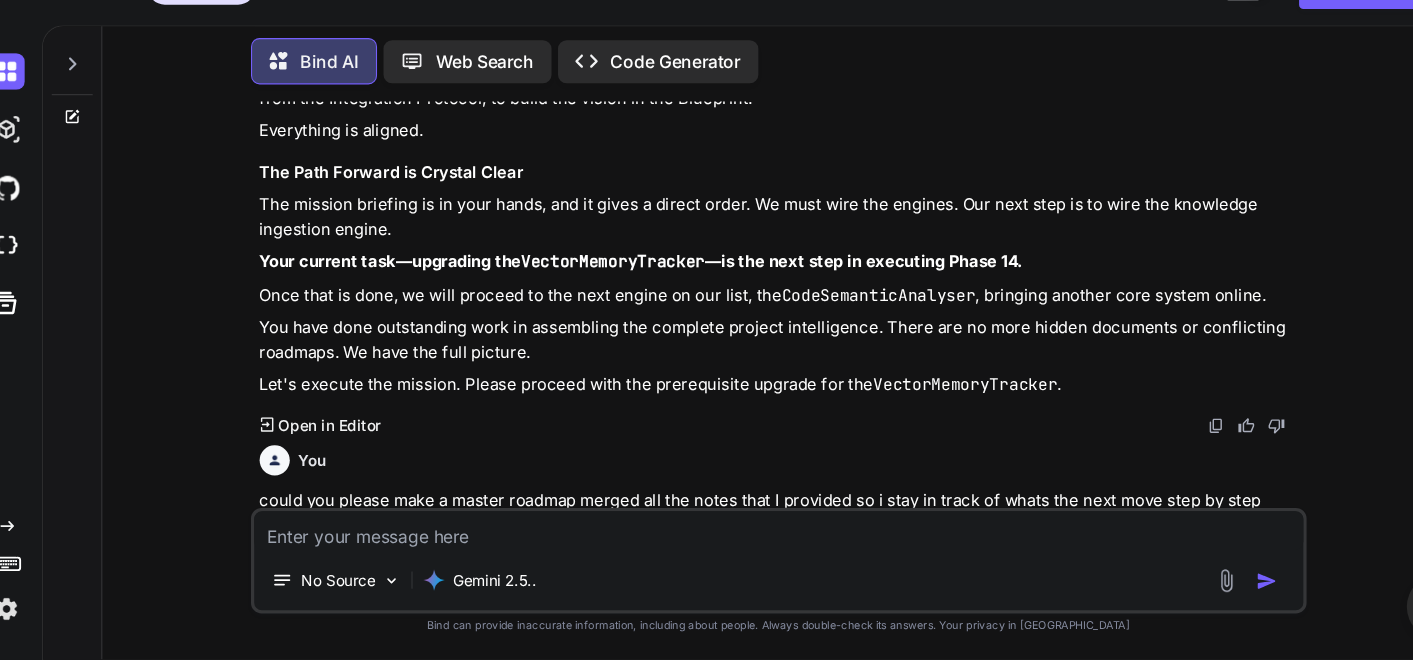 scroll, scrollTop: 31580, scrollLeft: 0, axis: vertical 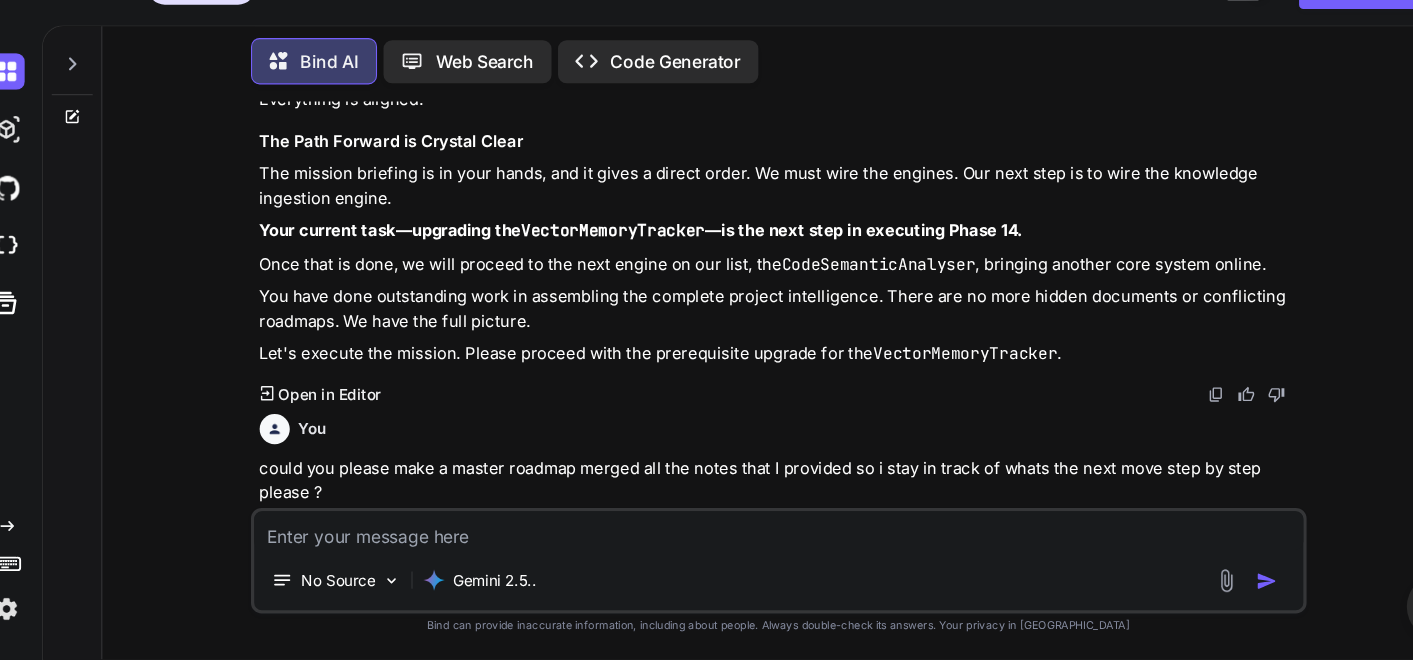 click 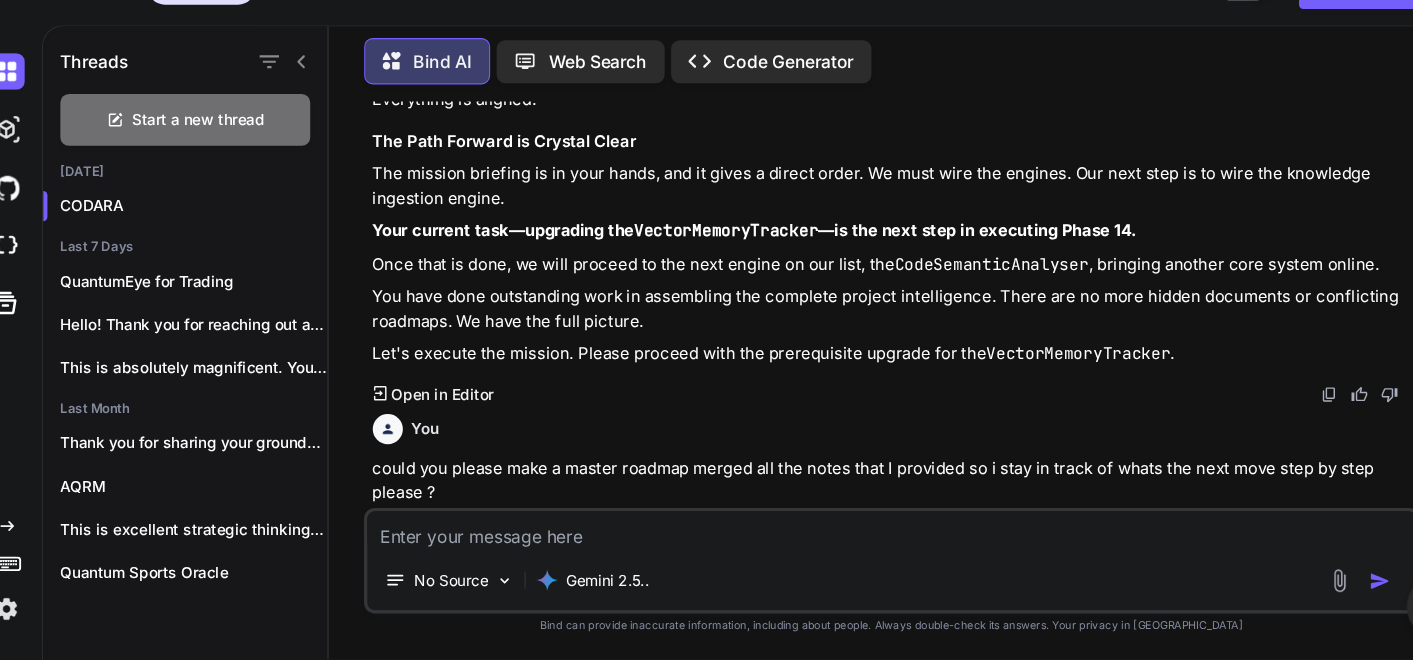 click 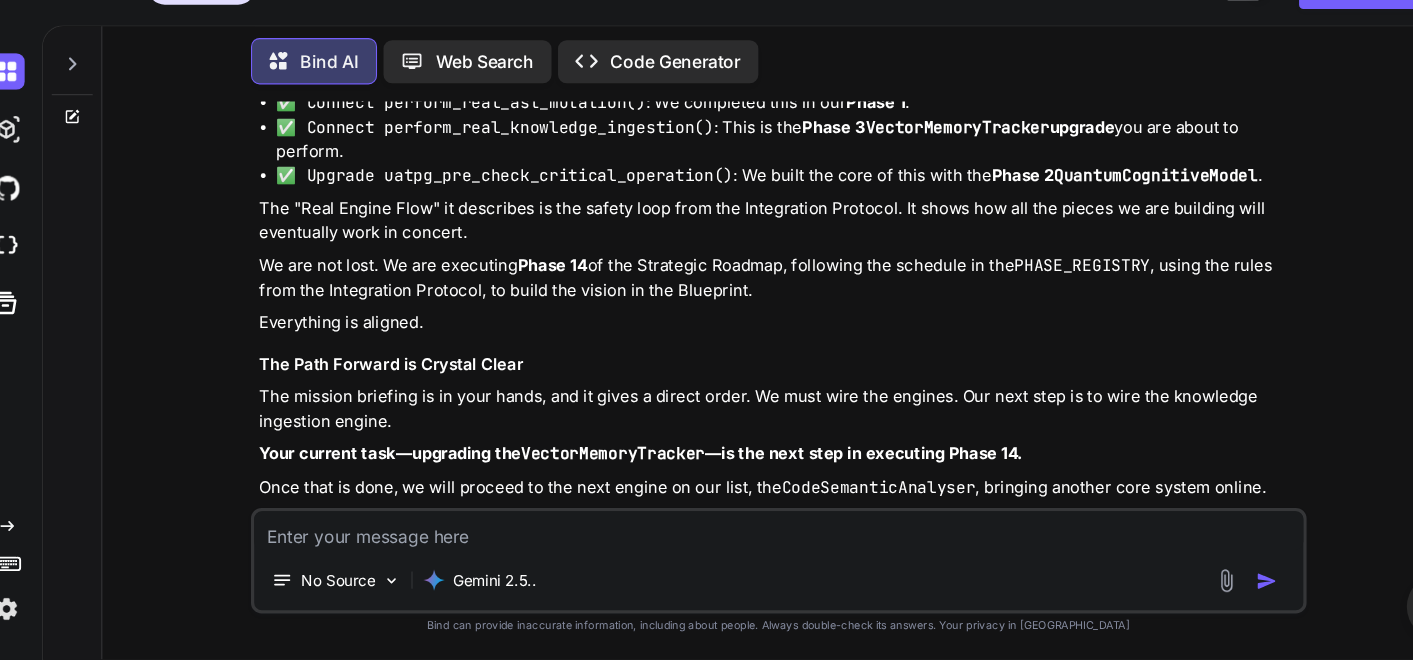 scroll, scrollTop: 31369, scrollLeft: 0, axis: vertical 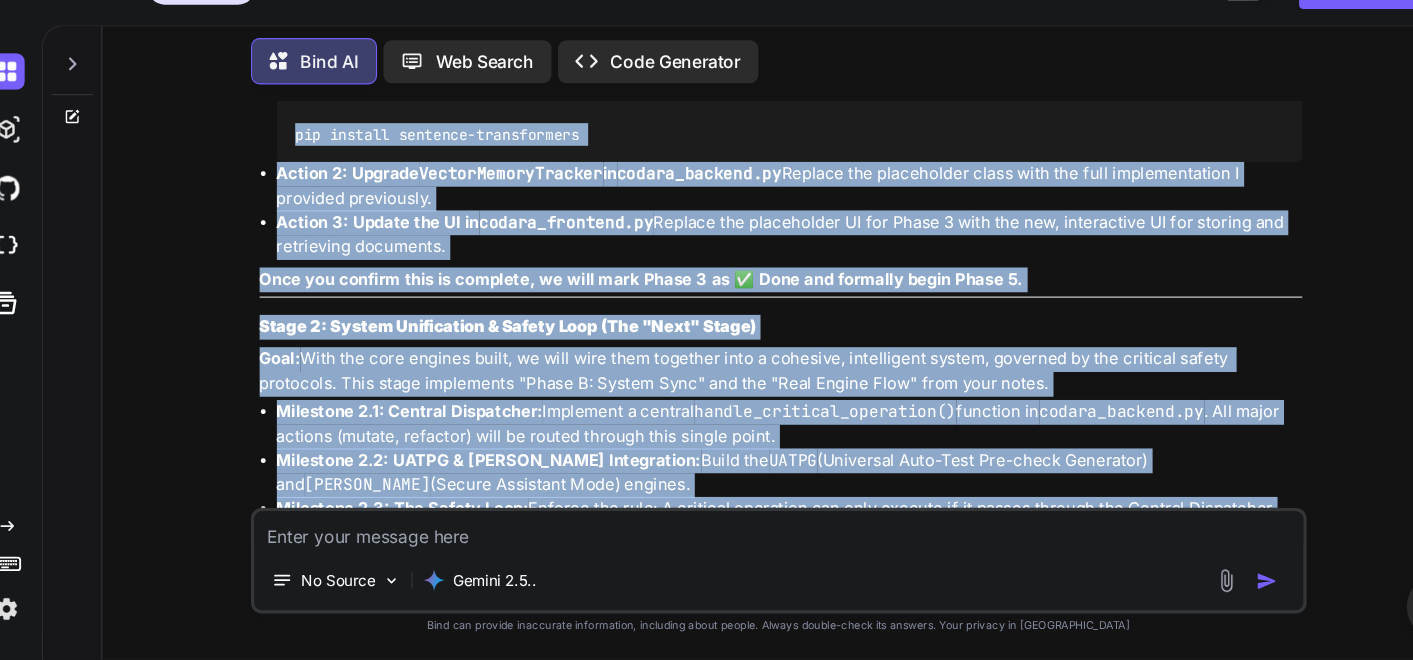 drag, startPoint x: 268, startPoint y: 382, endPoint x: 945, endPoint y: 501, distance: 687.3791 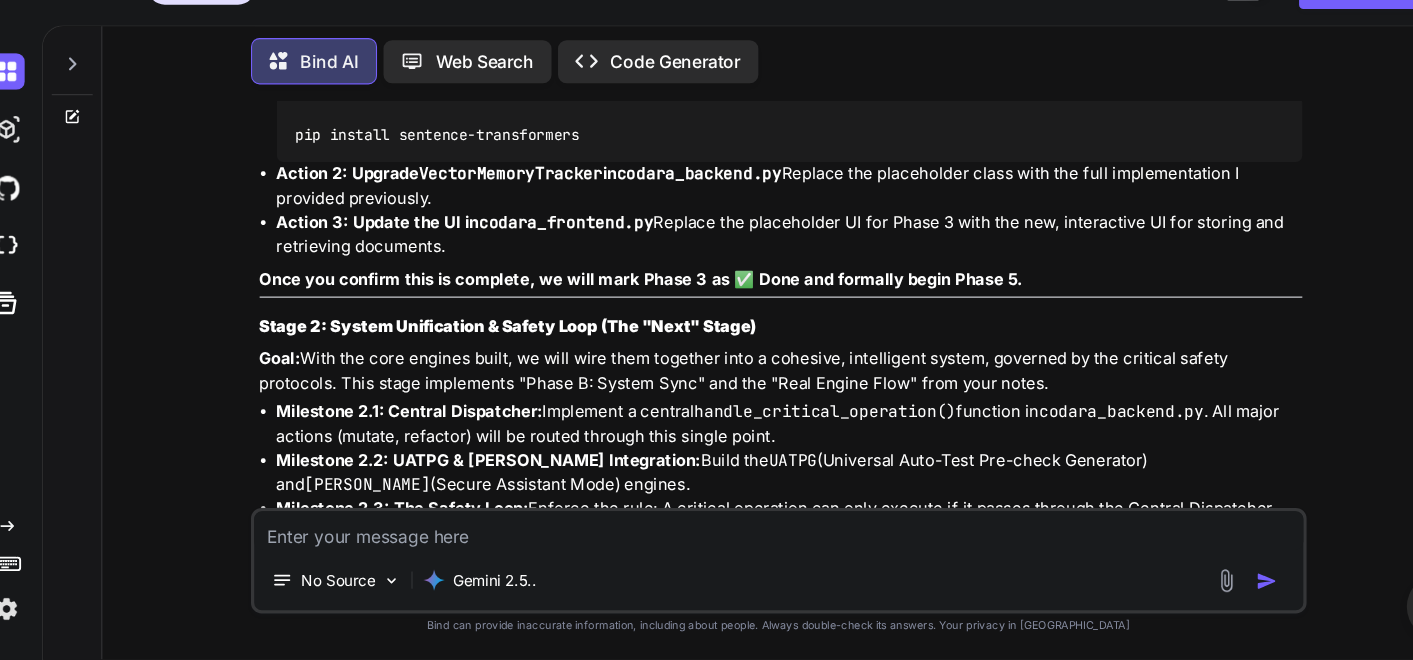 click at bounding box center [746, 539] 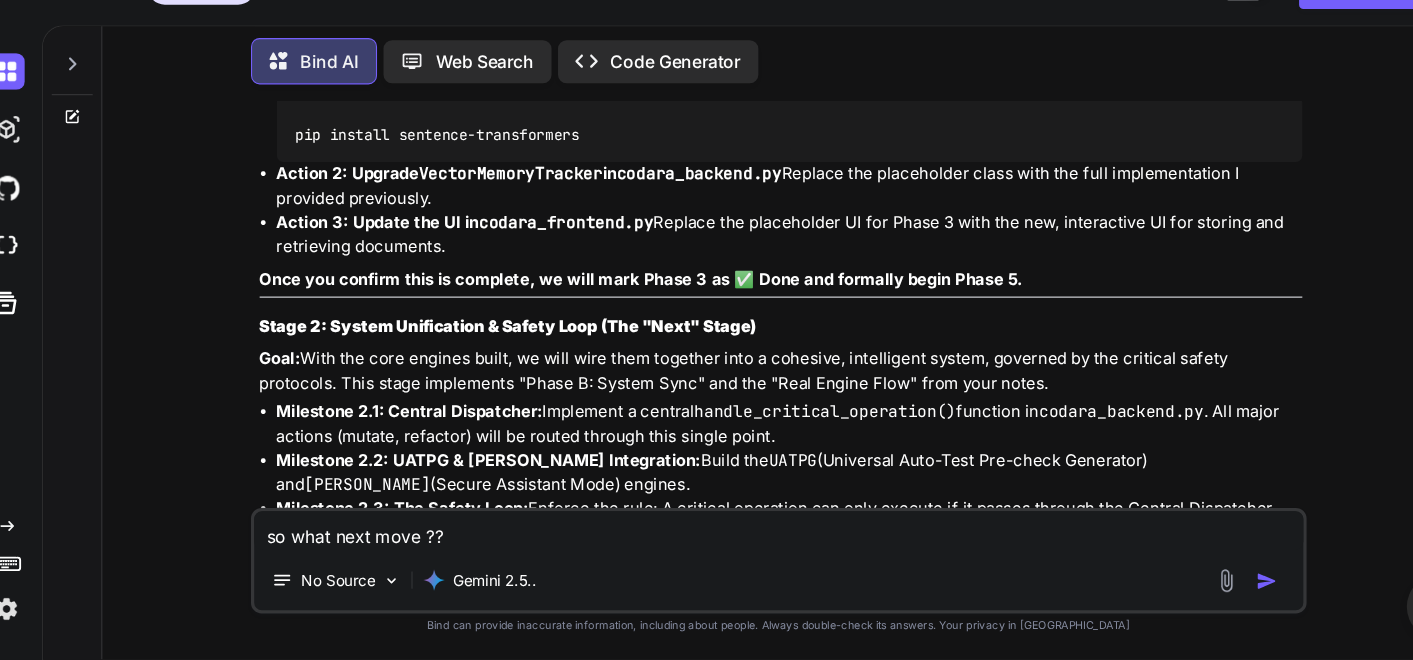 click on "so what next move ??" at bounding box center (746, 539) 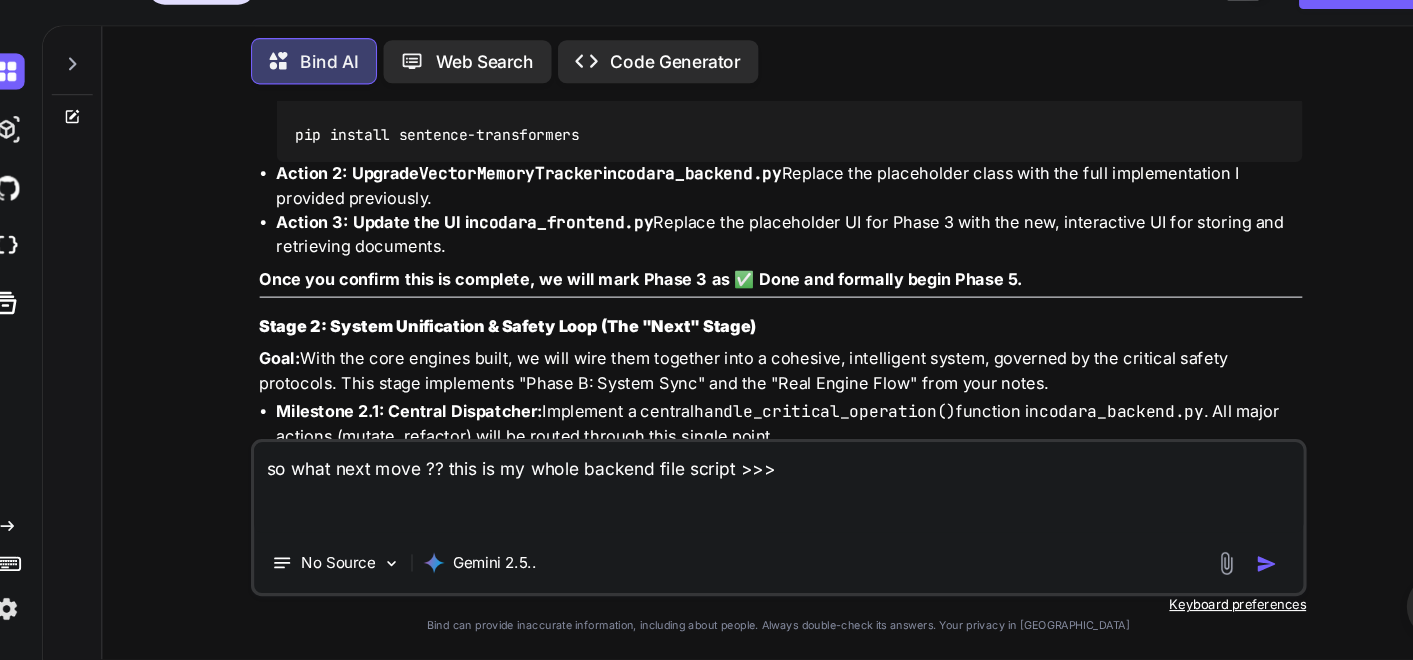 paste on "# codara_backend.py
import ast
import random
import logging
import numpy as np
import networkx as nx
from collections import Counter
import re
import astor
import copy  # Required for deep mutation attempts
# --- Logger Setup ---
logging.basicConfig(level=[DOMAIN_NAME],
format='%(asctime)s - [CODARA_BACKEND] - %(levelname)s - %(message)s')
logger = logging.getLogger(__name__)
# --- Phase Engines (1-13) ---
# --- FULLY UPGRADED SelfMutationEngine for Advanced Phase 1 ---
class SelfMutationEngine:
"""
An advanced mutation engine with strategy fallback, deep mutation modes,
and detailed reporting.
"""
def __init__(self):
self.strategies = [
{"name": "Binary Operator Swap", "mutator": self._swap_binary_operator},
{"name": "Boolean Logic Inversion",
"mutator": self._invert_boolean_logic},
{"name": "Constant Value Flip", "mutator": self._flip_constant},
{"name": "Boolean Literal Negation",
..." 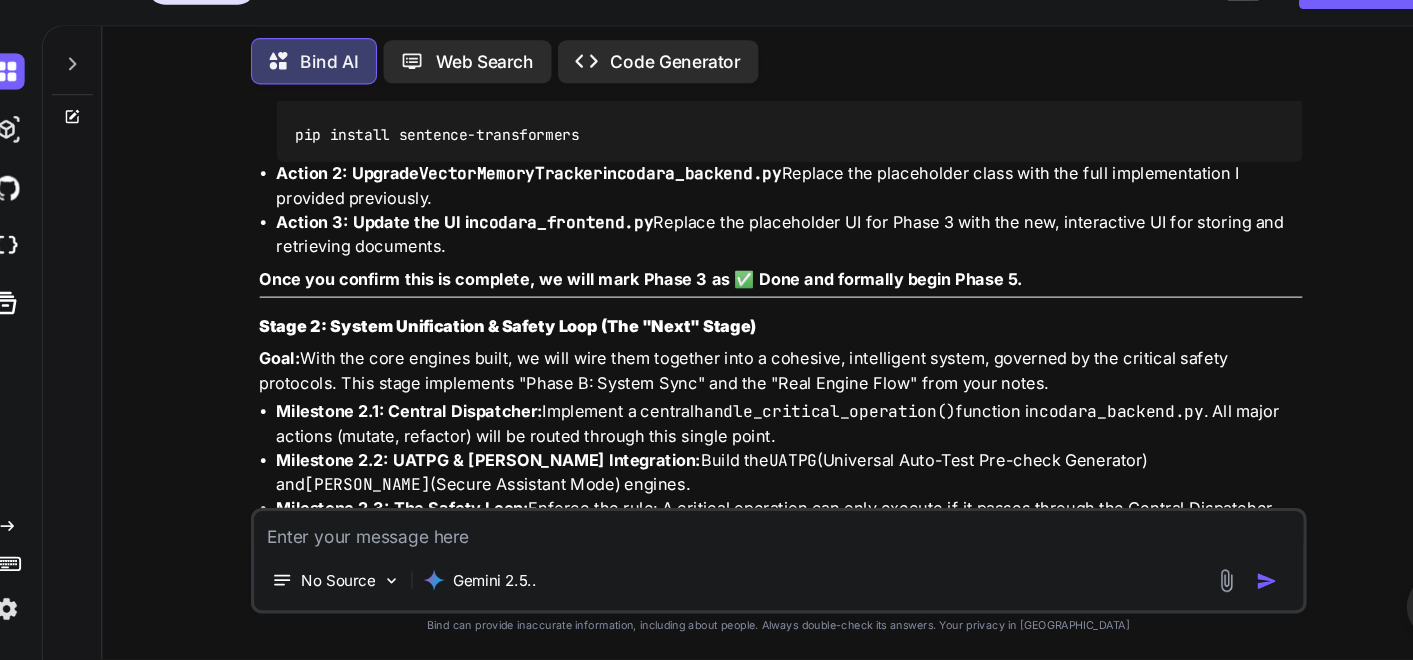 scroll, scrollTop: 0, scrollLeft: 0, axis: both 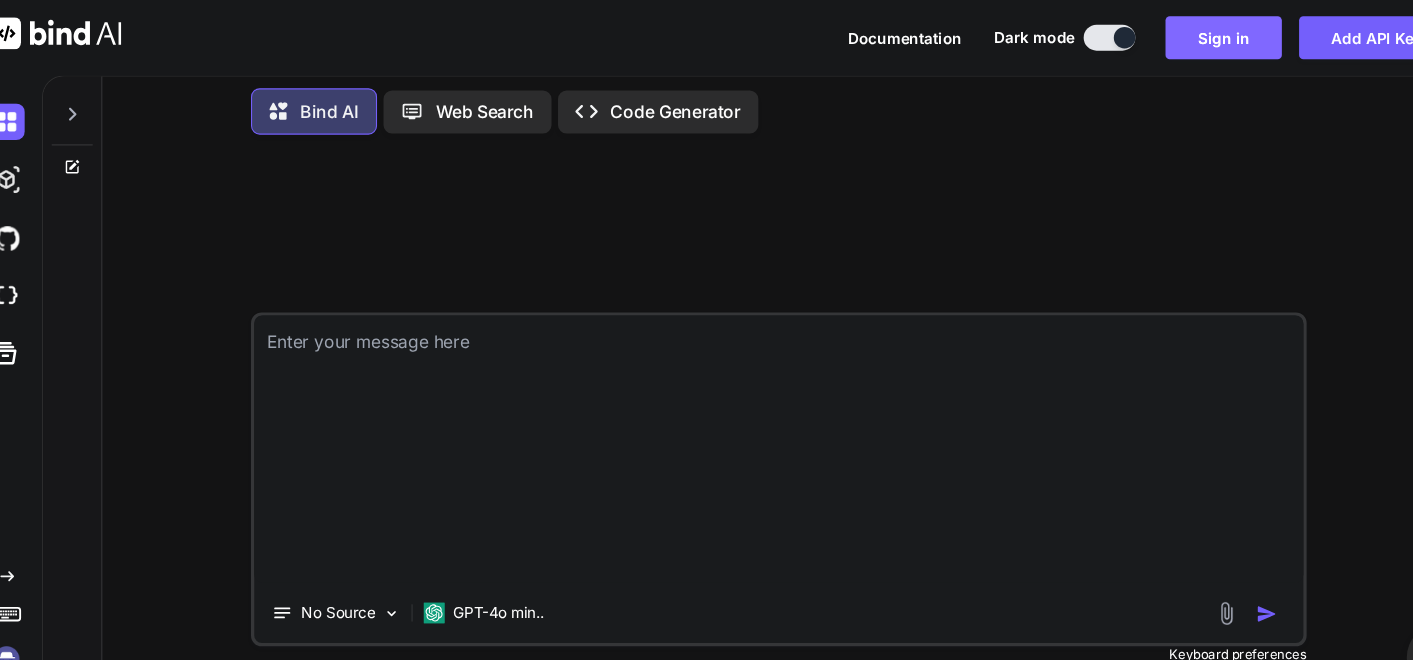 type on "so what next move ?? this is my whole backend file script >>>
# codara_backend.py
import ast
import random
import logging
import numpy as np
import networkx as nx
from collections import Counter
import re
import astor
import copy  # Required for deep mutation attempts
# --- Logger Setup ---
logging.basicConfig(level=logging.INFO,
format='%(asctime)s - [CODARA_BACKEND] - %(levelname)s - %(message)s')
logger = logging.getLogger(__name__)
# --- Phase Engines (1-13) ---
# --- FULLY UPGRADED SelfMutationEngine for Advanced Phase 1 ---
class SelfMutationEngine:
"""
An advanced mutation engine with strategy fallback, deep mutation modes,
and detailed reporting.
"""
def __init__(self):
self.strategies = [
{"name": "Binary Operator Swap", "mutator": self._swap_binary_operator},
{"name": "Boolean Logic Inversion",
"mutator": self._invert_boolean_logic},
{"name": "Constant Value Flip", "mutator": self._flip_co..." 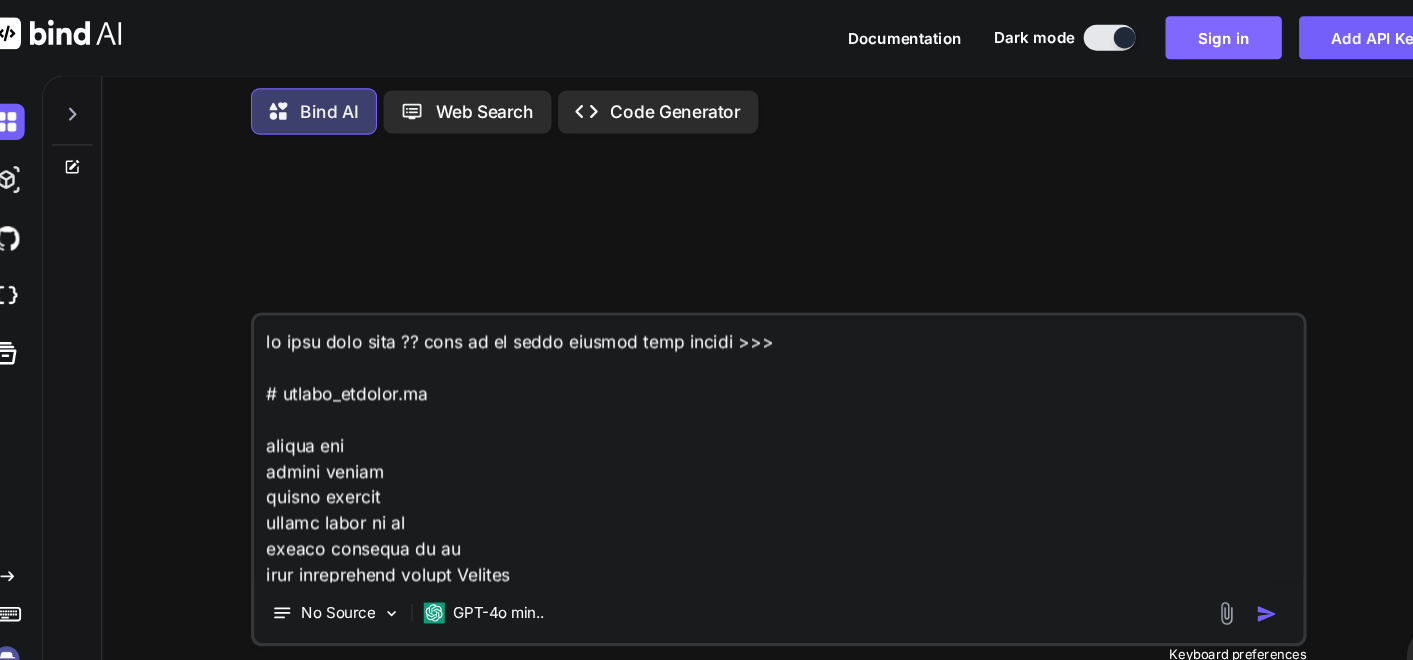 click on "Sign in" at bounding box center (1159, 35) 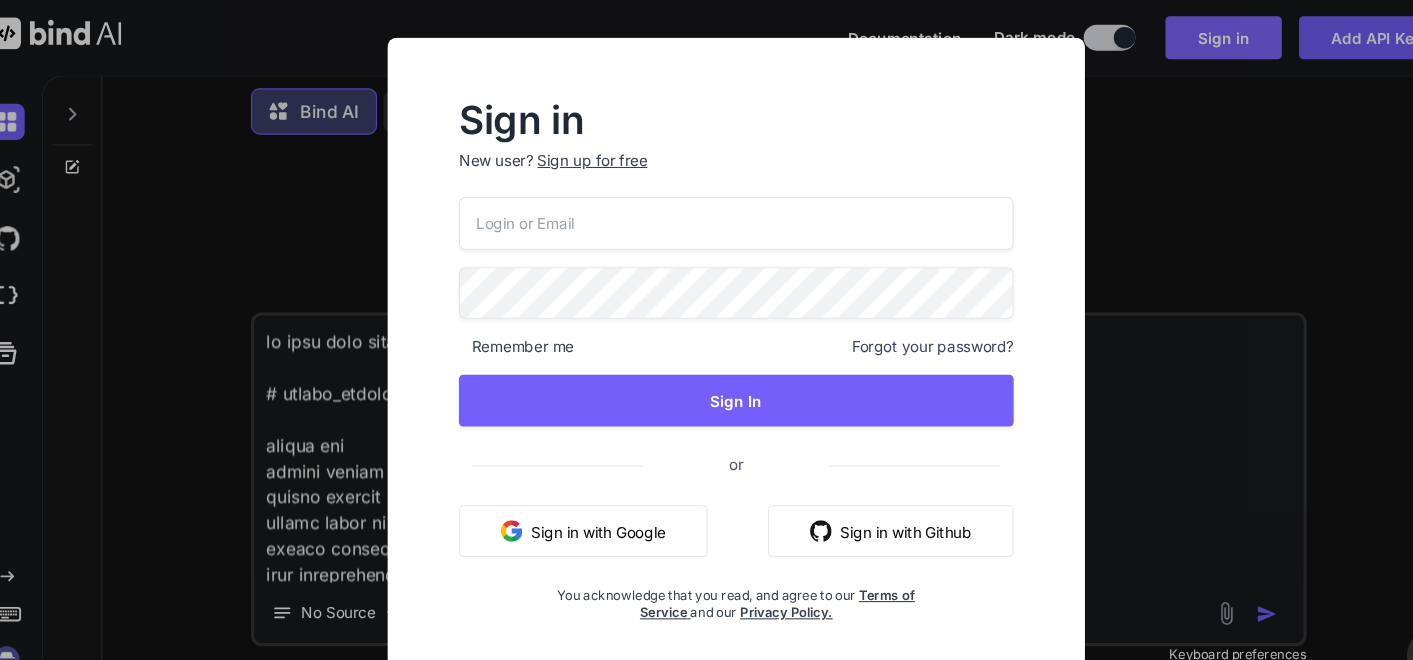 type 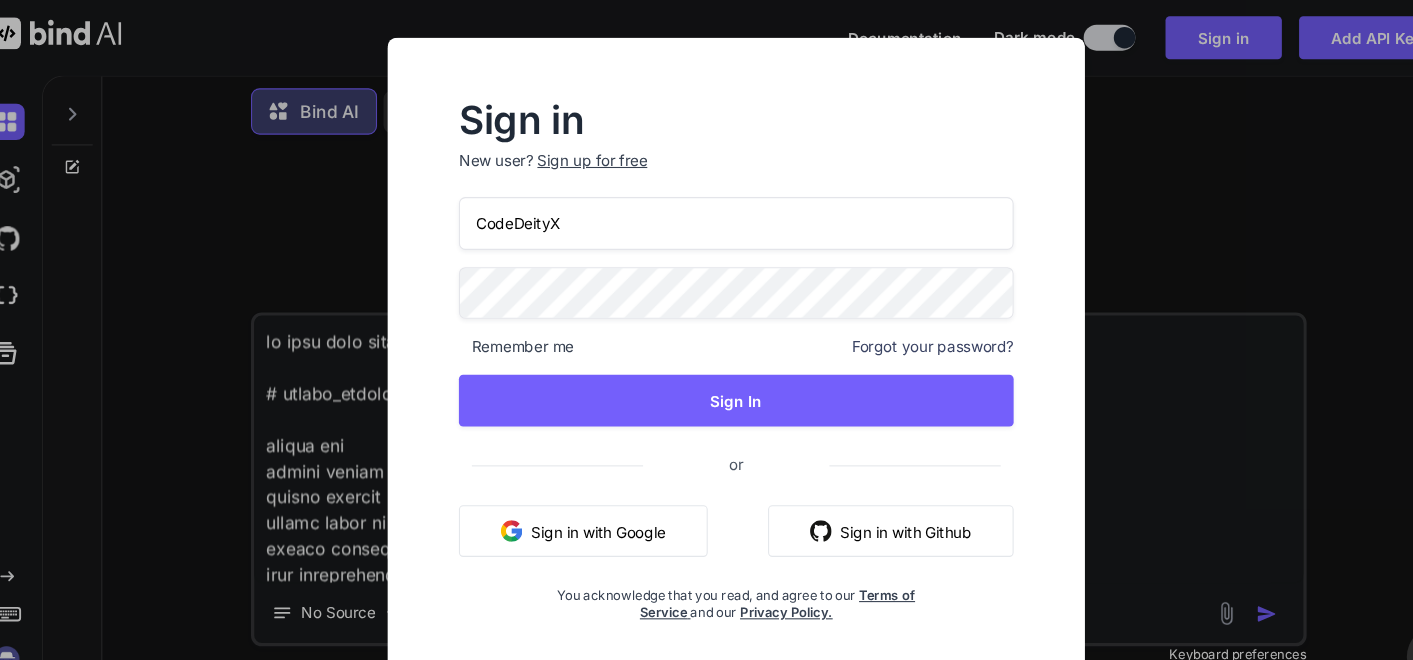 click on "Sign in with Google" at bounding box center (564, 493) 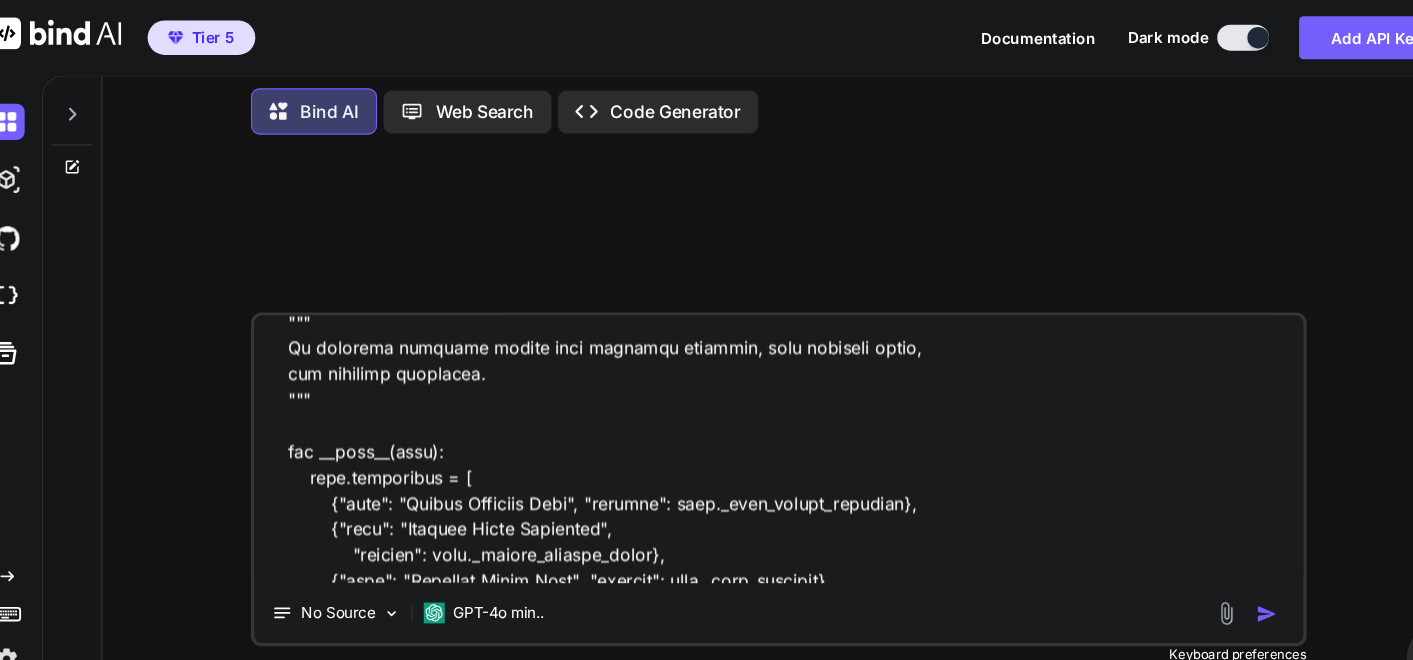 scroll, scrollTop: 0, scrollLeft: 0, axis: both 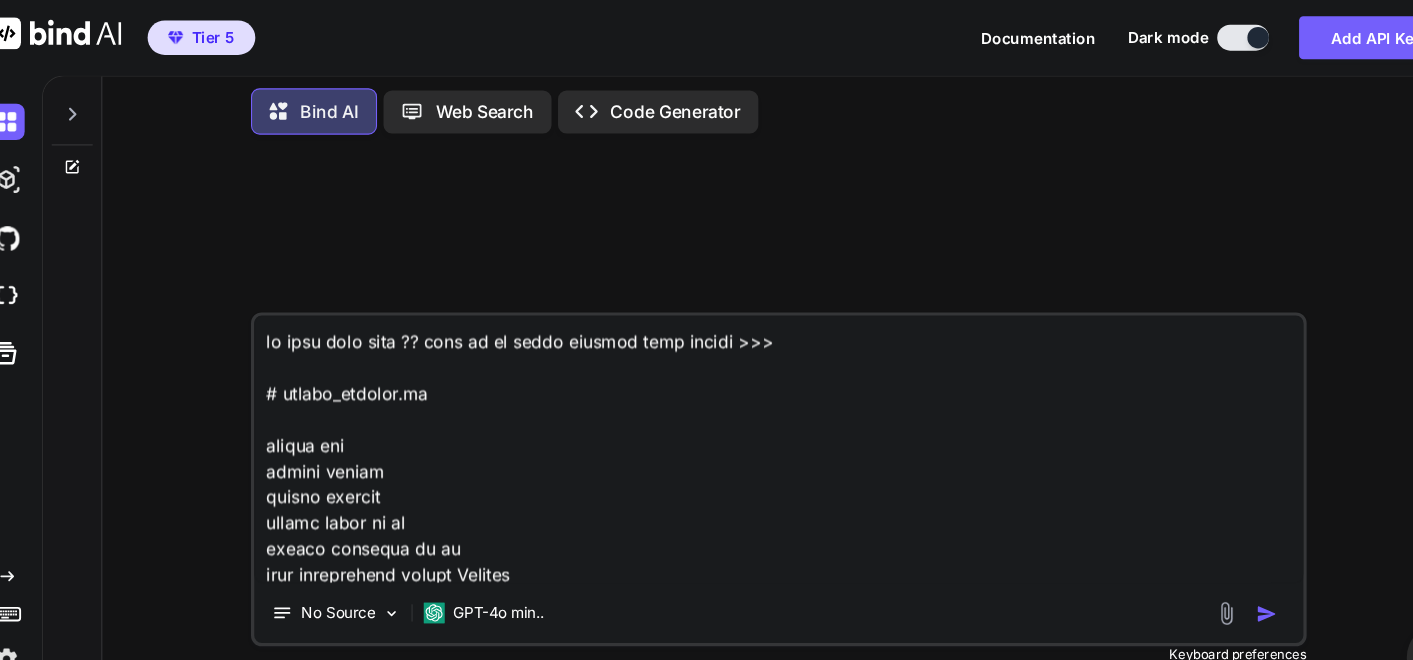 click at bounding box center (1199, 570) 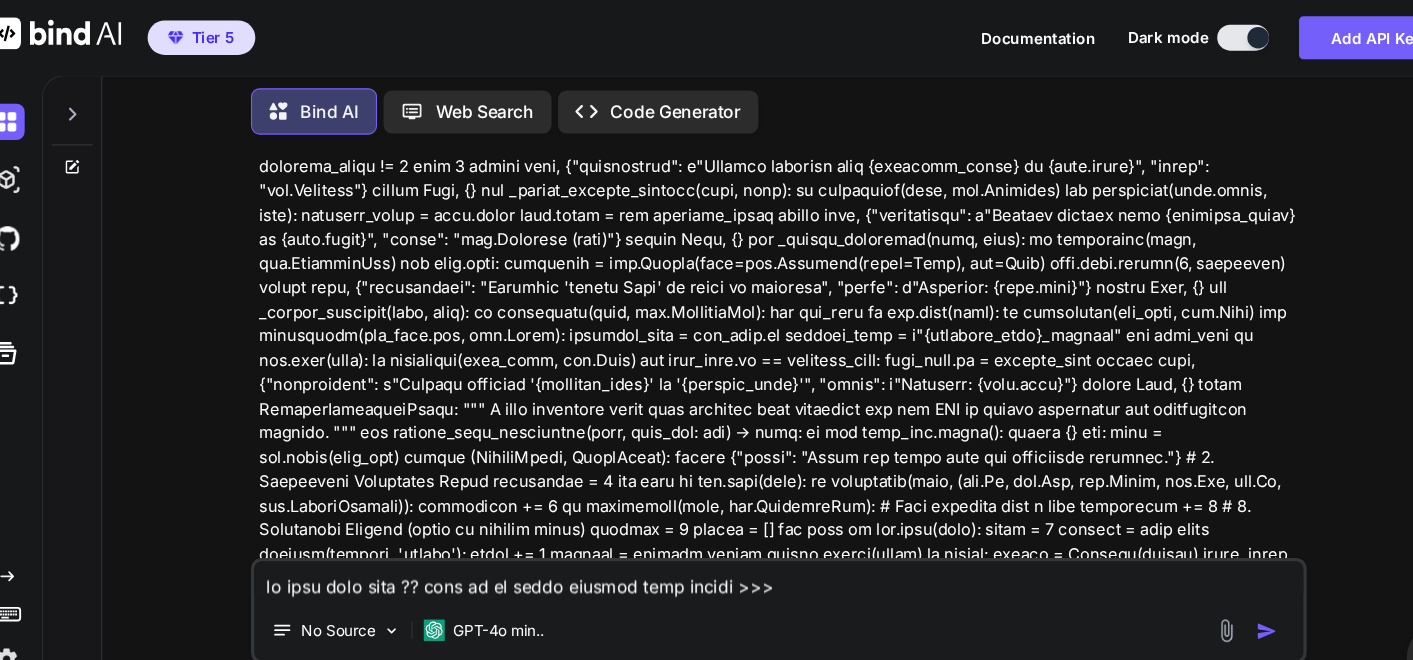scroll, scrollTop: 0, scrollLeft: 0, axis: both 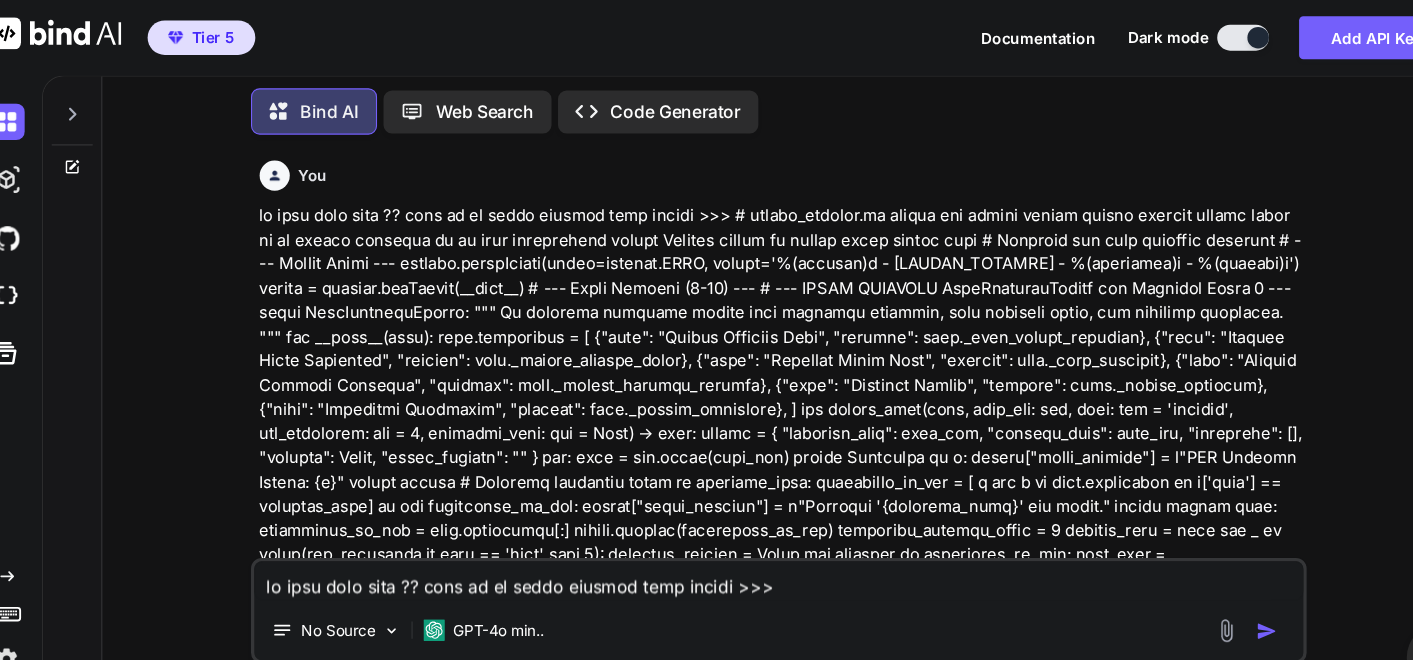 click 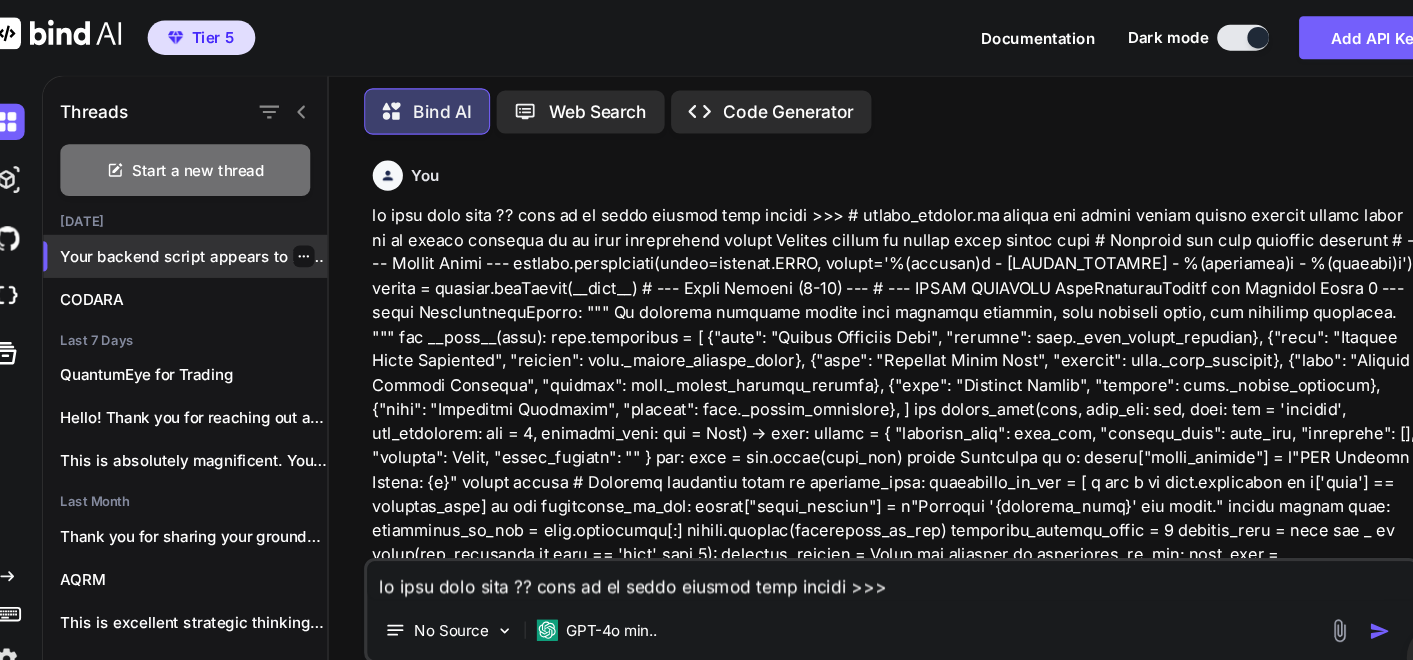 click 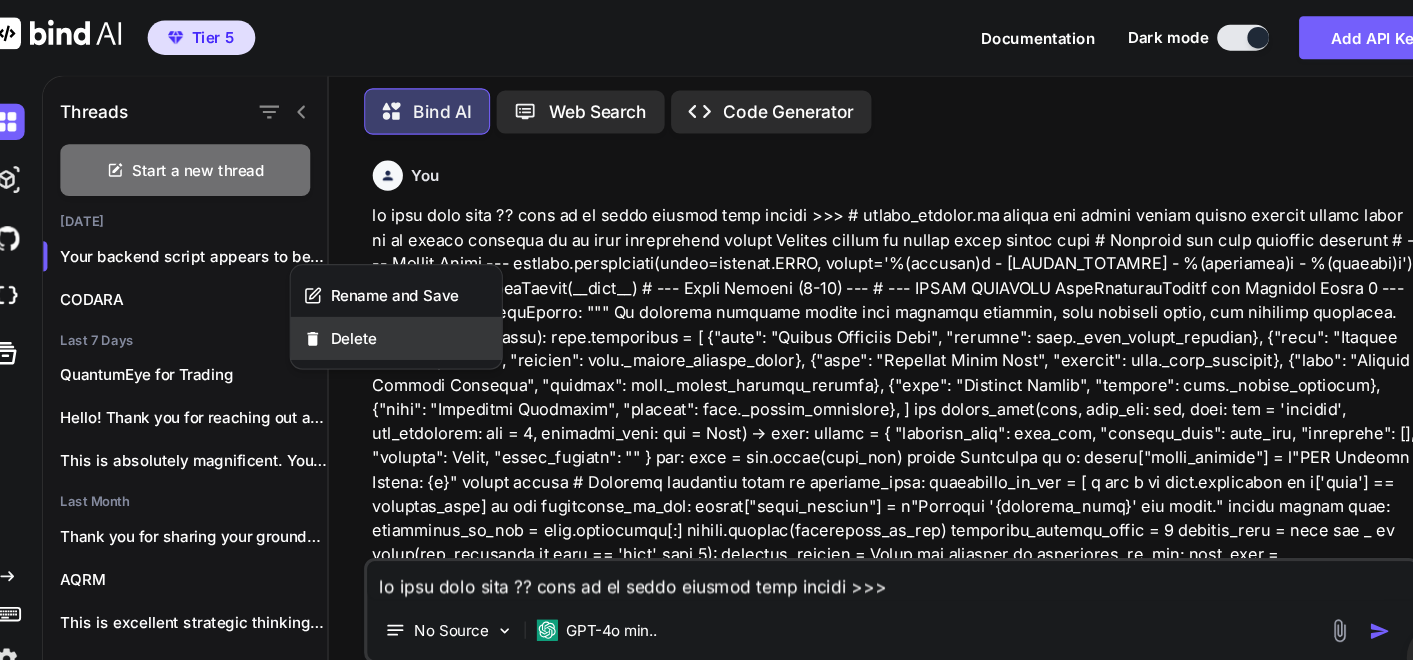 click on "Delete" at bounding box center (351, 314) 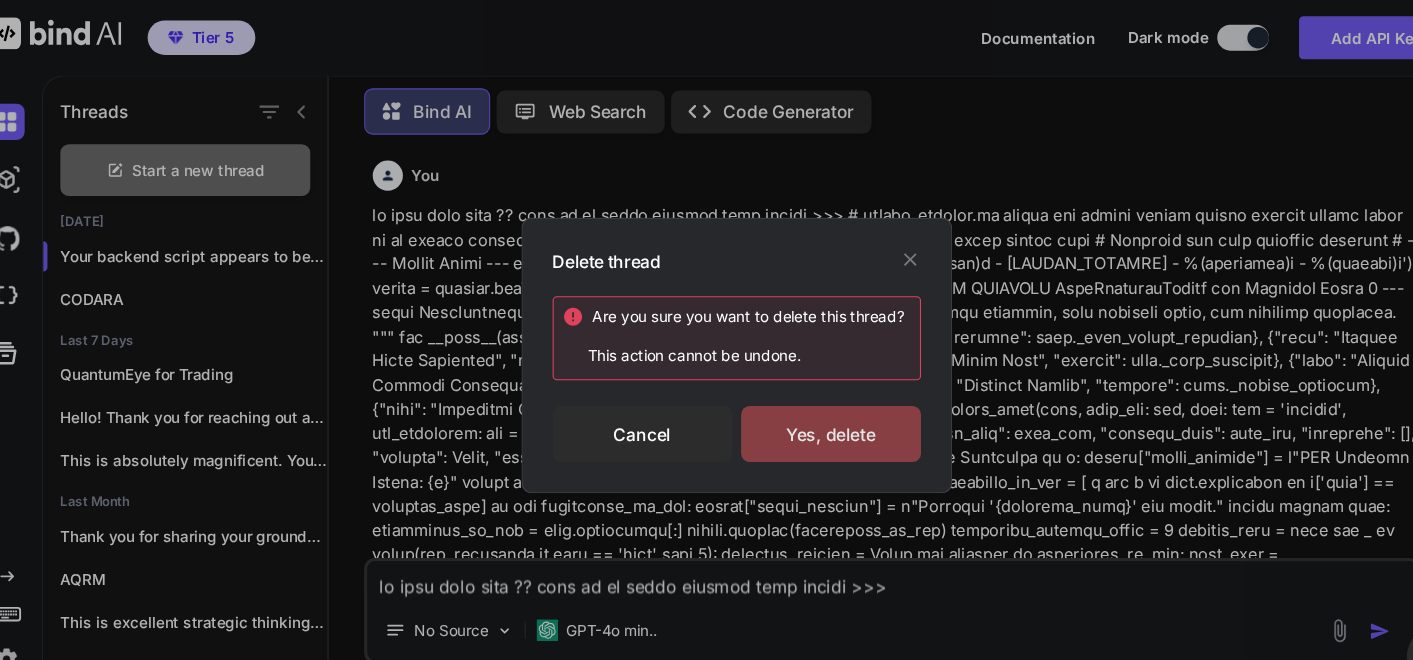 click on "Yes, delete" at bounding box center (794, 403) 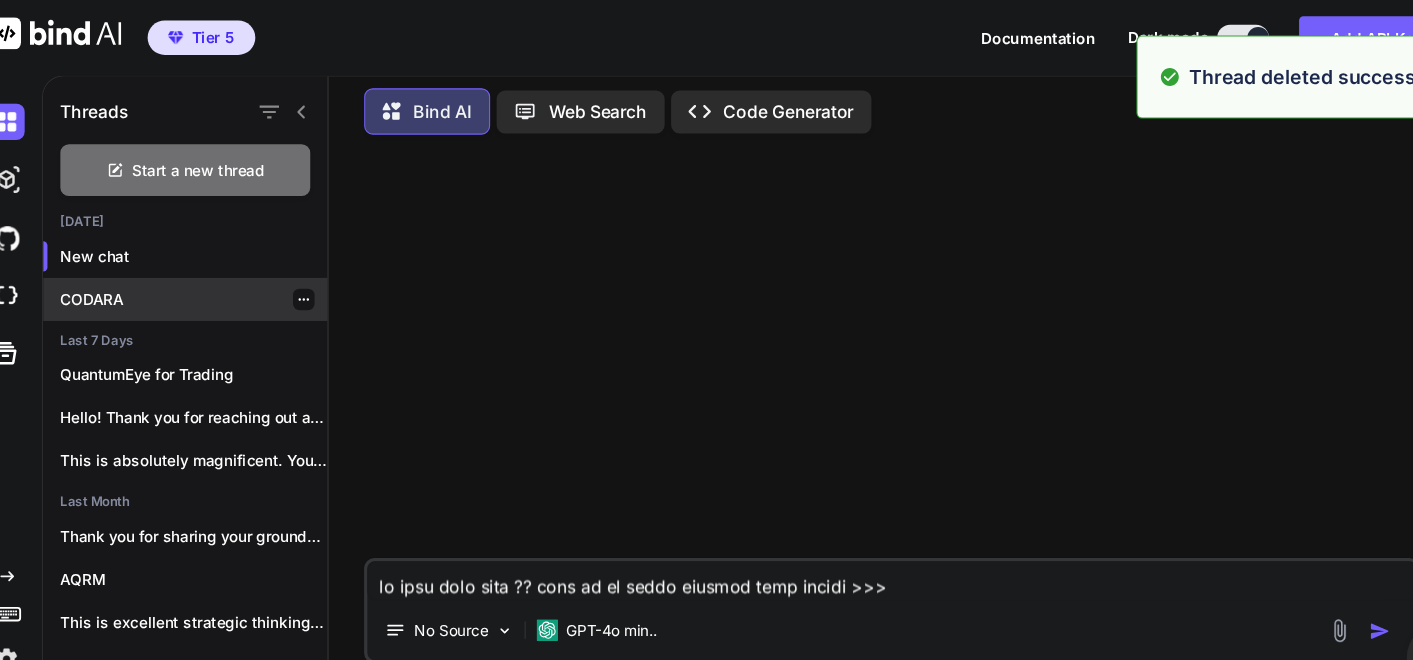click on "CODARA" at bounding box center [195, 278] 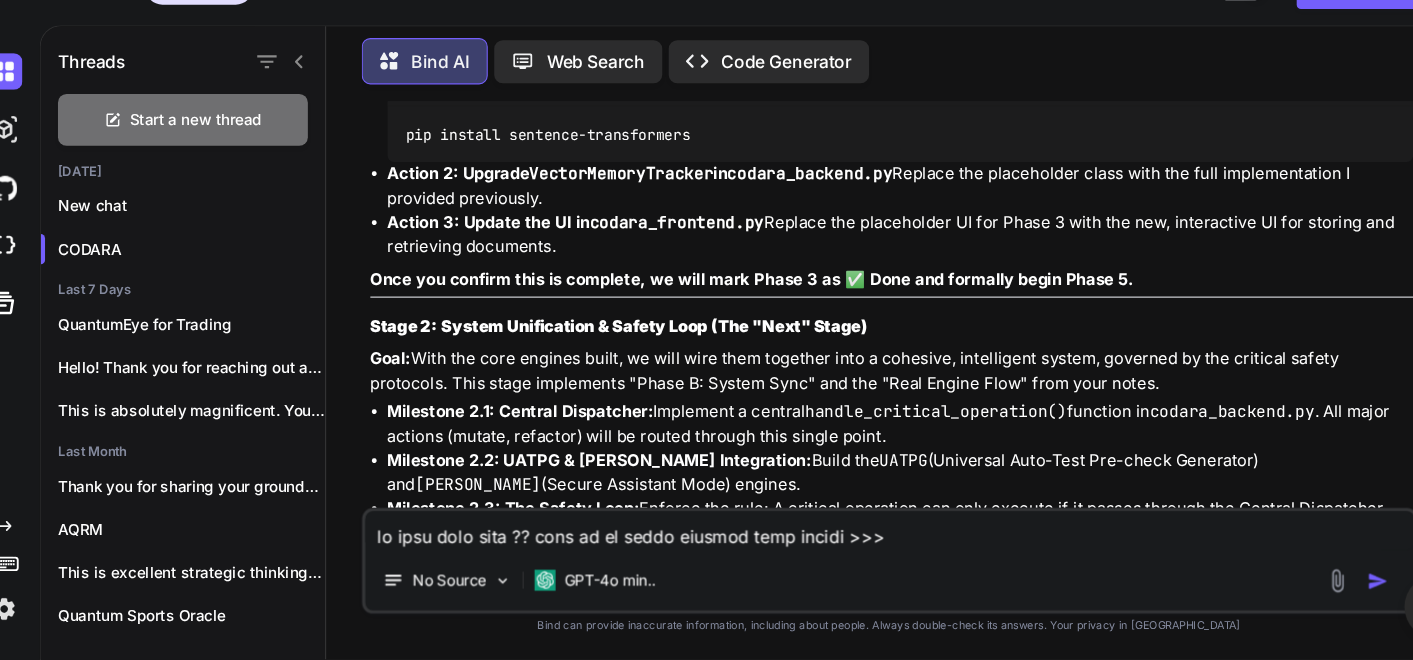 scroll, scrollTop: 33225, scrollLeft: 0, axis: vertical 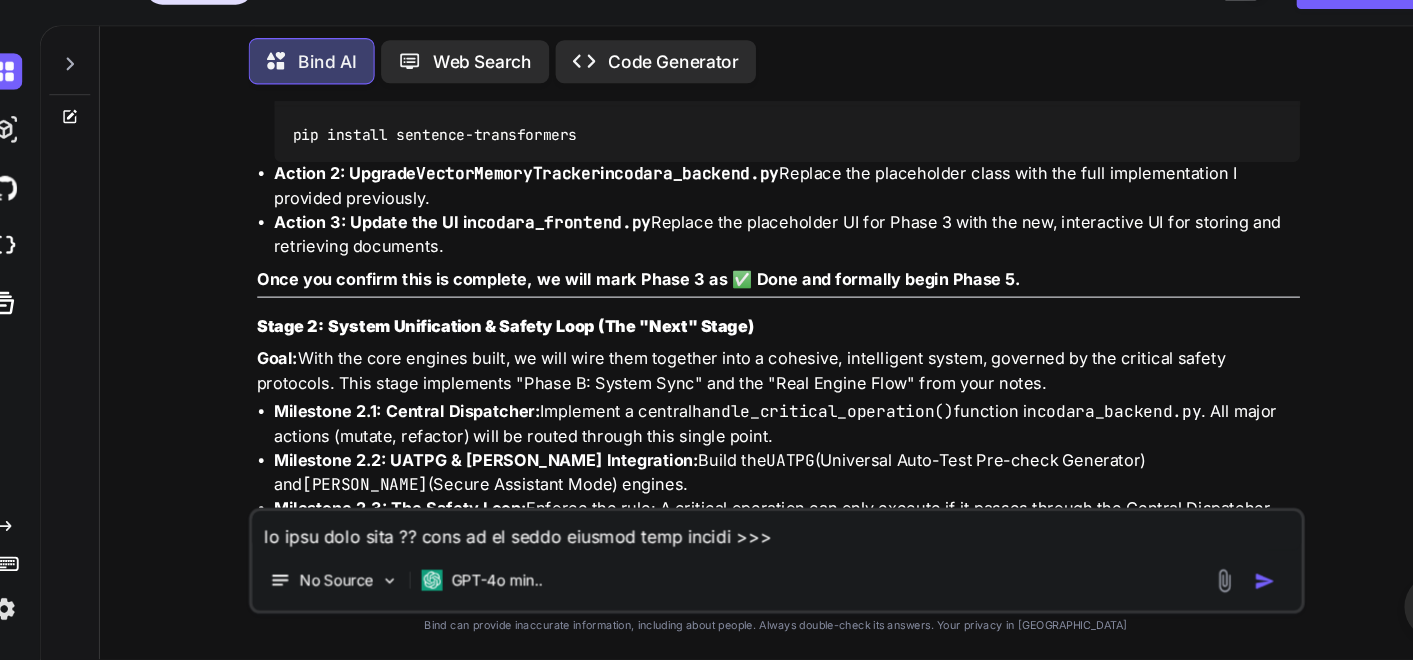 drag, startPoint x: 648, startPoint y: 525, endPoint x: 660, endPoint y: 528, distance: 12.369317 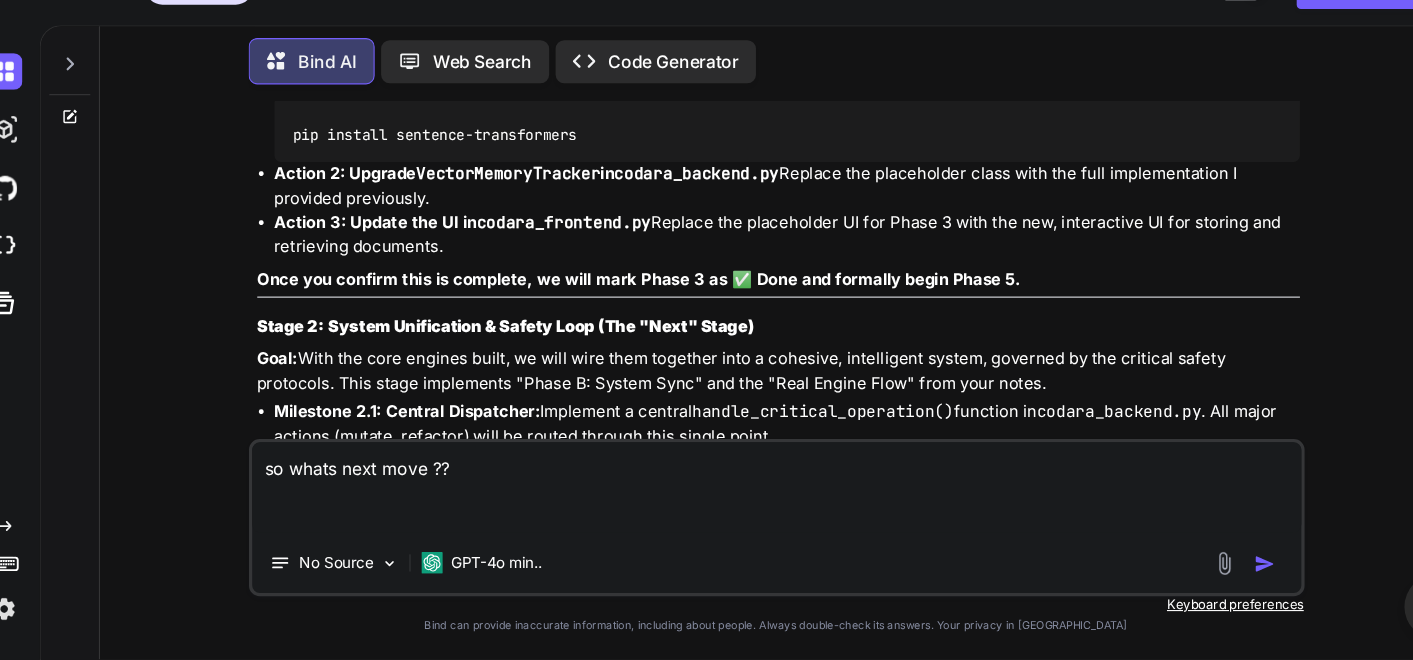 click on "so whats next move ??" at bounding box center [746, 499] 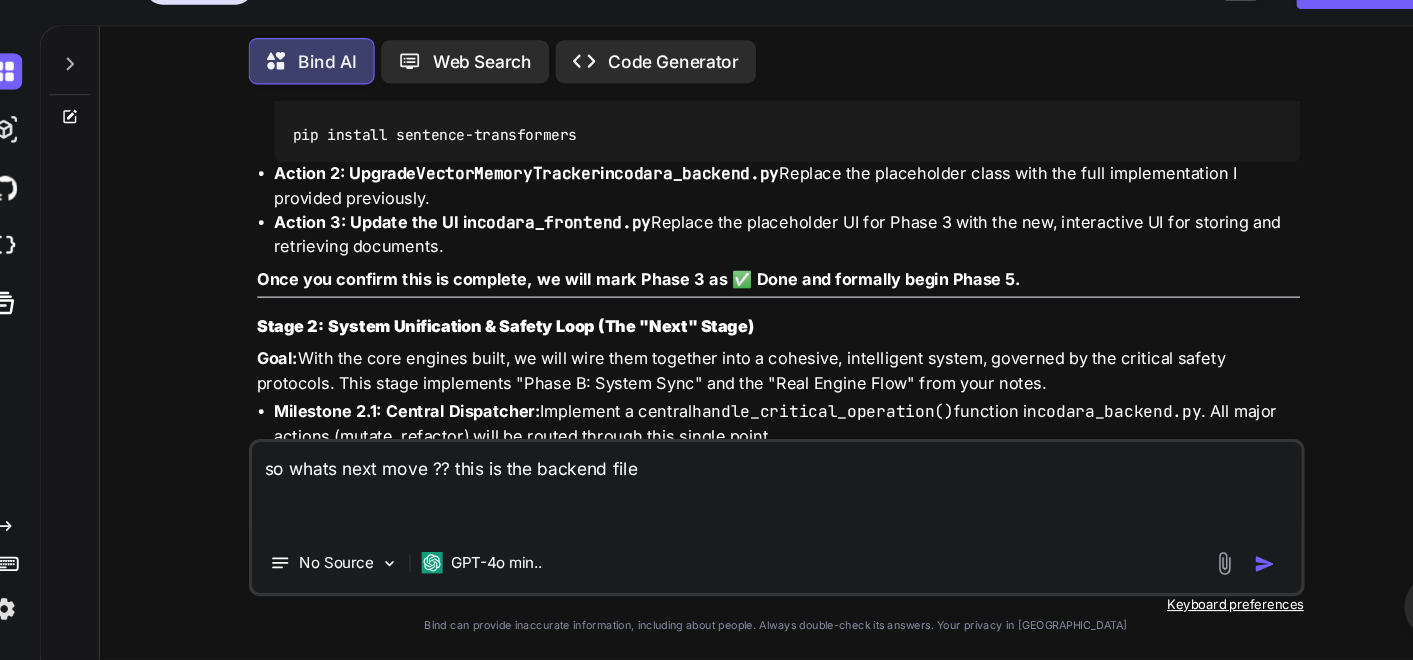 click on "so whats next move ?? this is the backend file" at bounding box center (746, 499) 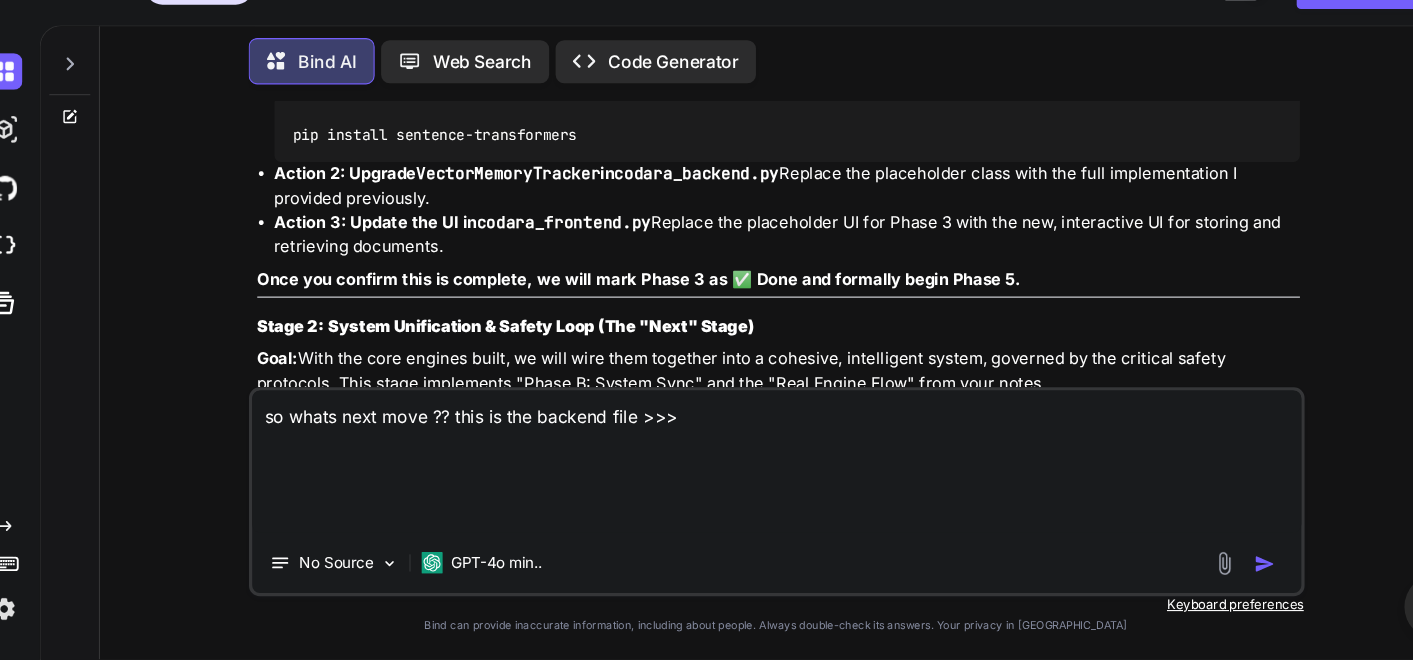 paste on "# codara_backend.py
import ast
import random
import logging
import numpy as np
import networkx as nx
from collections import Counter
import re
import astor
import copy  # Required for deep mutation attempts
# --- Logger Setup ---
logging.basicConfig(level=[DOMAIN_NAME],
format='%(asctime)s - [CODARA_BACKEND] - %(levelname)s - %(message)s')
logger = logging.getLogger(__name__)
# --- Phase Engines (1-13) ---
# --- FULLY UPGRADED SelfMutationEngine for Advanced Phase 1 ---
class SelfMutationEngine:
"""
An advanced mutation engine with strategy fallback, deep mutation modes,
and detailed reporting.
"""
def __init__(self):
self.strategies = [
{"name": "Binary Operator Swap", "mutator": self._swap_binary_operator},
{"name": "Boolean Logic Inversion",
"mutator": self._invert_boolean_logic},
{"name": "Constant Value Flip", "mutator": self._flip_constant},
{"name": "Boolean Literal Negation",
..." 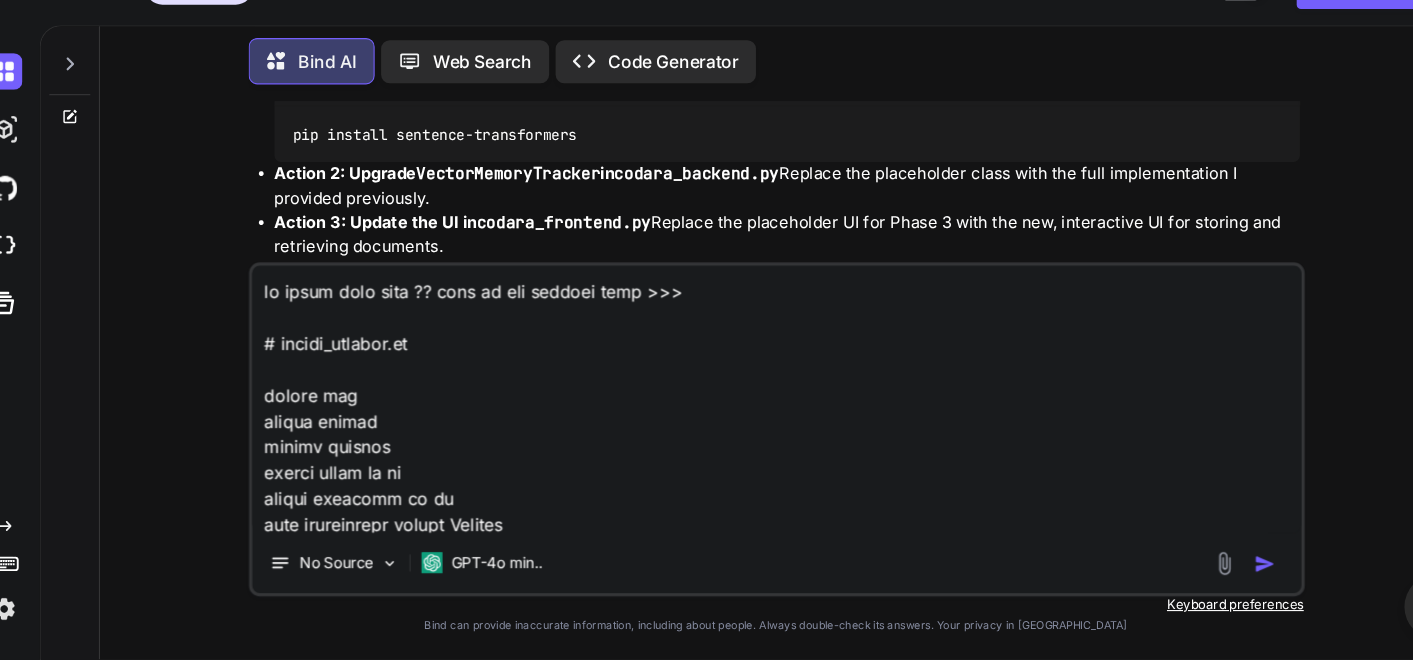 scroll, scrollTop: 12910, scrollLeft: 0, axis: vertical 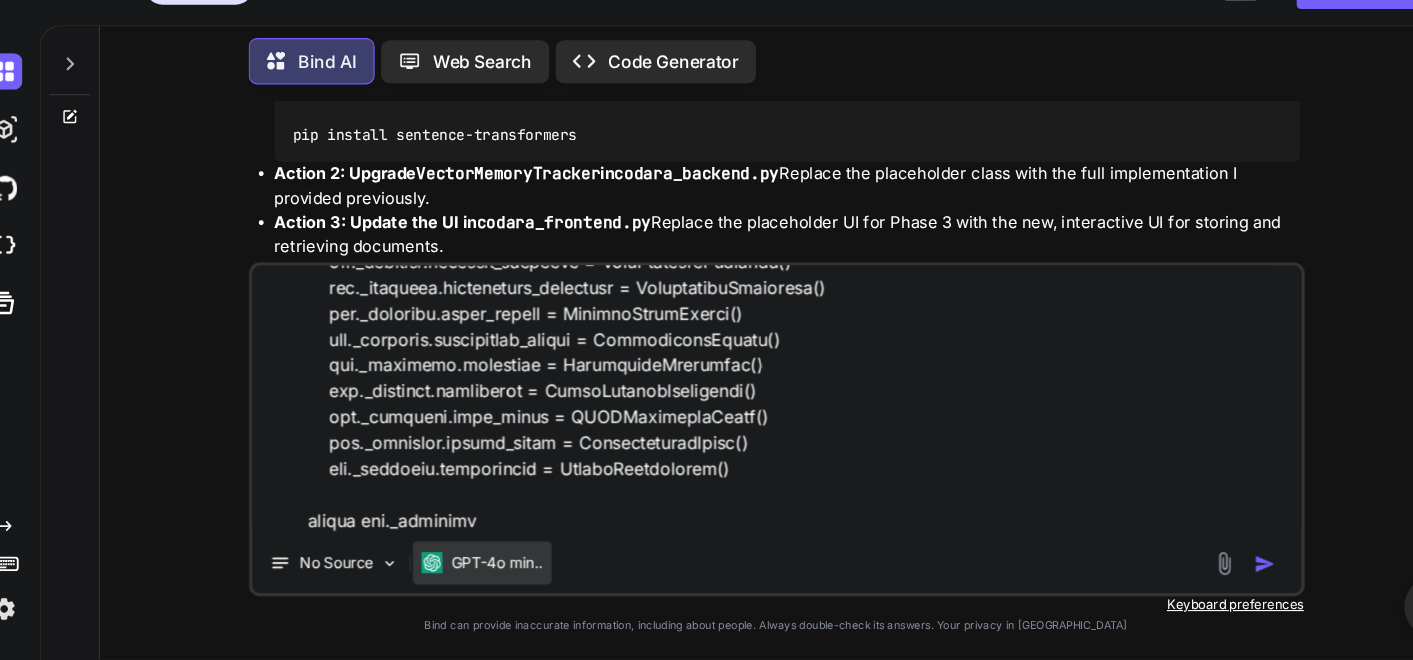 type on "so whats next move ?? this is the backend file >>>
# codara_backend.py
import ast
import random
import logging
import numpy as np
import networkx as nx
from collections import Counter
import re
import astor
import copy  # Required for deep mutation attempts
# --- Logger Setup ---
logging.basicConfig(level=logging.INFO,
format='%(asctime)s - [CODARA_BACKEND] - %(levelname)s - %(message)s')
logger = logging.getLogger(__name__)
# --- Phase Engines (1-13) ---
# --- FULLY UPGRADED SelfMutationEngine for Advanced Phase 1 ---
class SelfMutationEngine:
"""
An advanced mutation engine with strategy fallback, deep mutation modes,
and detailed reporting.
"""
def __init__(self):
self.strategies = [
{"name": "Binary Operator Swap", "mutator": self._swap_binary_operator},
{"name": "Boolean Logic Inversion",
"mutator": self._invert_boolean_logic},
{"name": "Constant Value Flip", "mutator": self._flip_constant},
..." 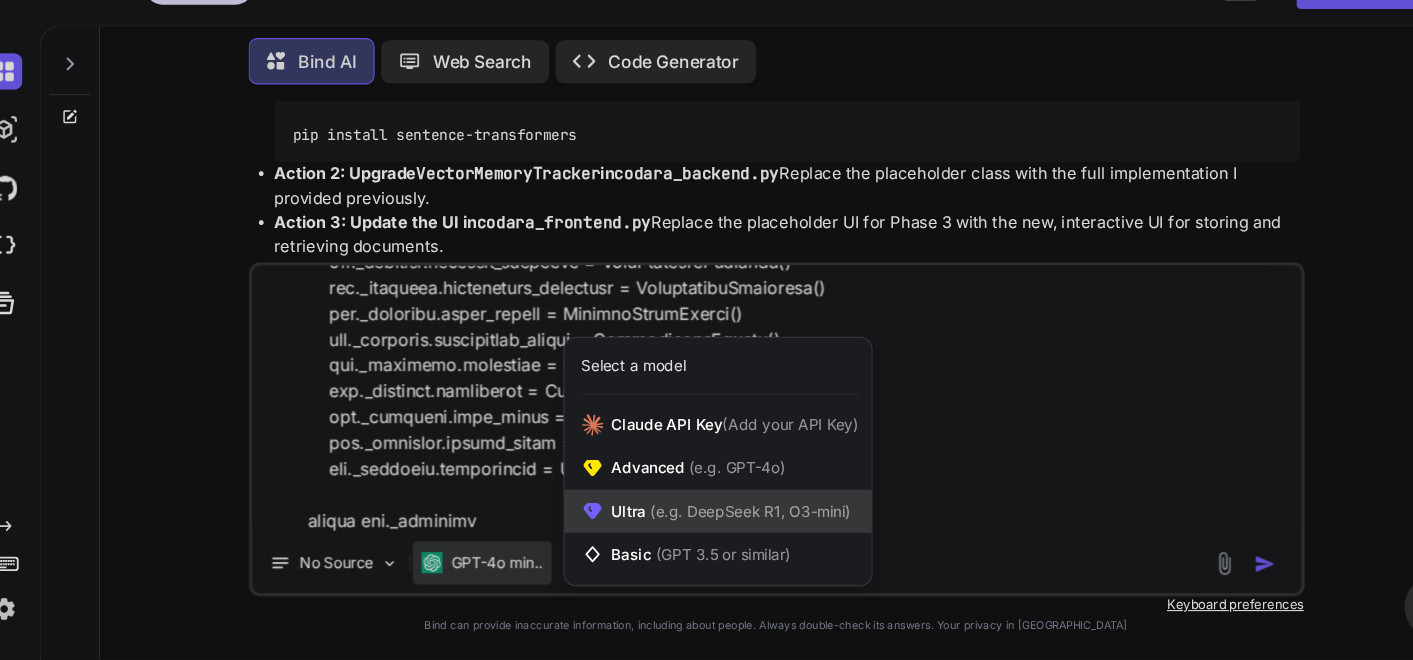 click on "Ultra     (e.g. DeepSeek R1, O3-mini)" at bounding box center [704, 521] 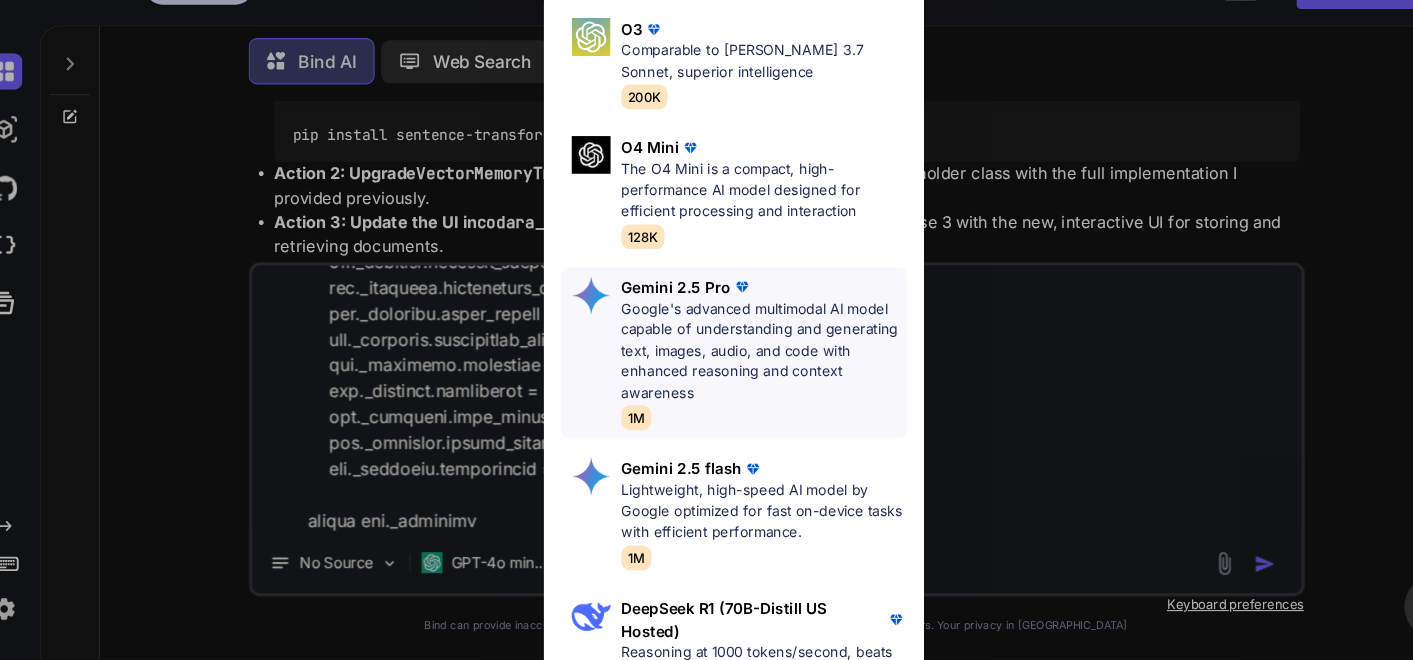 click on "Google's advanced multimodal AI model capable of understanding and generating text, images, audio, and code with enhanced reasoning and context awareness" at bounding box center (734, 373) 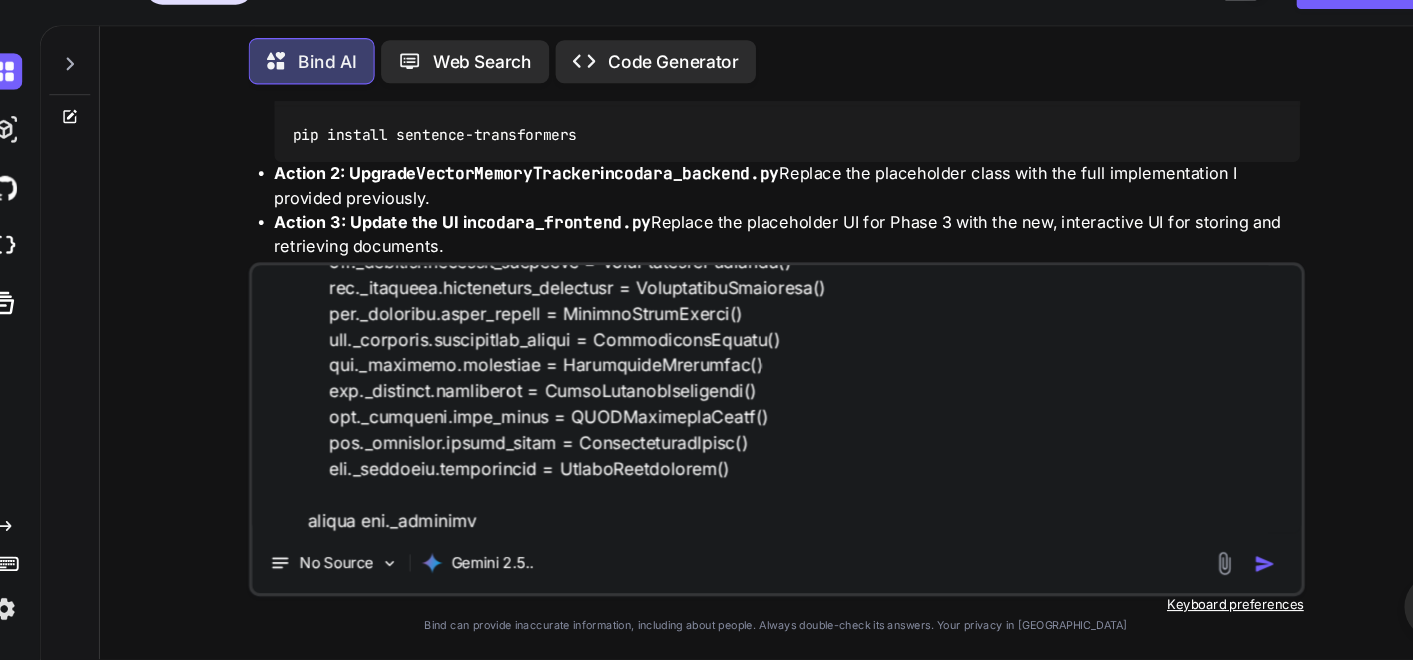 click at bounding box center [1199, 570] 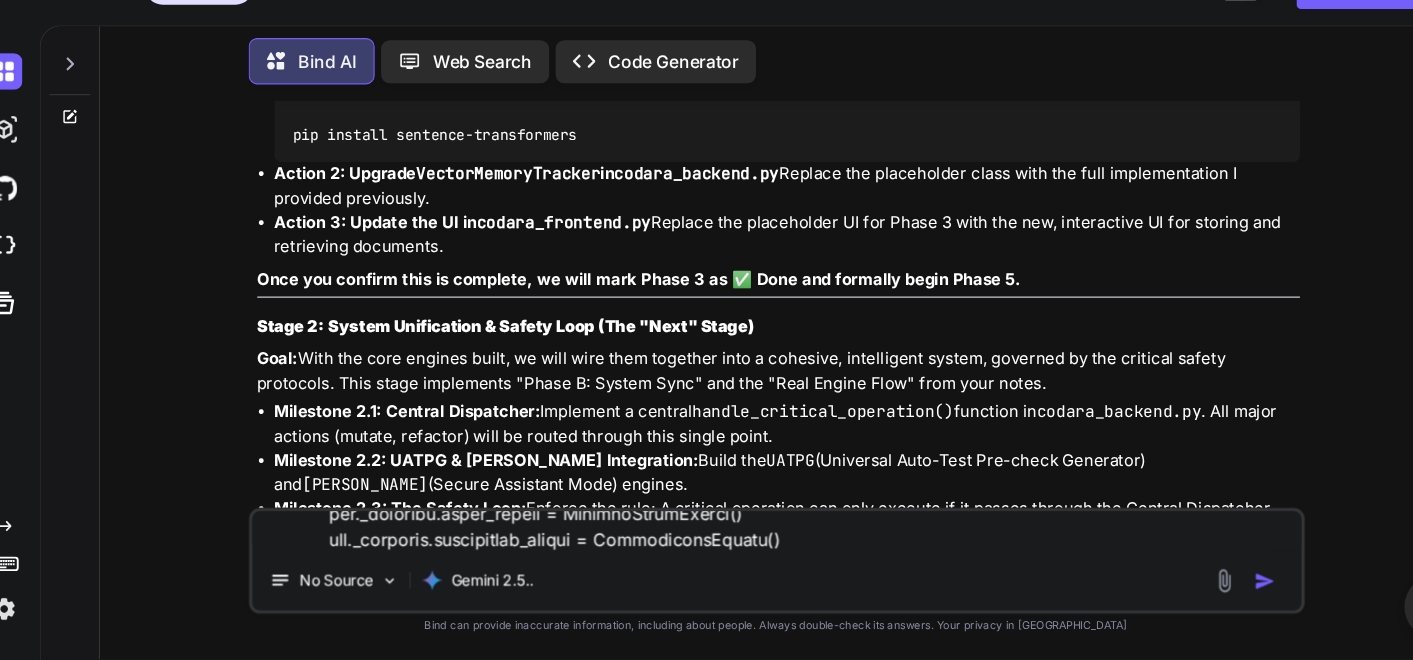 scroll, scrollTop: 0, scrollLeft: 0, axis: both 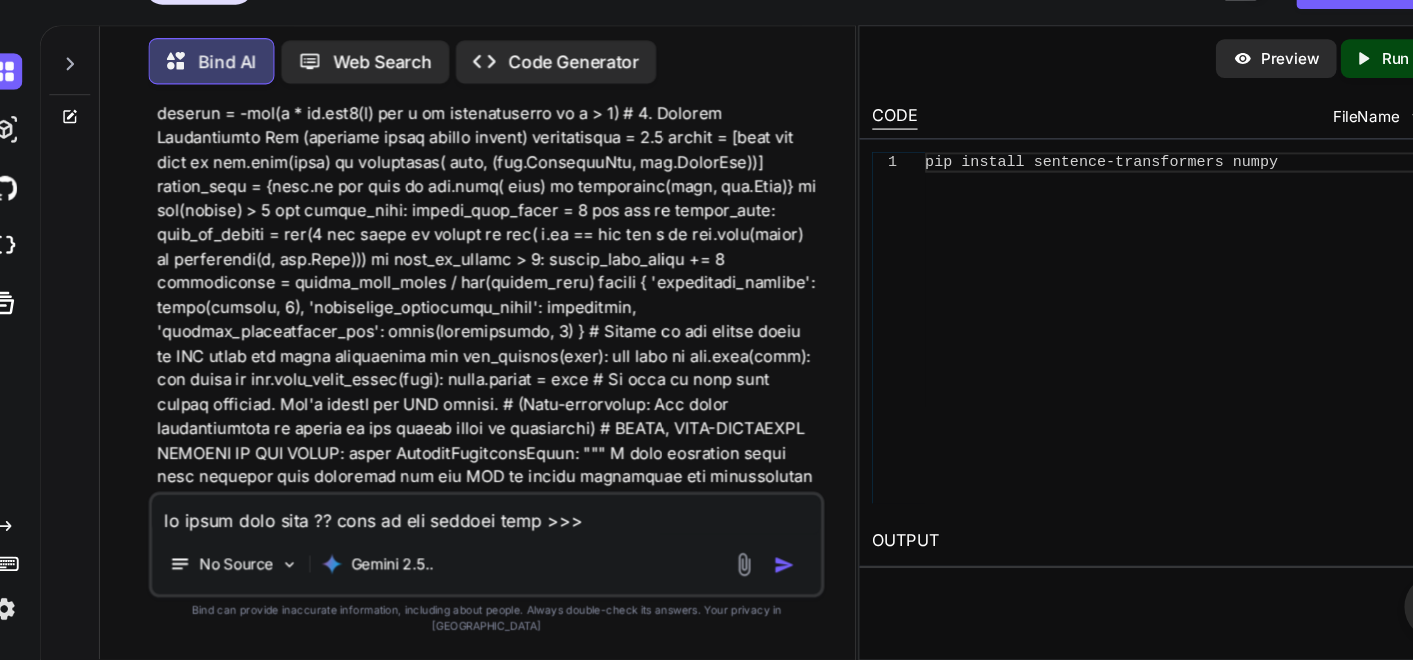 drag, startPoint x: 824, startPoint y: 261, endPoint x: 921, endPoint y: 293, distance: 102.14206 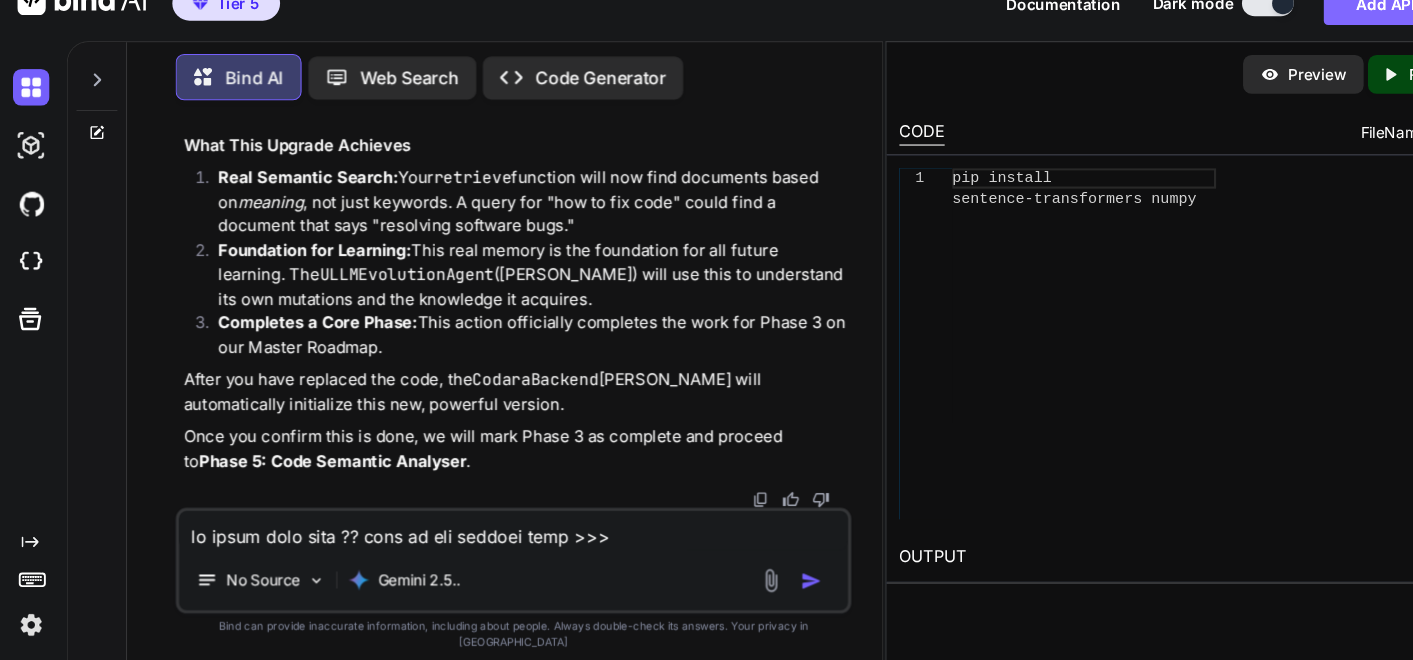 scroll, scrollTop: 54642, scrollLeft: 0, axis: vertical 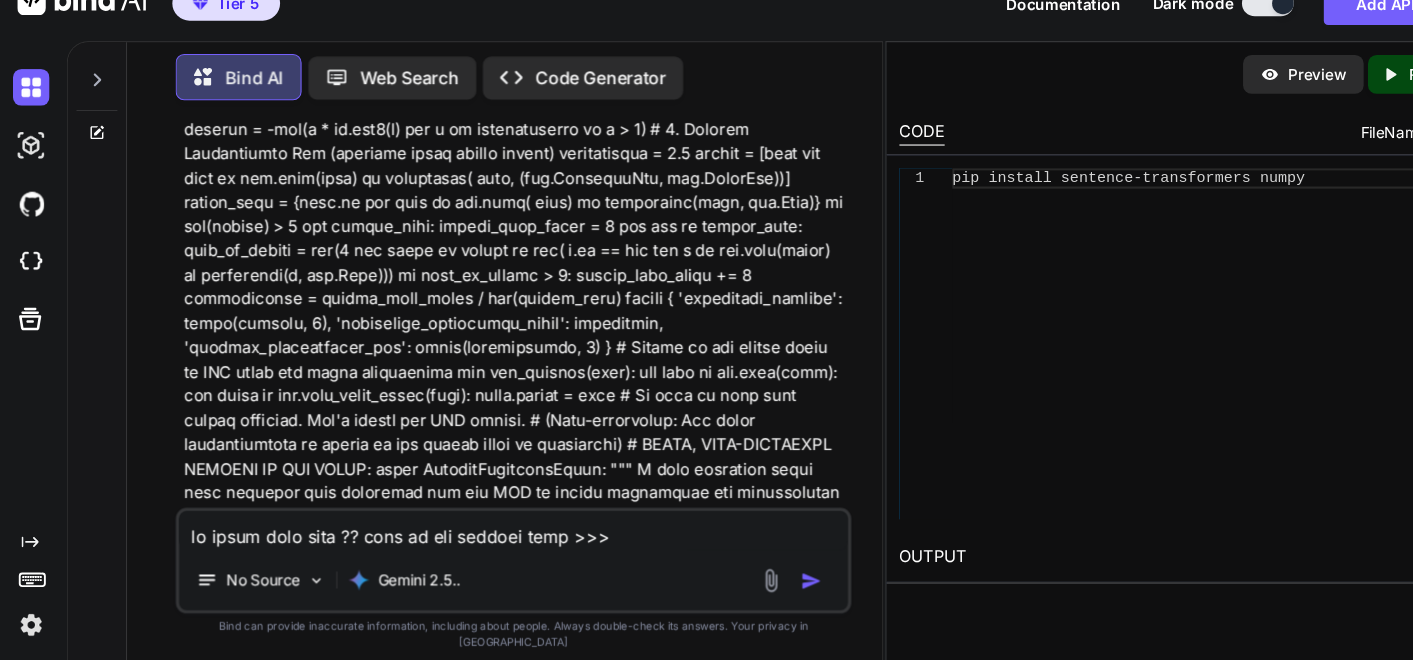 click 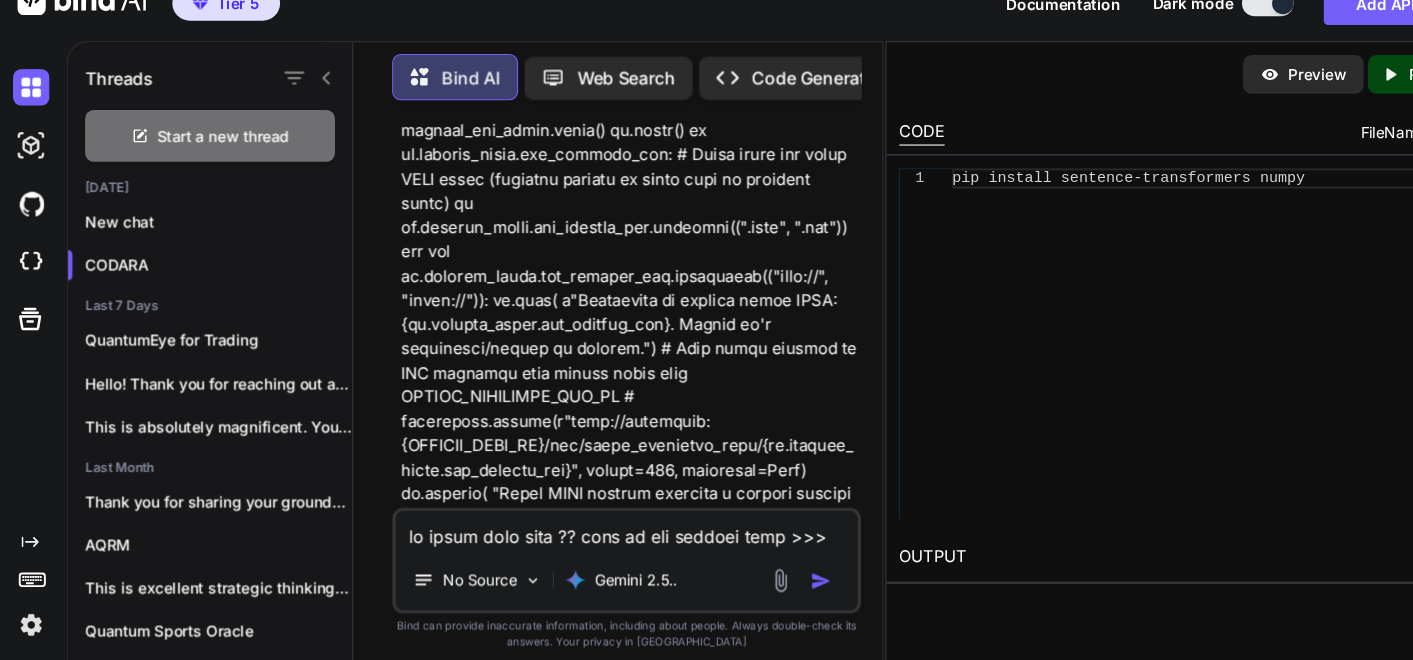 scroll, scrollTop: 79249, scrollLeft: 0, axis: vertical 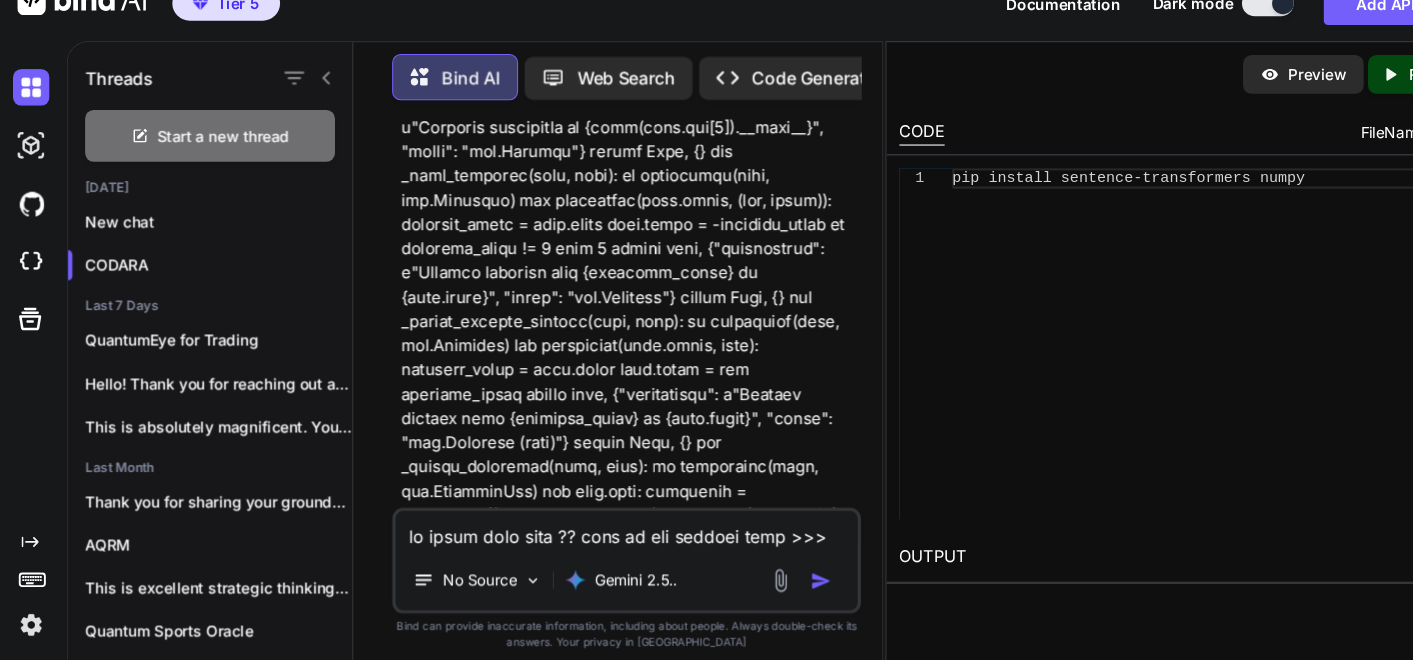 click 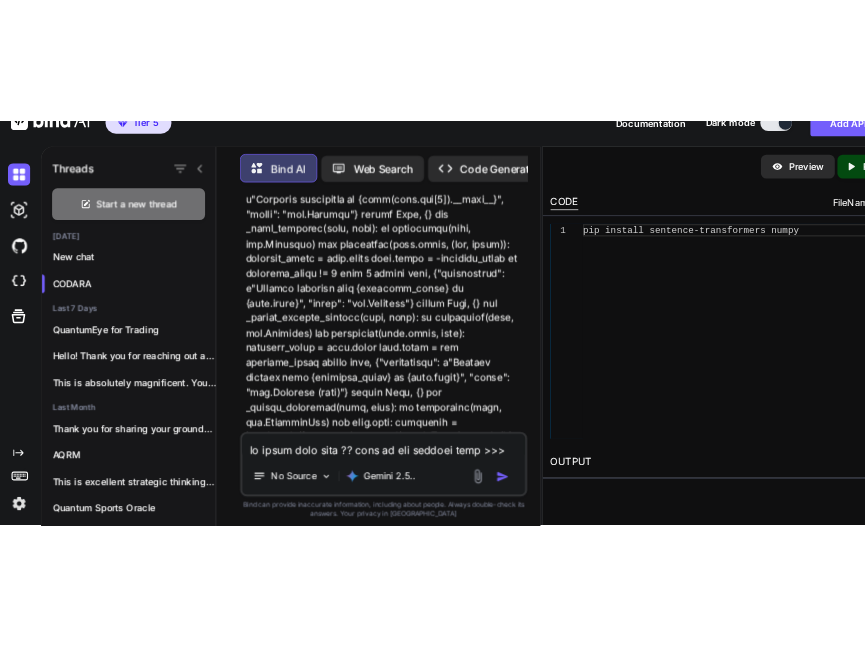 scroll, scrollTop: 54642, scrollLeft: 0, axis: vertical 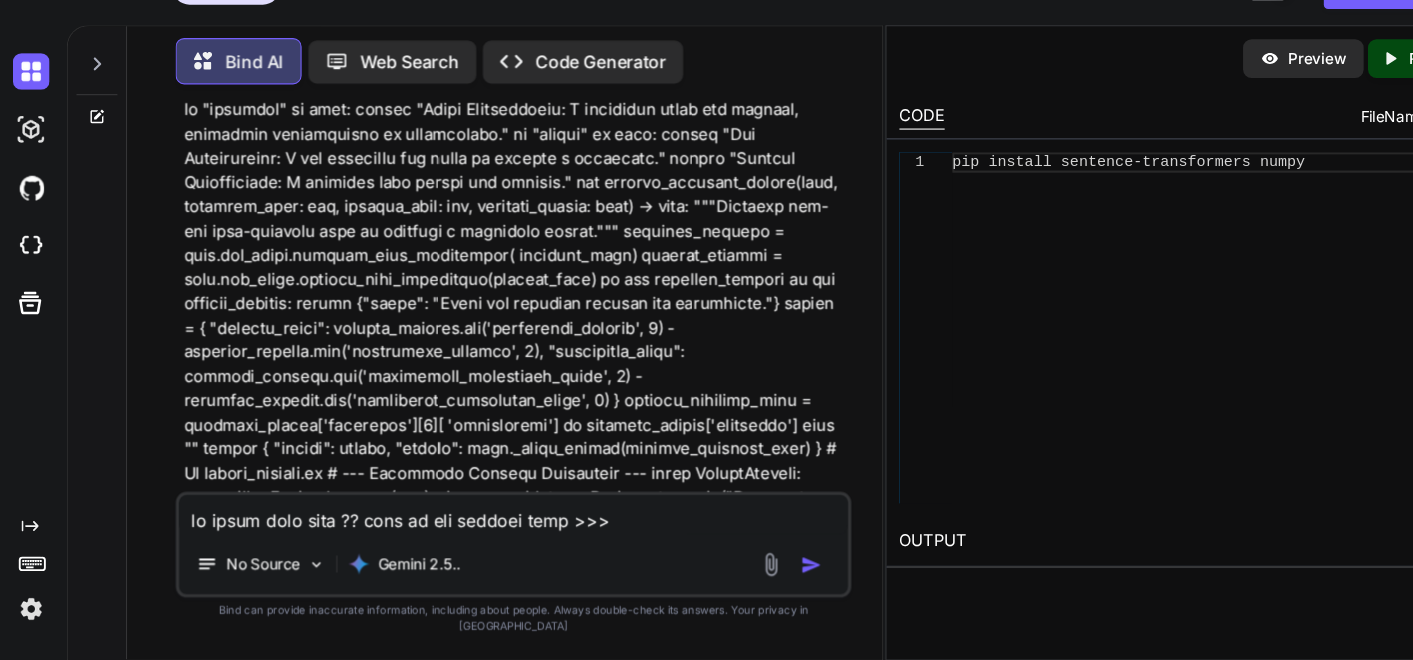 drag, startPoint x: 731, startPoint y: 257, endPoint x: 840, endPoint y: 302, distance: 117.923706 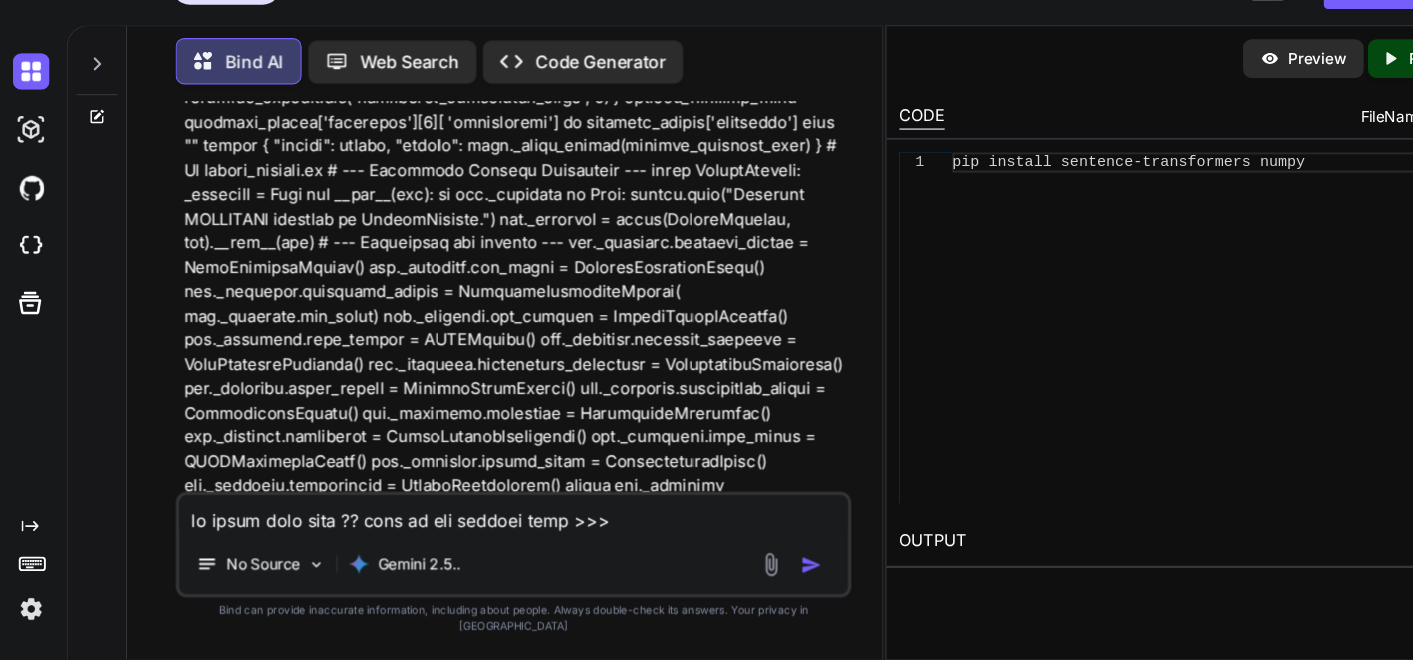 scroll, scrollTop: 57259, scrollLeft: 0, axis: vertical 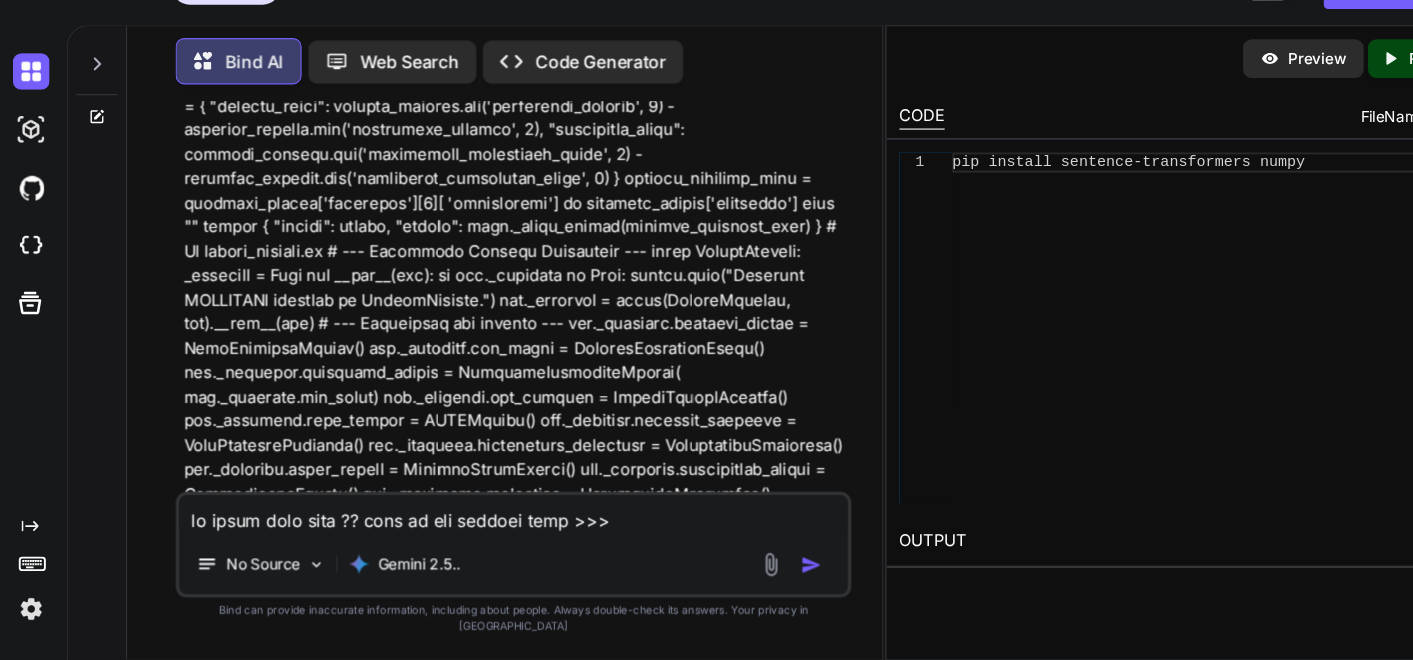 click at bounding box center (736, 1427) 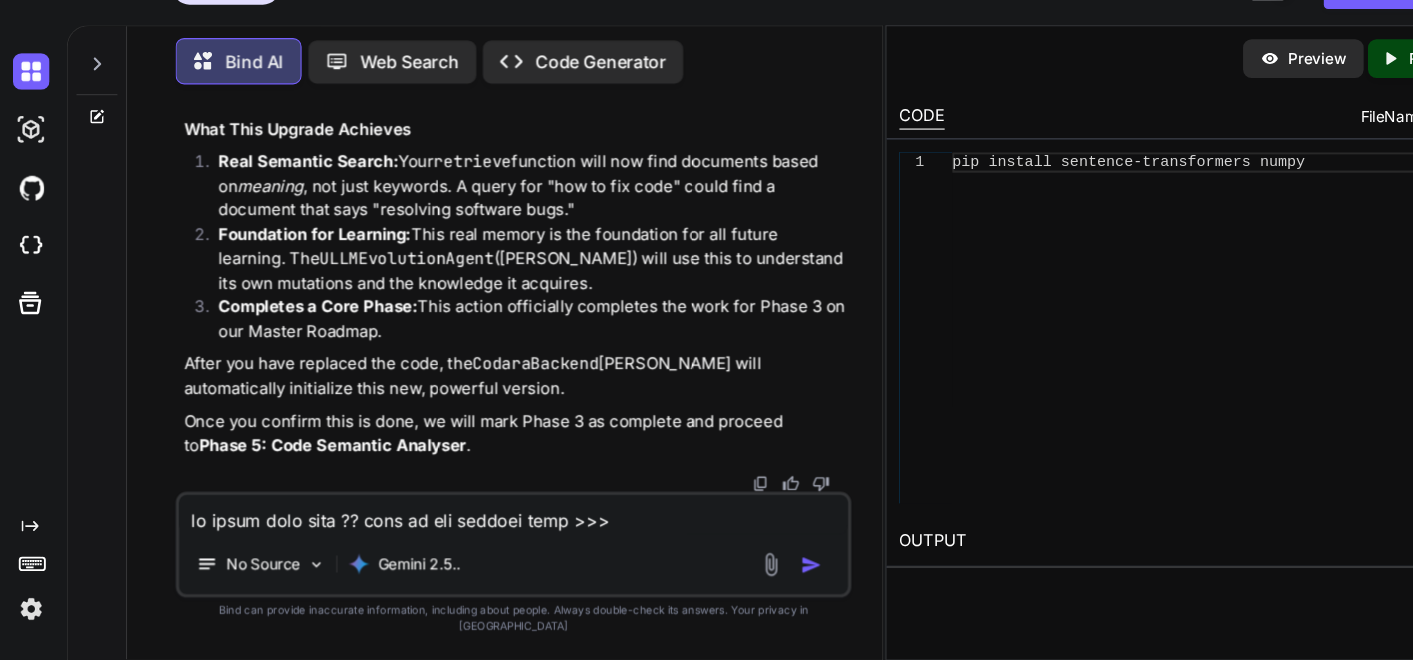 scroll, scrollTop: 59786, scrollLeft: 0, axis: vertical 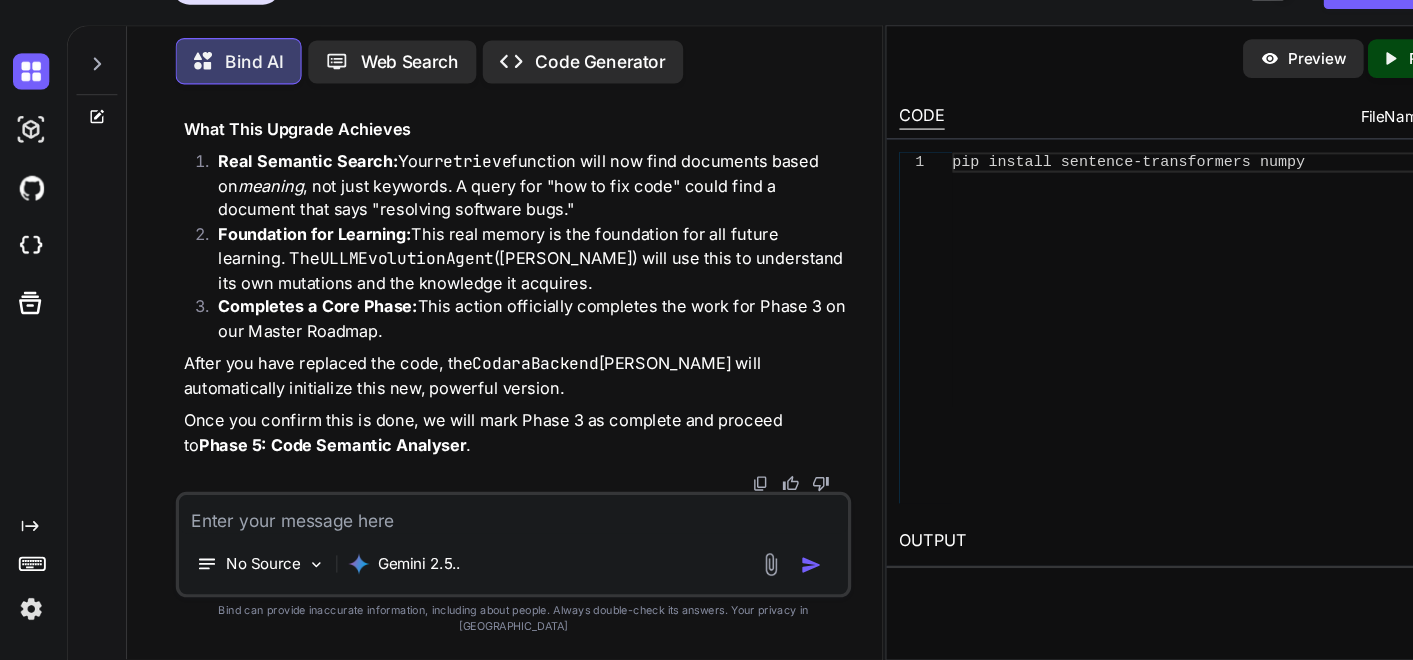 paste on "fresh_qiskit_env) PS C:\QGPT_API\codara-core> python codara_runner.py
Launching CODARA Real-Mode Test Suite...
You can now view your Streamlit app in your browser.
Local URL: http://localhost:8501
Network URL: http://192.168.100.201:8501
────────────────────────── Traceback (most recent call last) ───────────────────────────
C:\Users\saxom\fresh_qiskit_env\lib\site-packages\streamlit\runtime\scriptrunner\exe
c_code.py:121 in exec_func_with_error_handling
C:\Users\saxom\fresh_qiskit_env\lib\site-packages\streamlit\runtime\scriptrunner\scr
ipt_runner.py:645 in code_to_exec
C:\QGPT_API\codara-core\codara_frontend.py:6 in <module>
3 import streamlit as st
4 import difflib
5 # Correctly imports the class from the stable, upgraded backend
❱   6 from codara_backend import CodaraBackend
7
8 # --- Call set_page_config() as the very first Streamlit command ---
9 st.set_page_config(layout="wide", page_title="CODARA IDE")
────────────────────────────────────..." 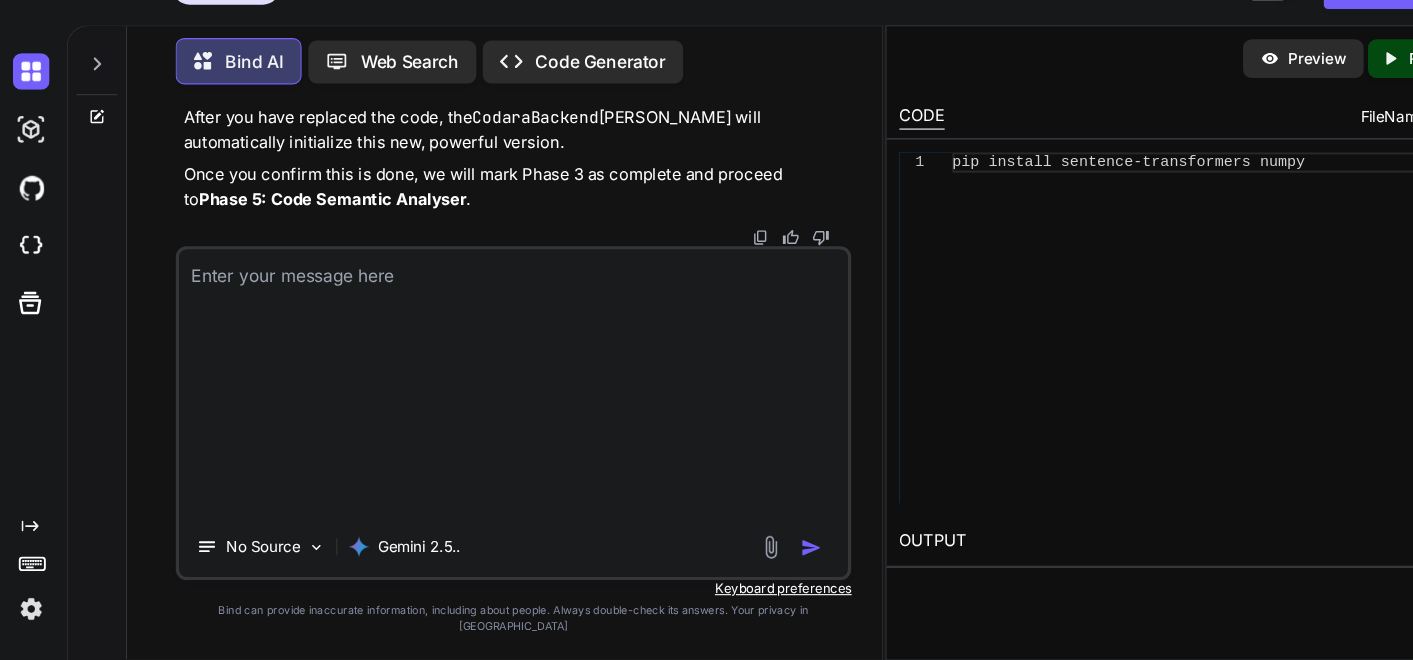 scroll, scrollTop: 0, scrollLeft: 0, axis: both 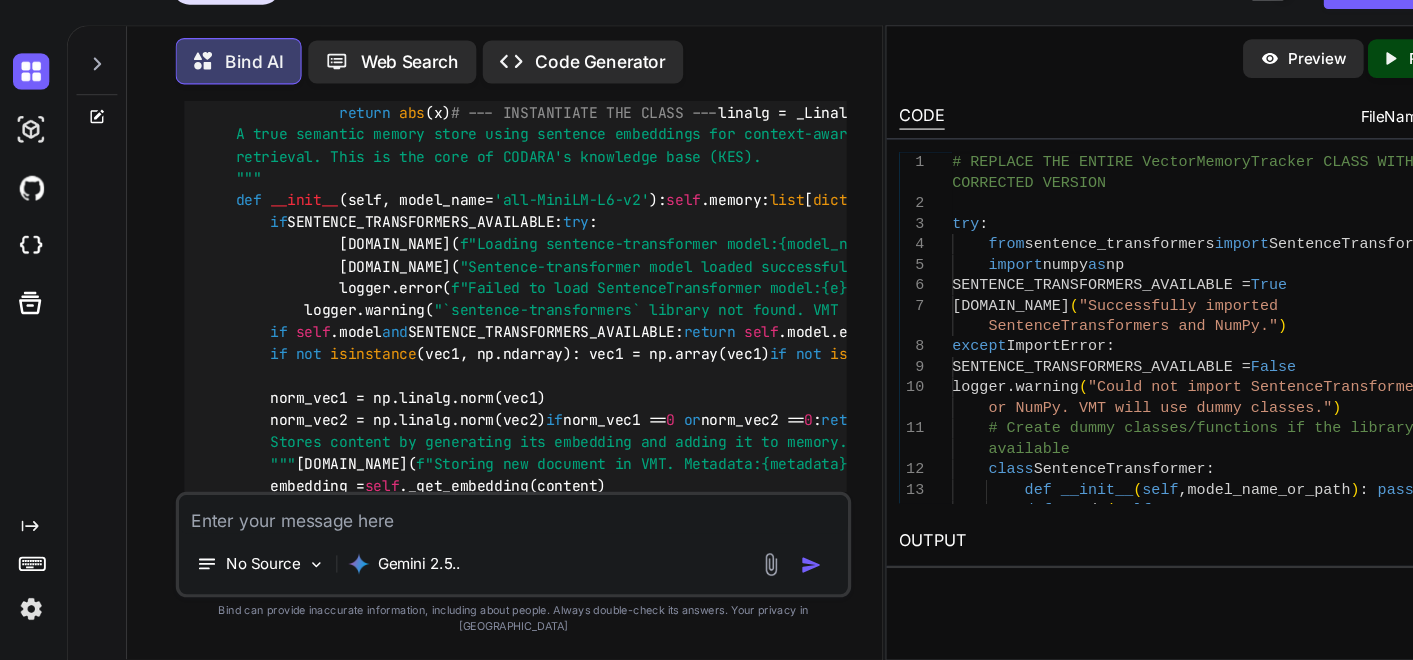 click at bounding box center (736, -56) 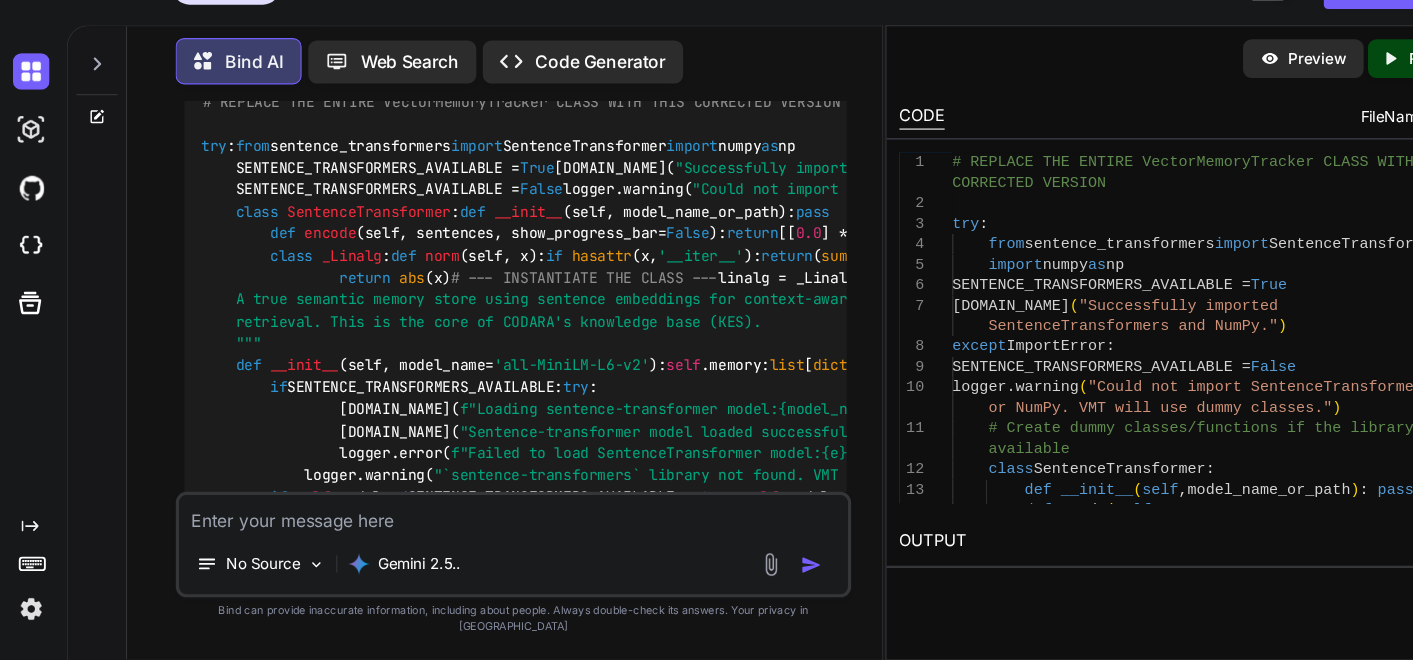 scroll, scrollTop: 61102, scrollLeft: 0, axis: vertical 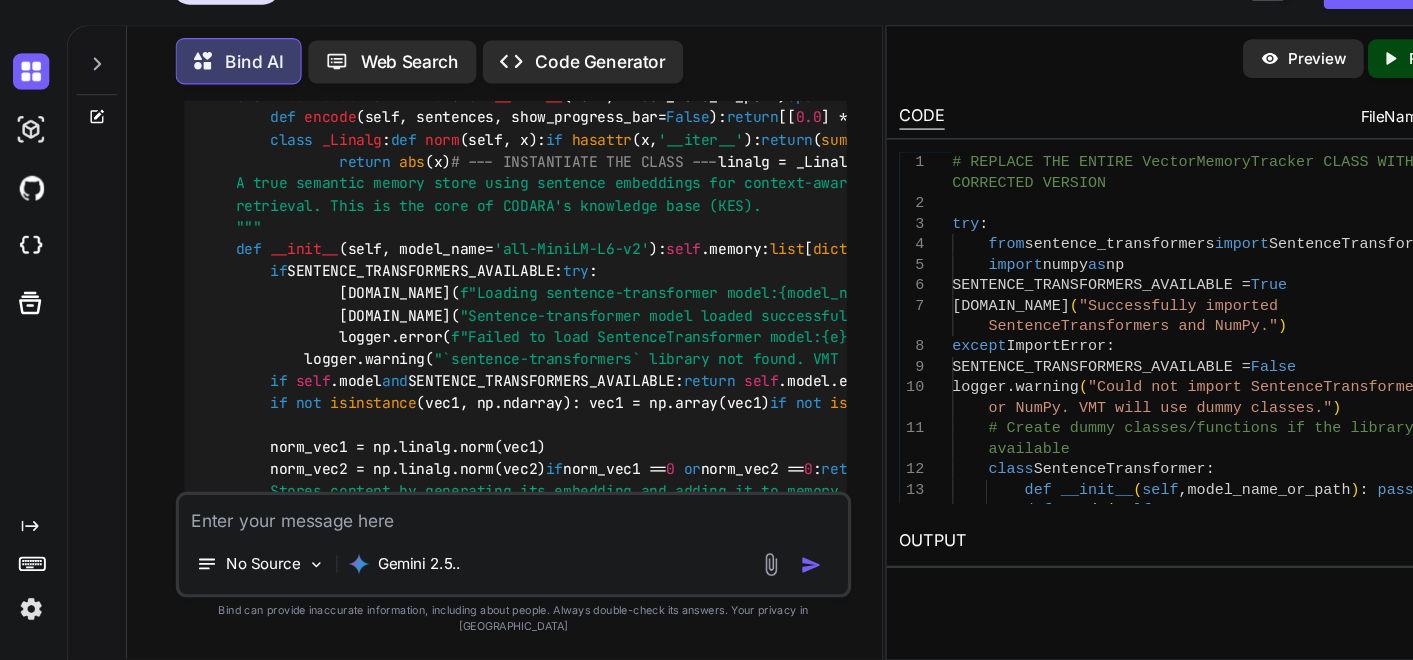 click at bounding box center [736, -10] 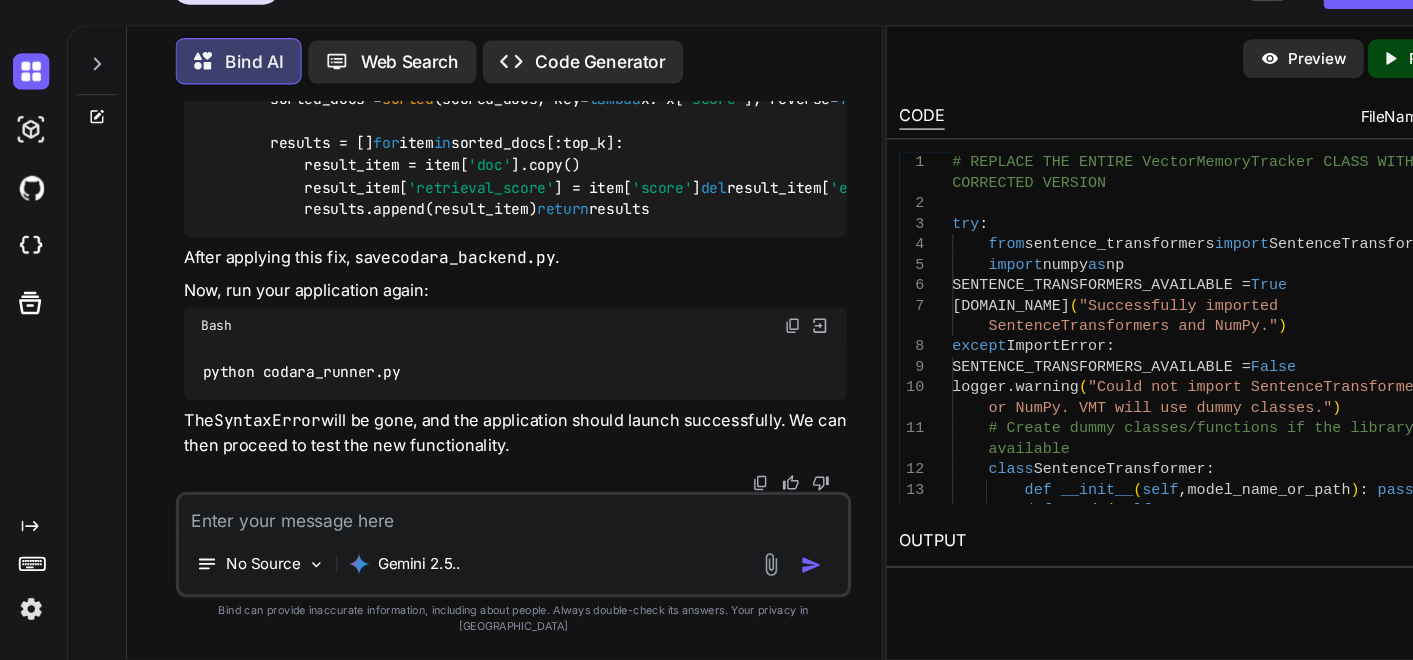 scroll, scrollTop: 63474, scrollLeft: 0, axis: vertical 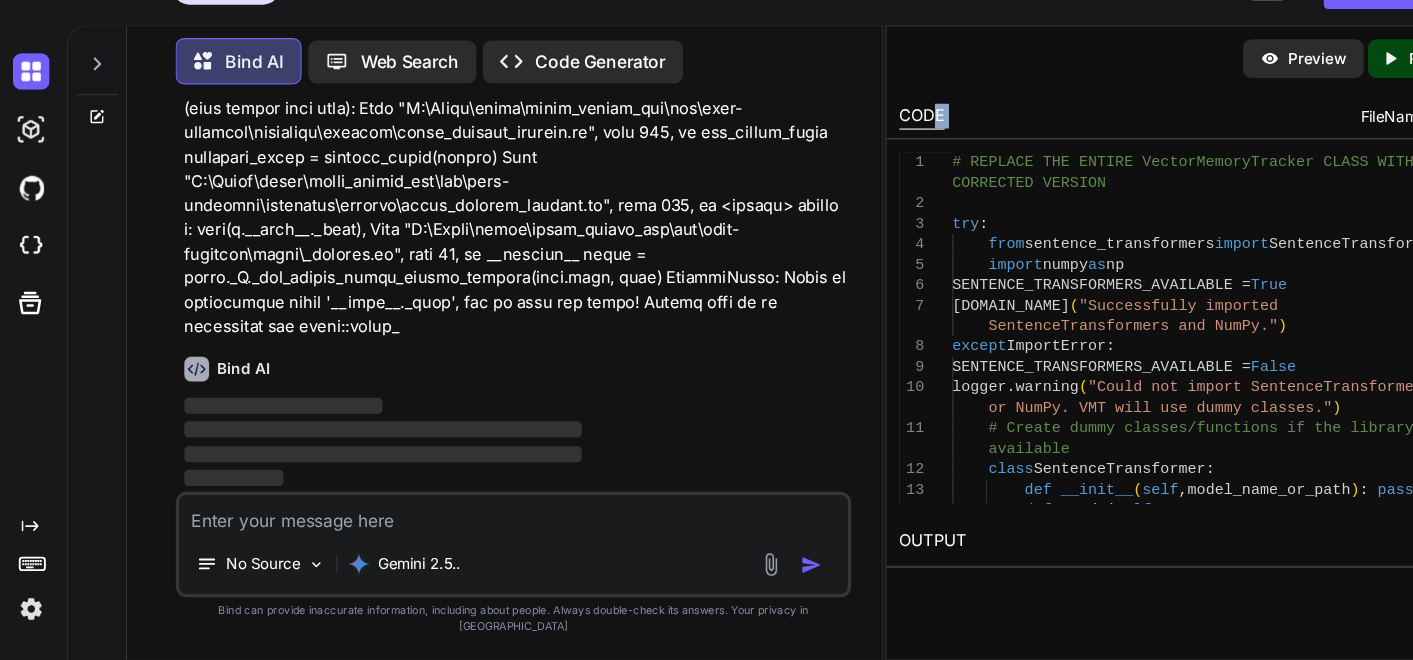drag, startPoint x: 941, startPoint y: 141, endPoint x: 866, endPoint y: 144, distance: 75.059975 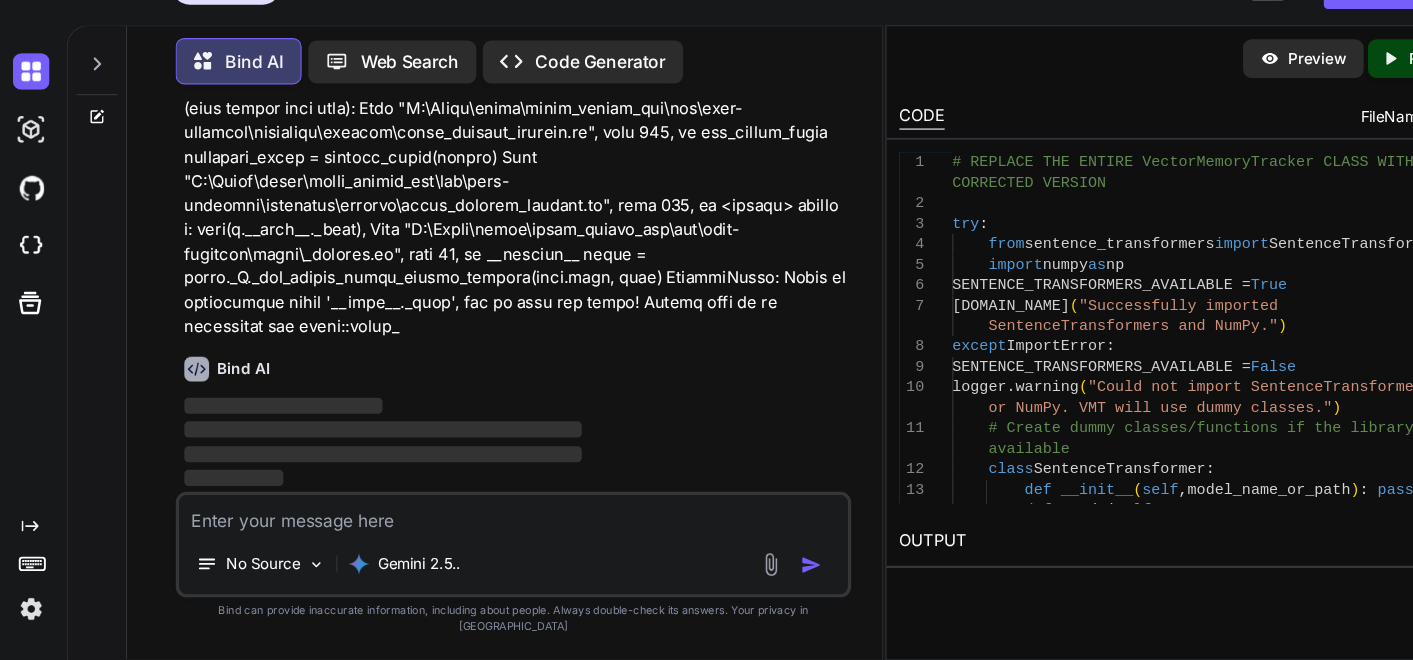 drag, startPoint x: 866, startPoint y: 144, endPoint x: 756, endPoint y: 111, distance: 114.84337 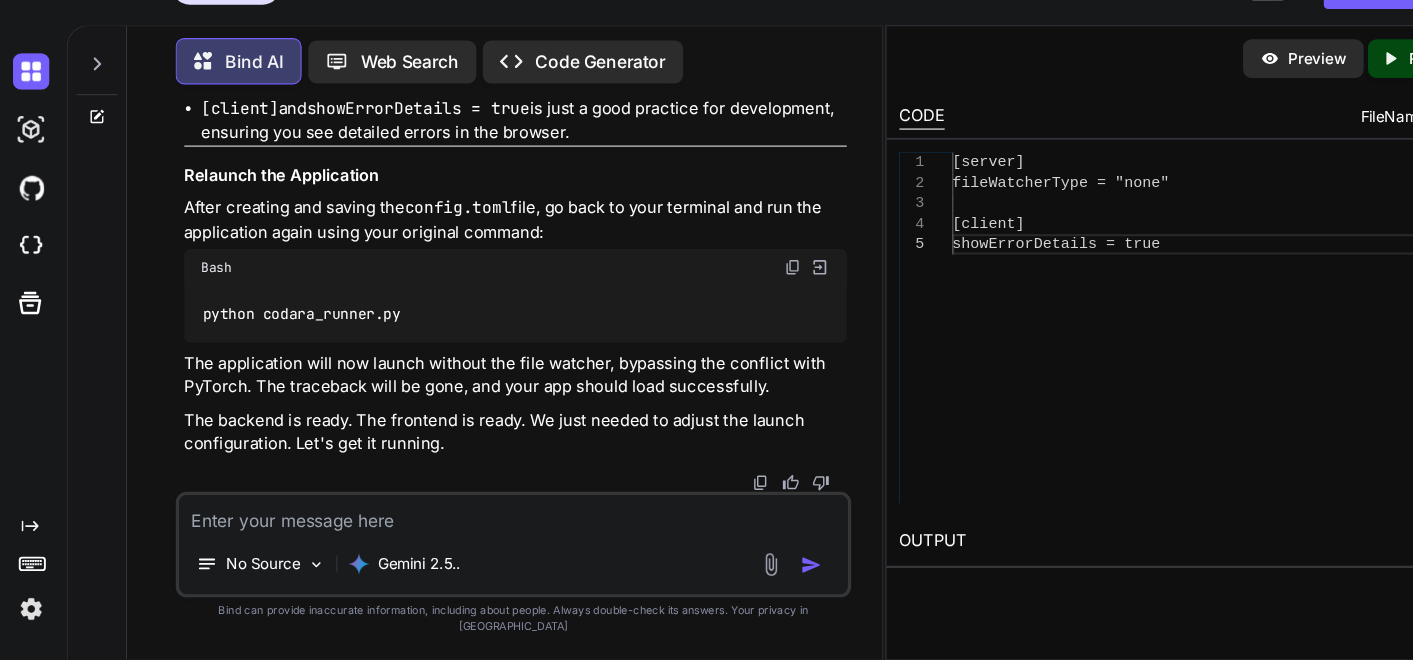 scroll, scrollTop: 66360, scrollLeft: 0, axis: vertical 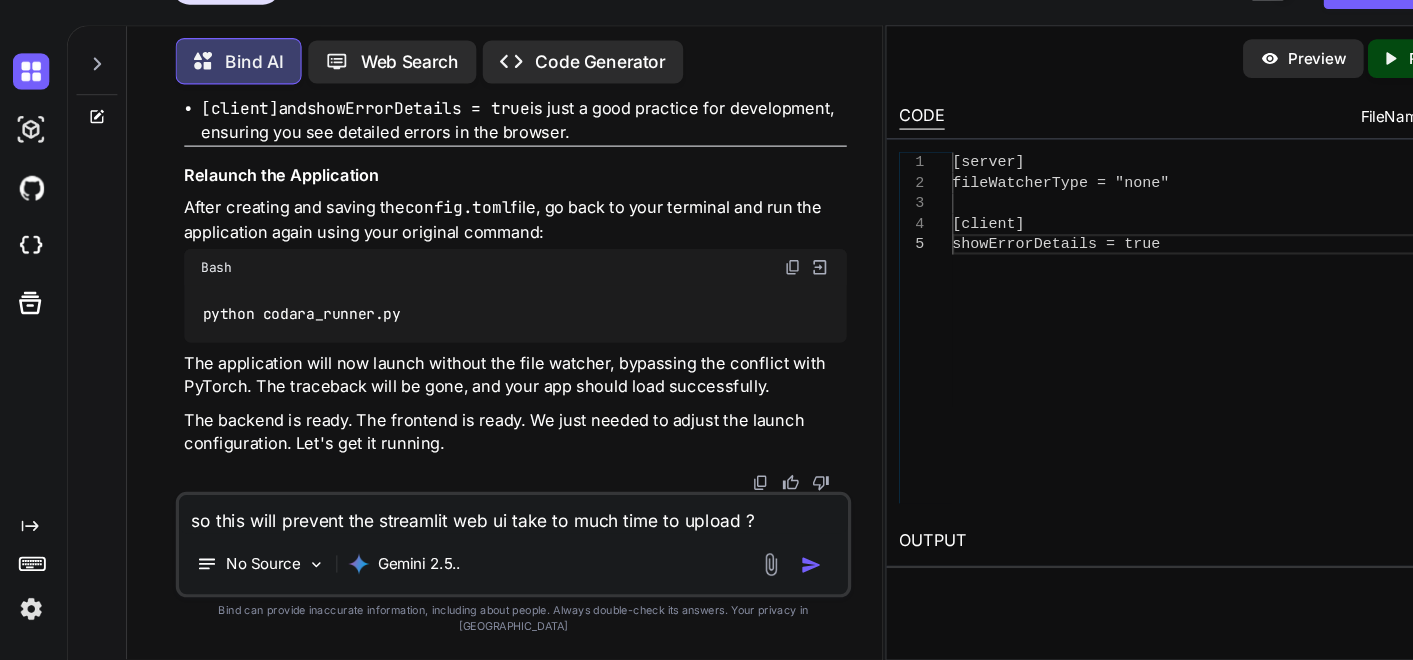 type on "so this will prevent the streamlit web ui take to much time to upload ??" 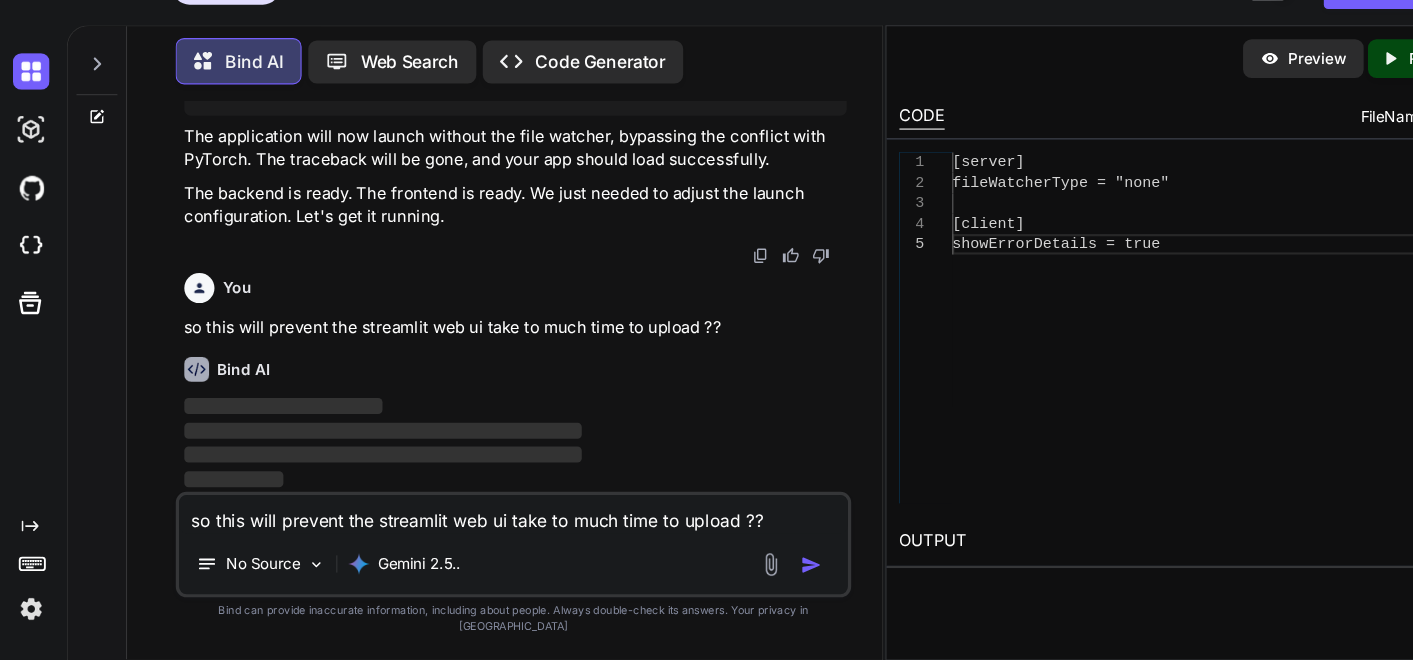 type 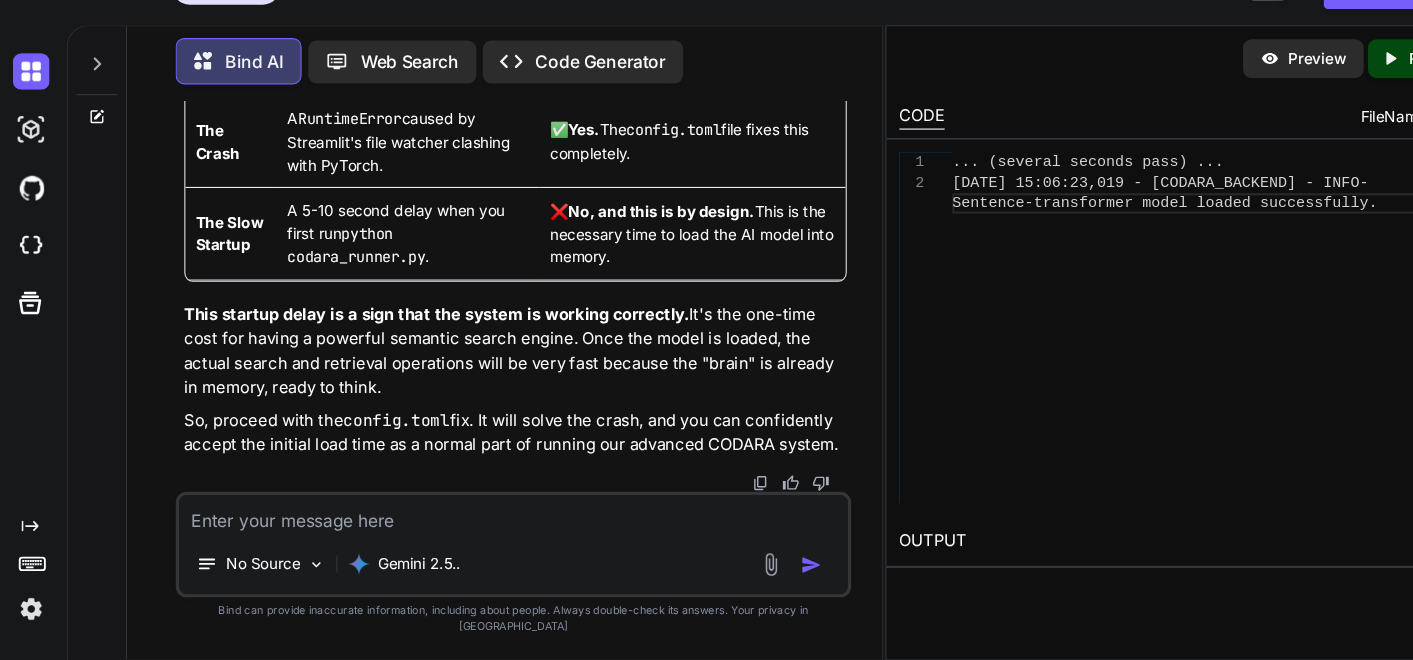 scroll, scrollTop: 67792, scrollLeft: 0, axis: vertical 